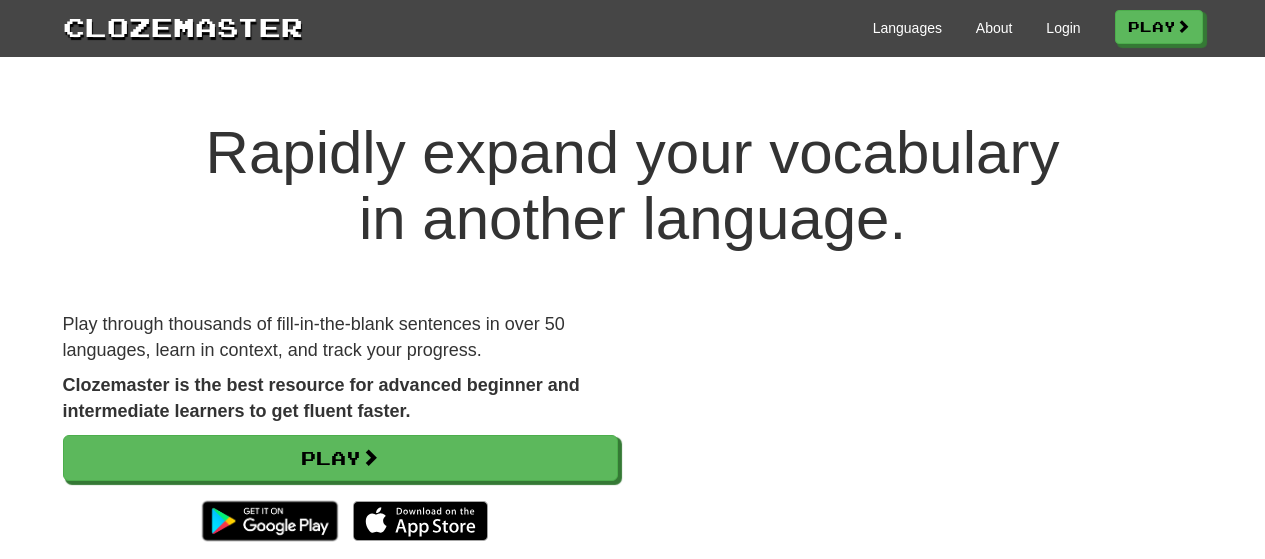scroll, scrollTop: 0, scrollLeft: 0, axis: both 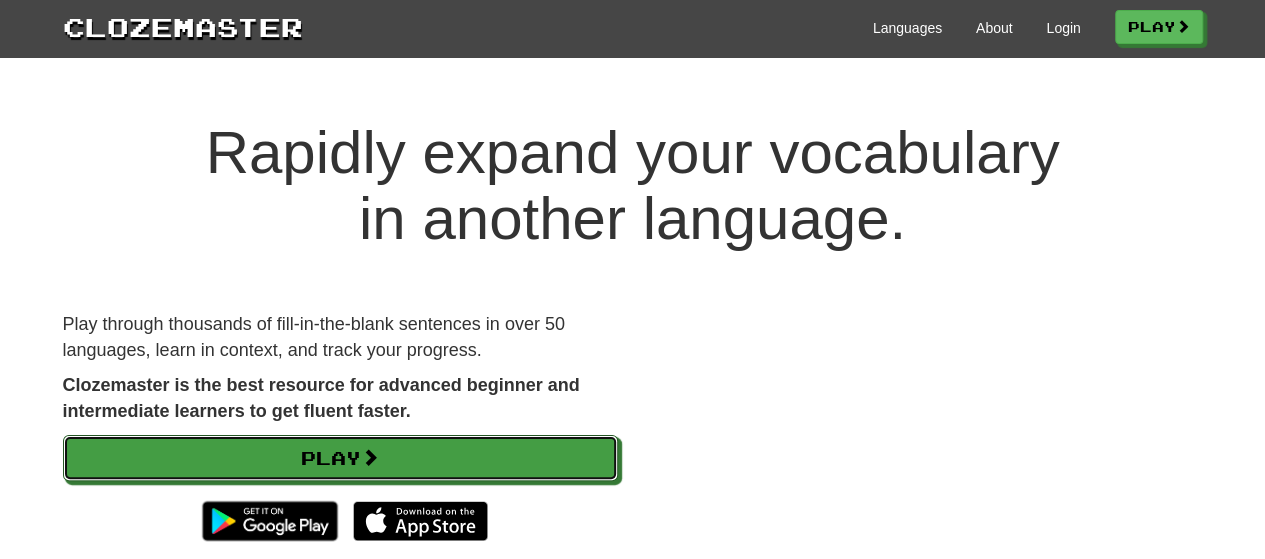 click on "Play" at bounding box center (340, 458) 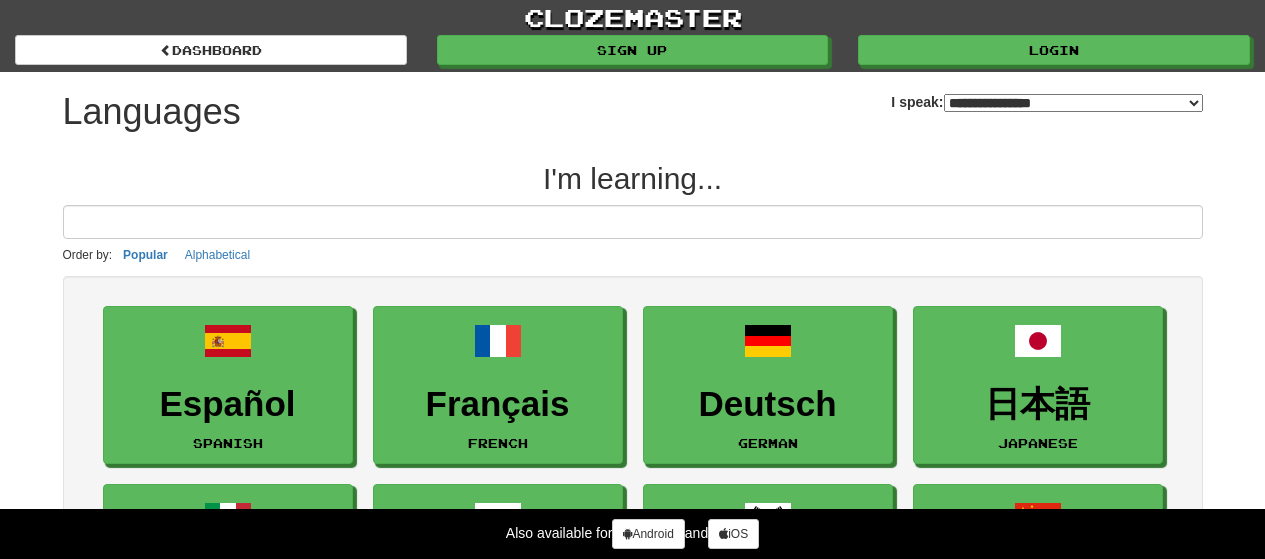 select on "*******" 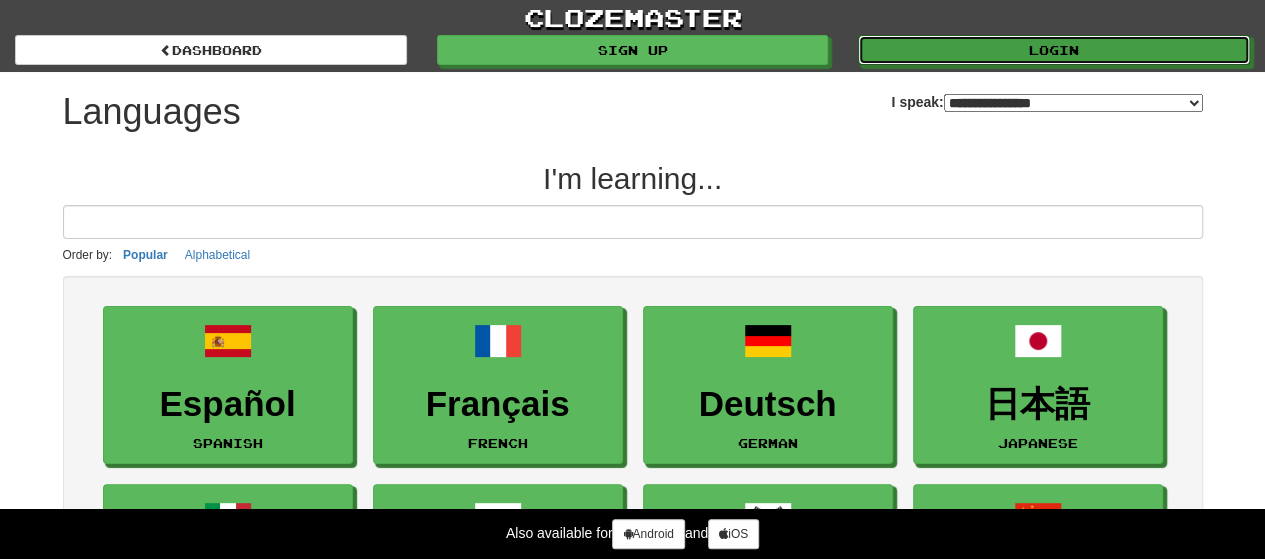 click on "Login" at bounding box center (1054, 50) 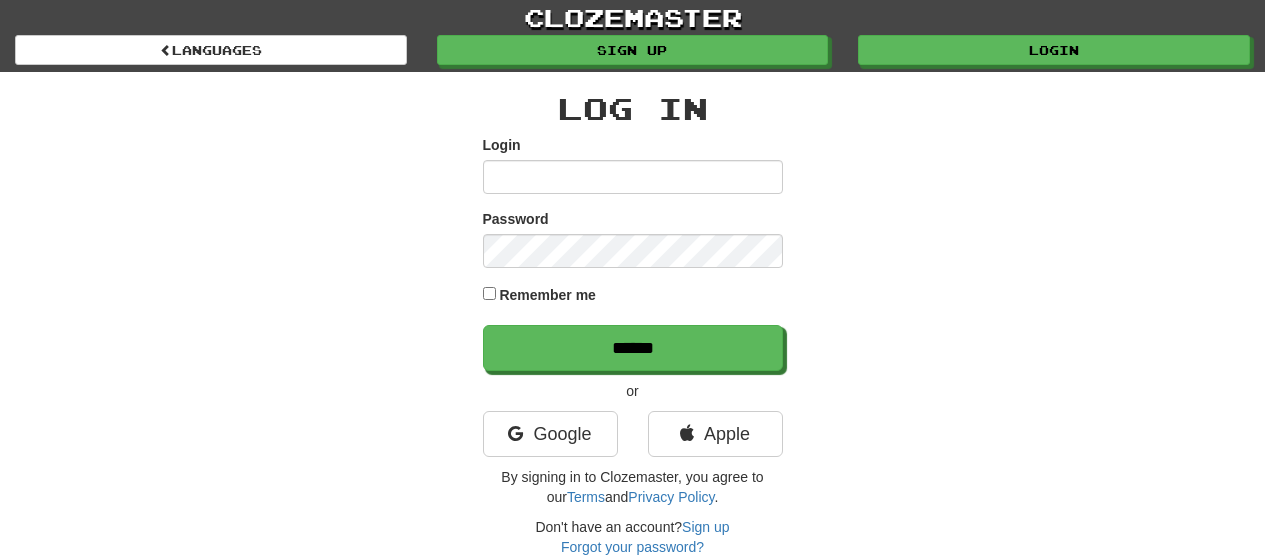 scroll, scrollTop: 0, scrollLeft: 0, axis: both 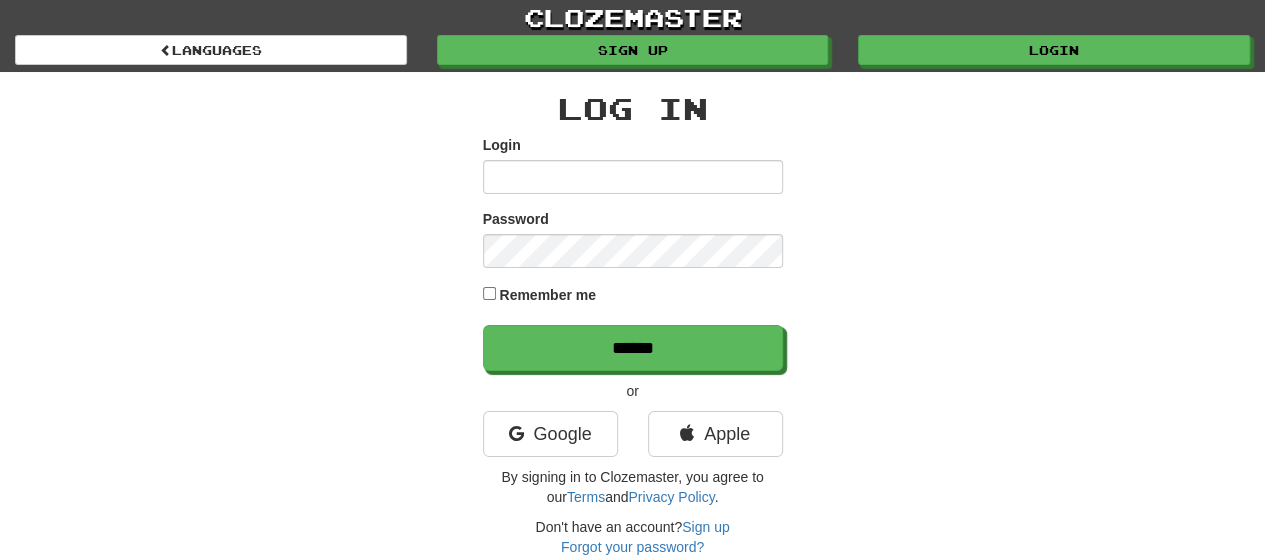 type on "**********" 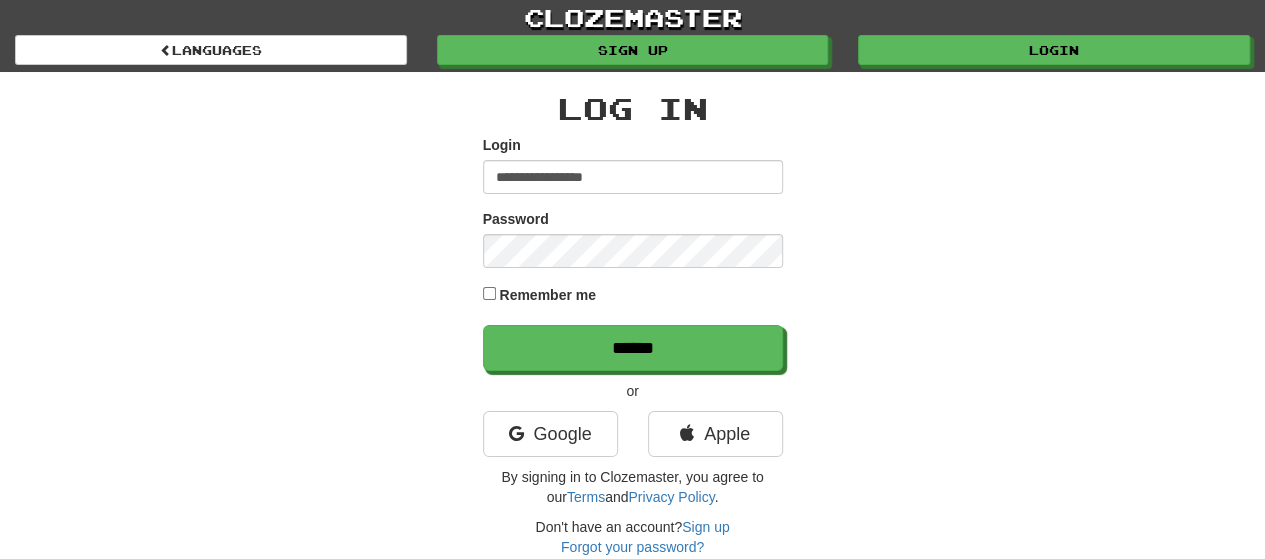 click on "Remember me" at bounding box center (547, 295) 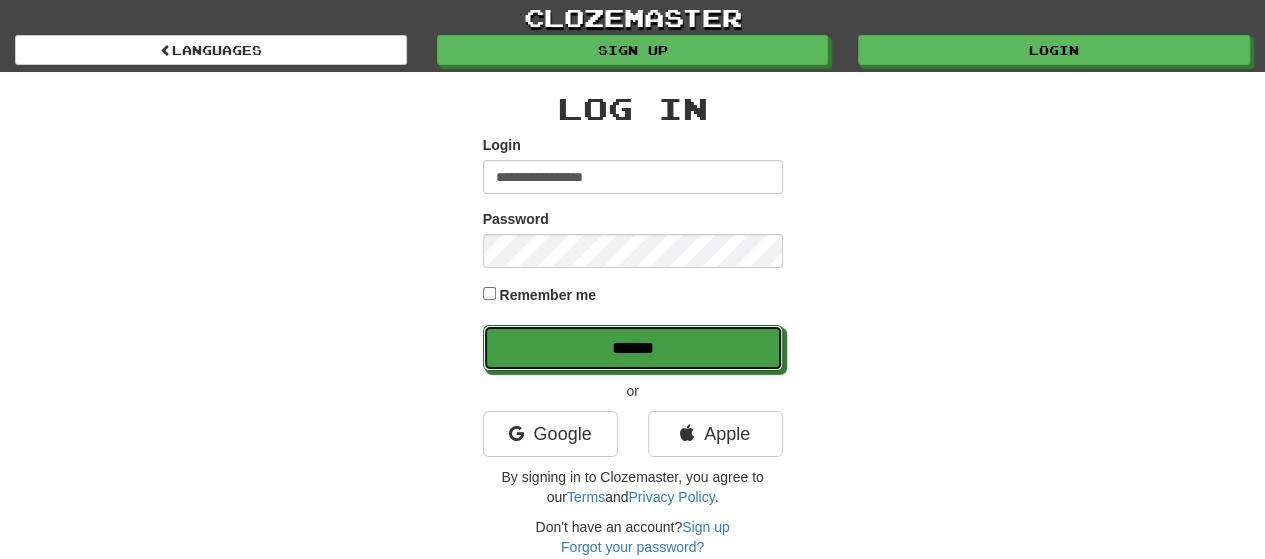 click on "******" at bounding box center (633, 348) 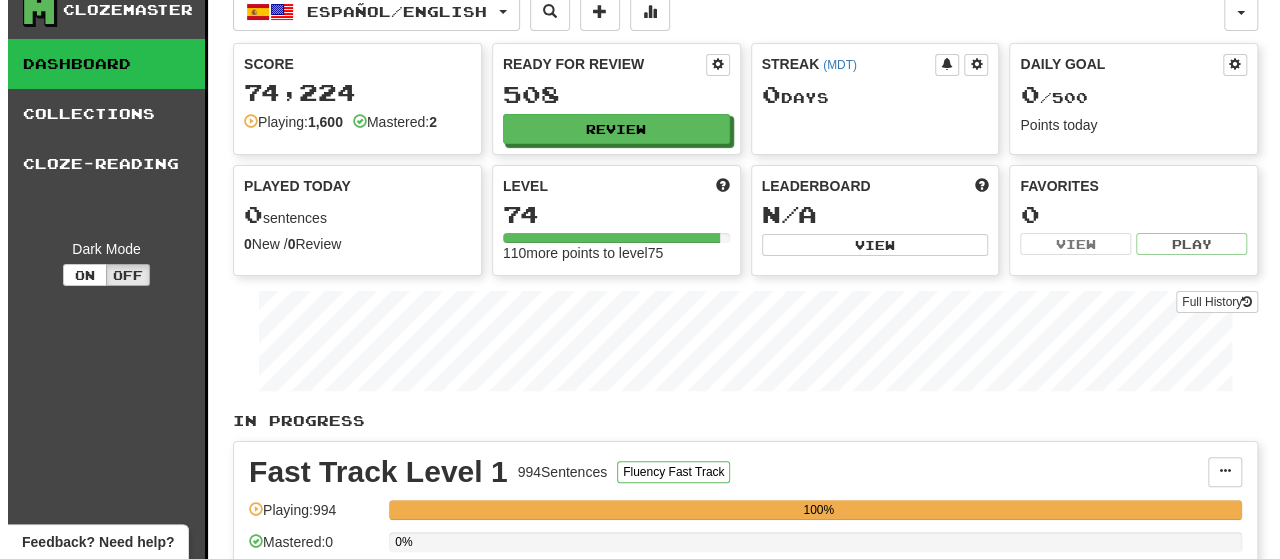 scroll, scrollTop: 0, scrollLeft: 0, axis: both 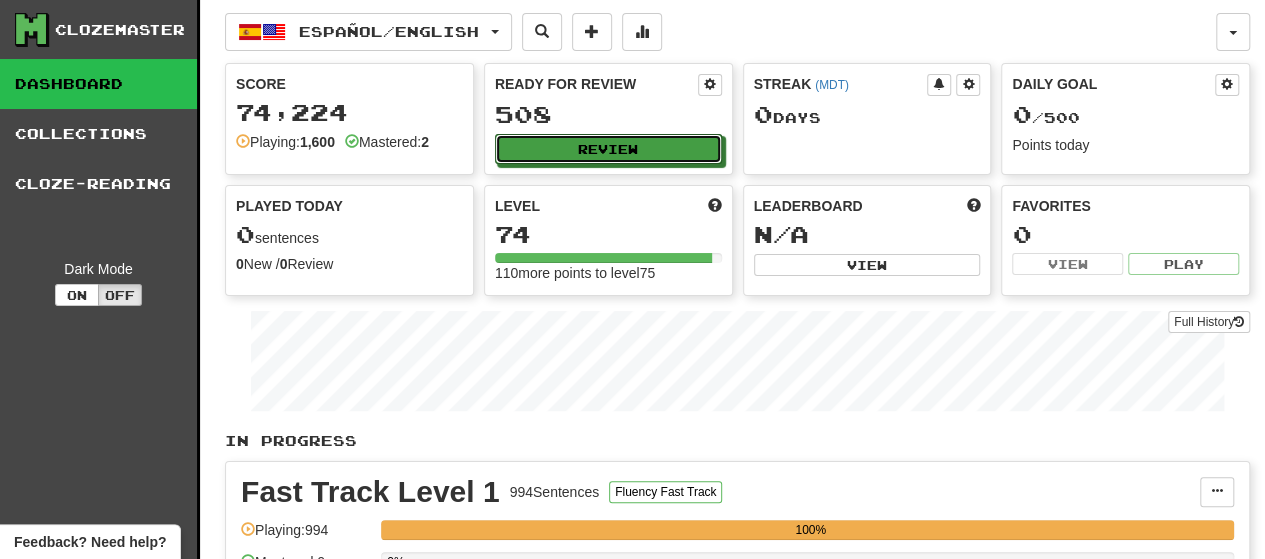 click on "Review" at bounding box center (608, 149) 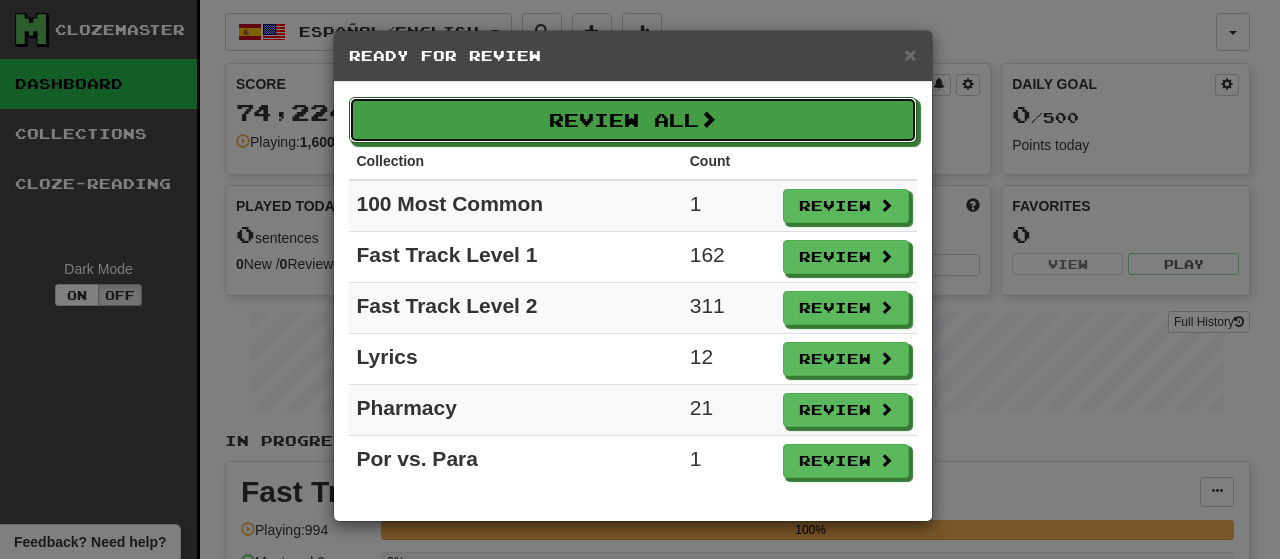 click on "Review All" at bounding box center (633, 120) 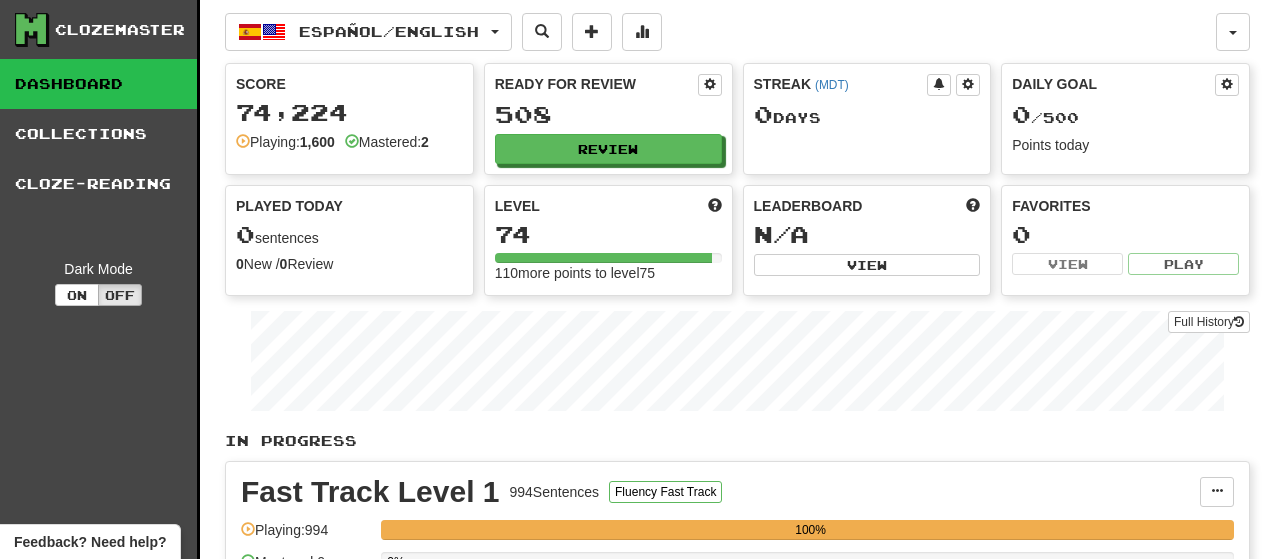 select on "********" 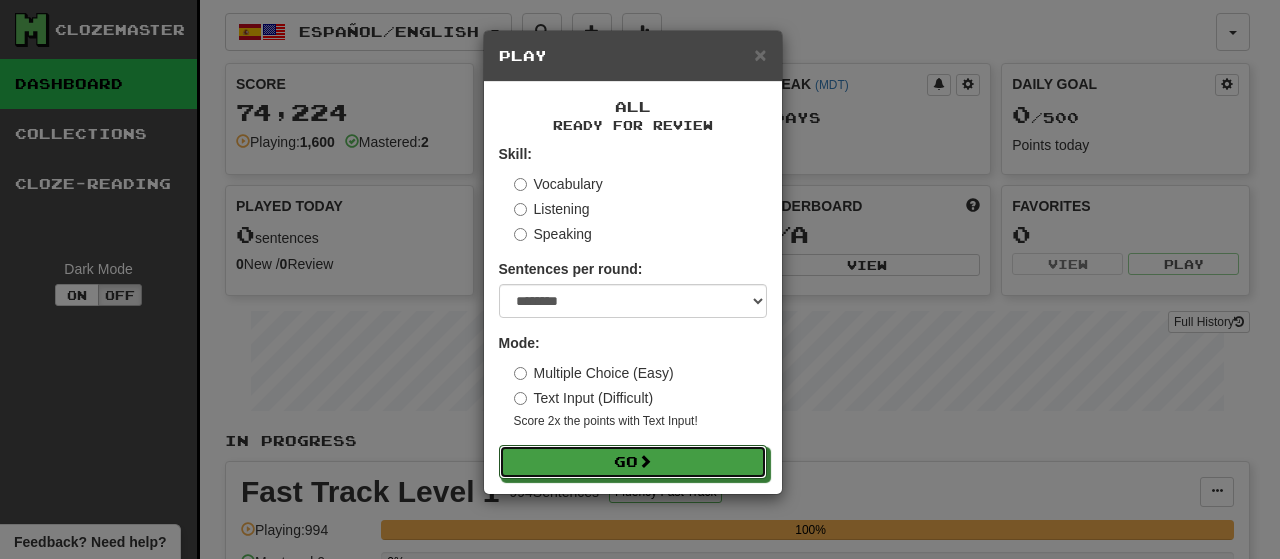 click on "Go" at bounding box center (633, 462) 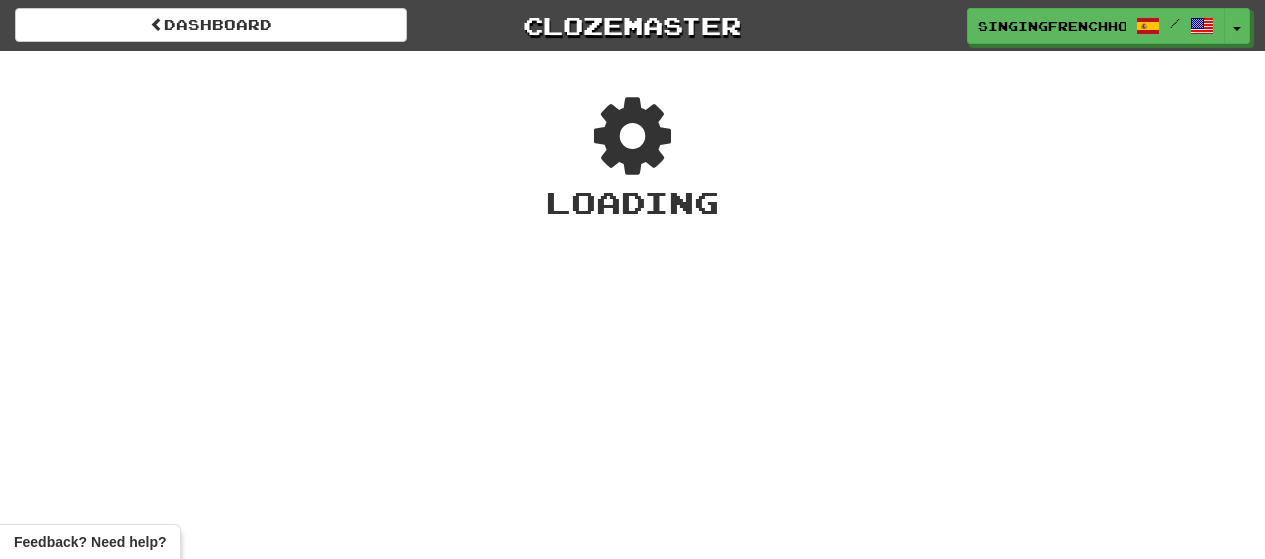 scroll, scrollTop: 0, scrollLeft: 0, axis: both 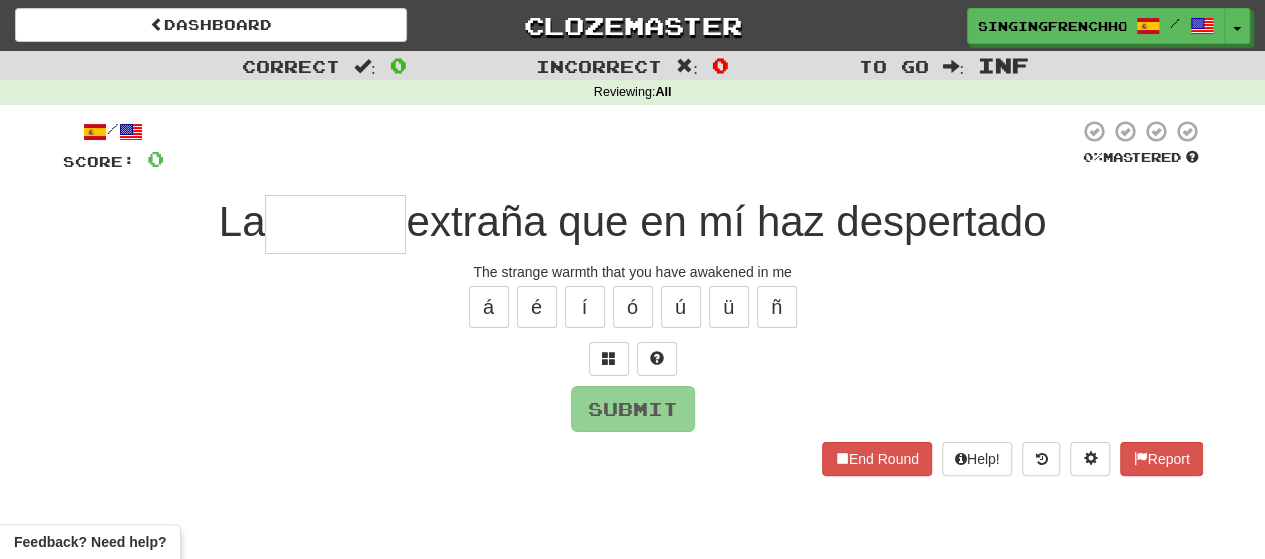 click on "Dashboard
Clozemaster
singingfrenchhorn
/
Toggle Dropdown
Dashboard
Leaderboard
Activity Feed
Notifications
Profile
Discussions
Español
/
English
Streak:
0
Review:
508
Daily Goal:  0 /500
Languages
Account
Logout
singingfrenchhorn
/
Toggle Dropdown
Dashboard
Leaderboard
Activity Feed
Notifications
Profile
Discussions
Español
/
English
Streak:
0
Review:
508
Daily Goal:  0 /500
Languages
Account
Logout
clozemaster" at bounding box center [632, 22] 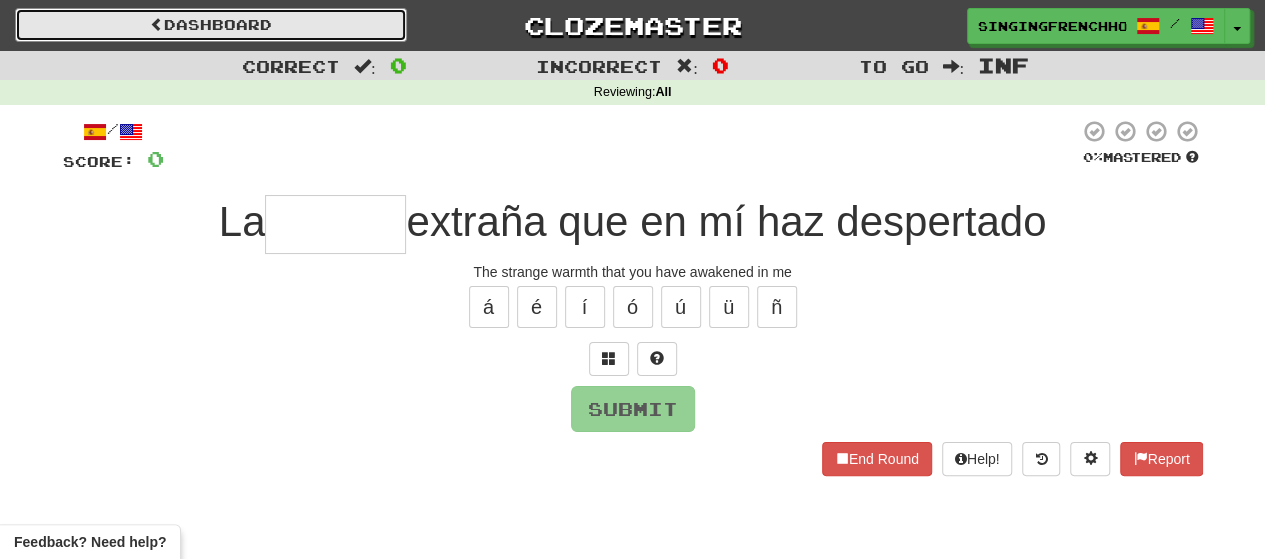 click on "Dashboard" at bounding box center (211, 25) 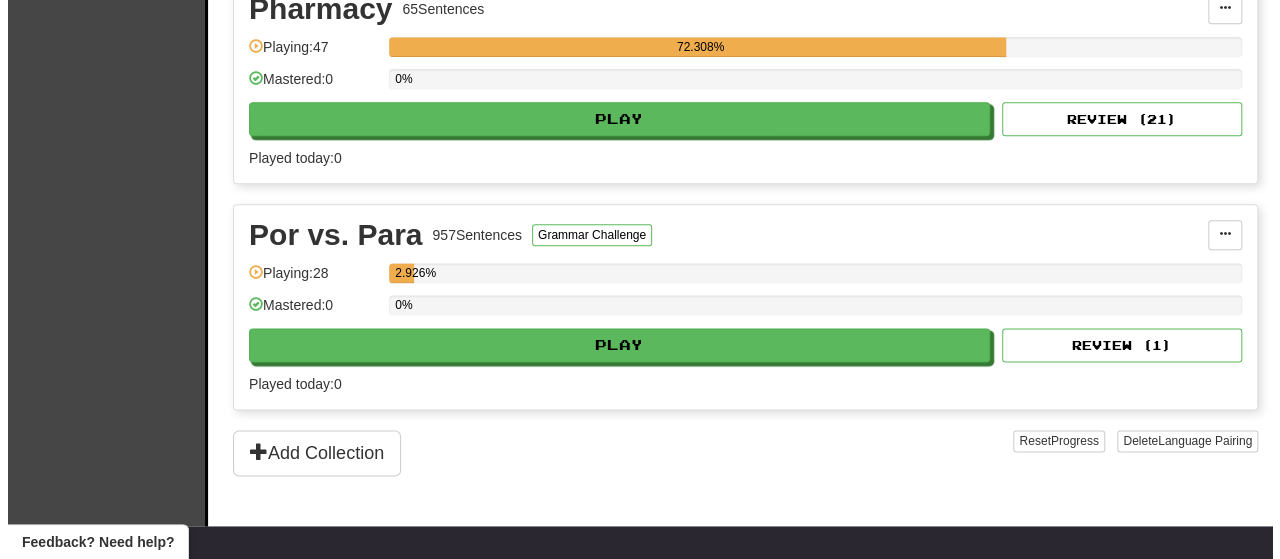 scroll, scrollTop: 1167, scrollLeft: 0, axis: vertical 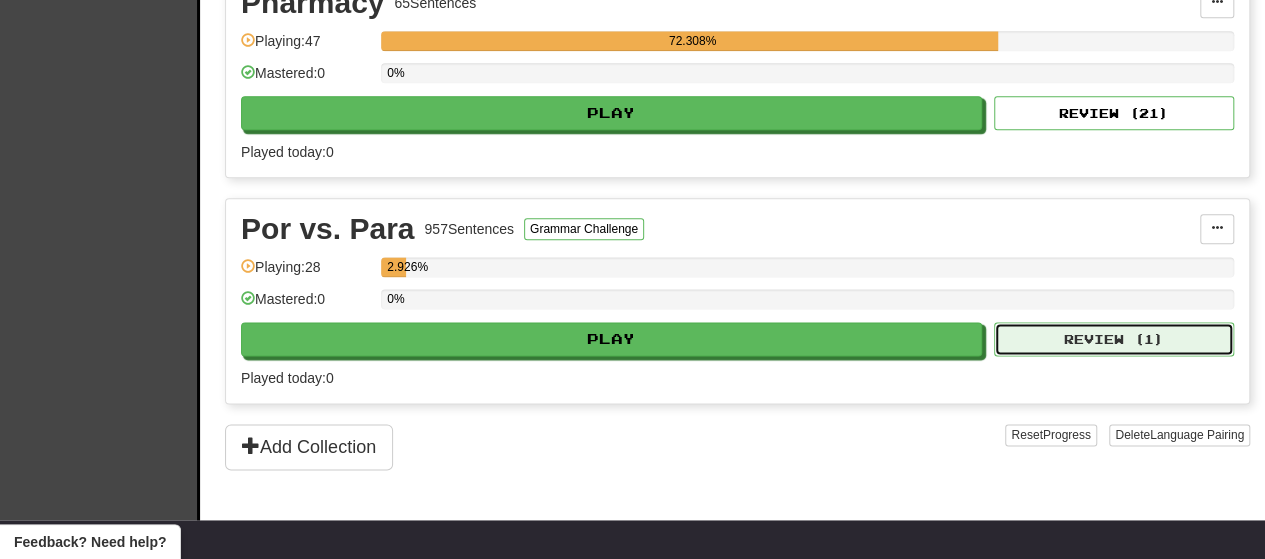 click on "Review ( 1 )" at bounding box center (1114, 339) 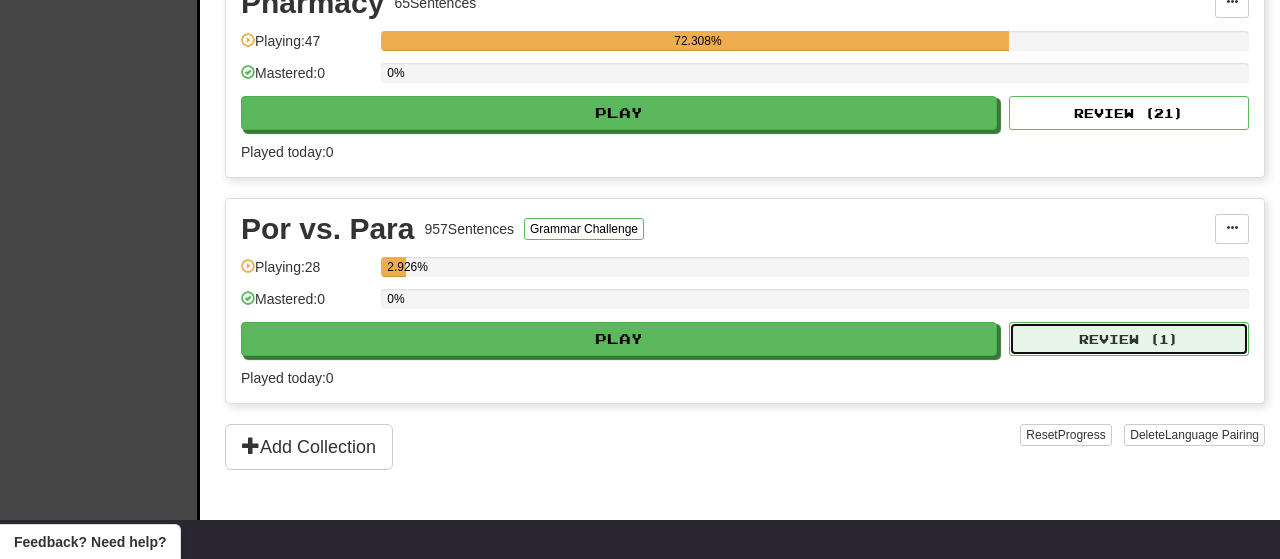 select on "********" 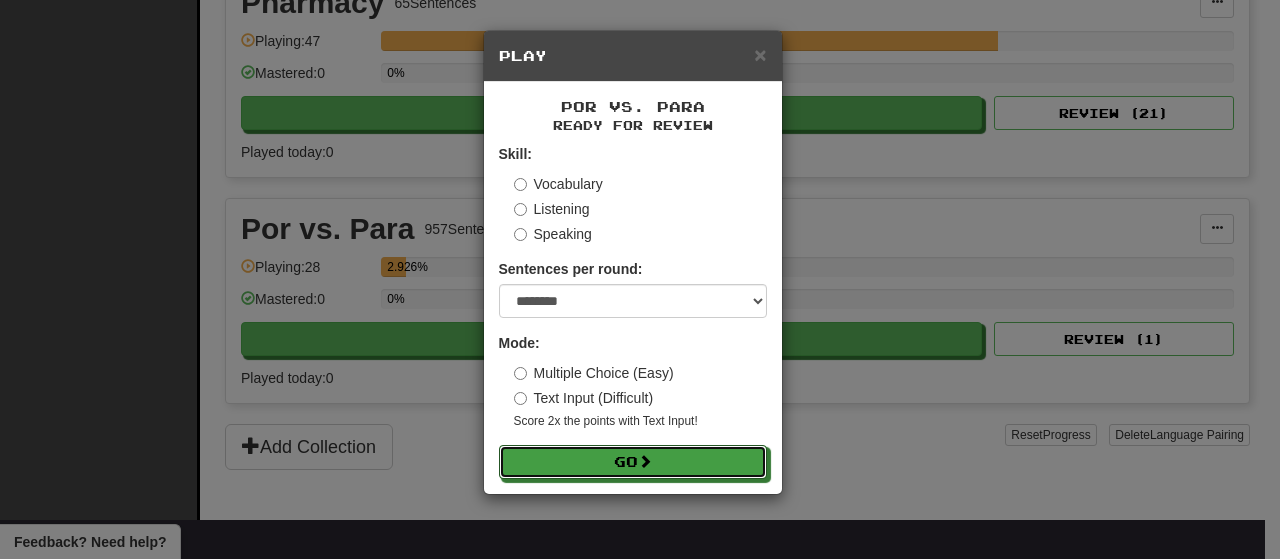 click on "Go" at bounding box center (633, 462) 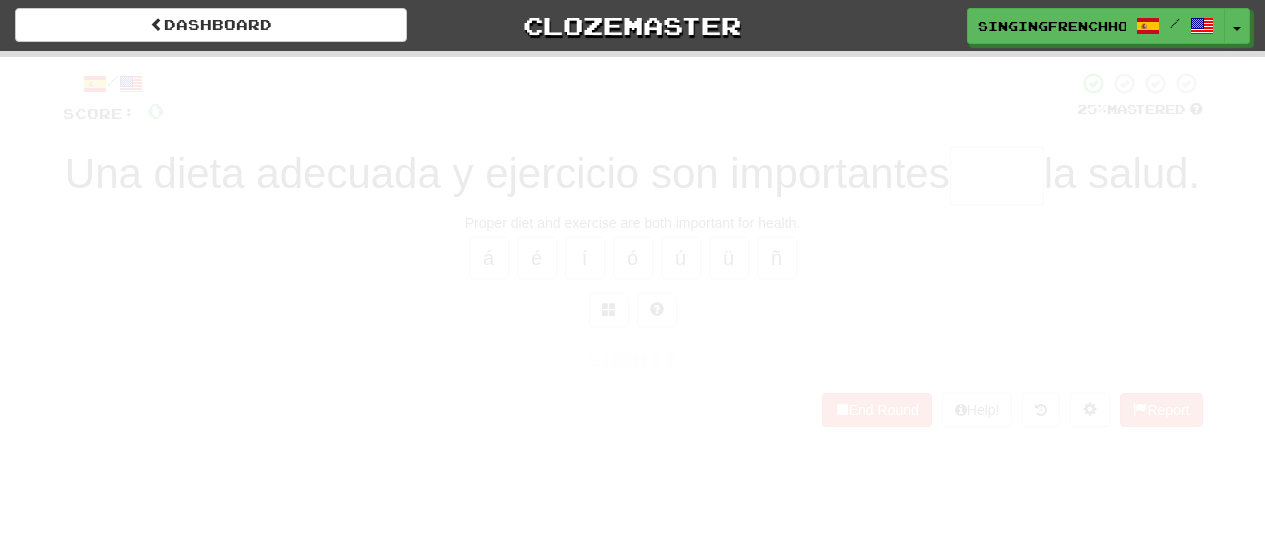scroll, scrollTop: 0, scrollLeft: 0, axis: both 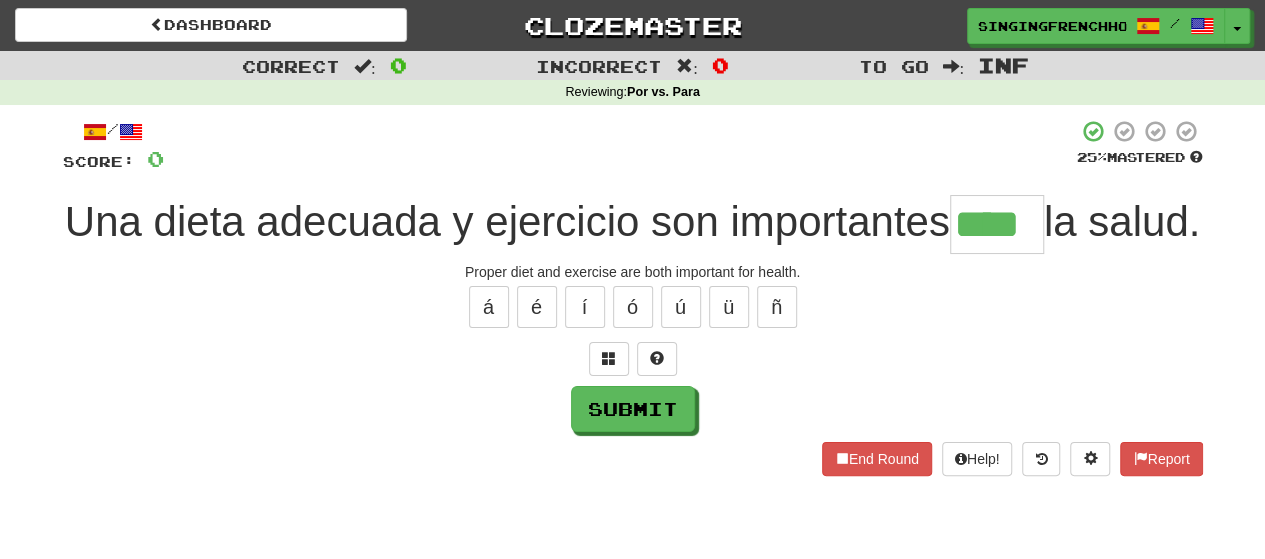 type on "****" 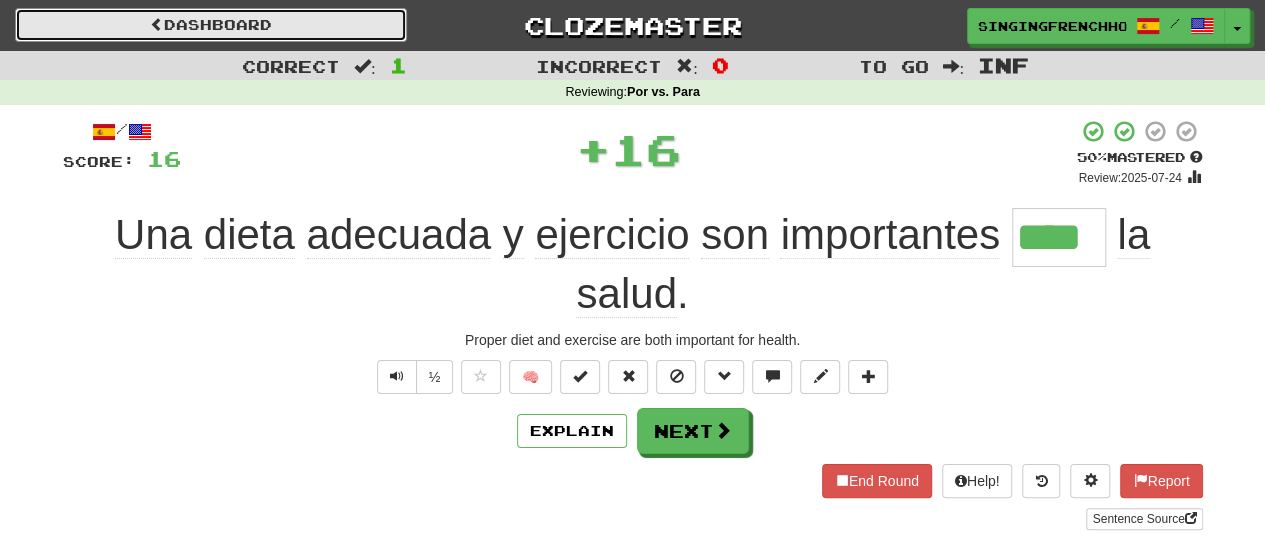 click on "Dashboard" at bounding box center (211, 25) 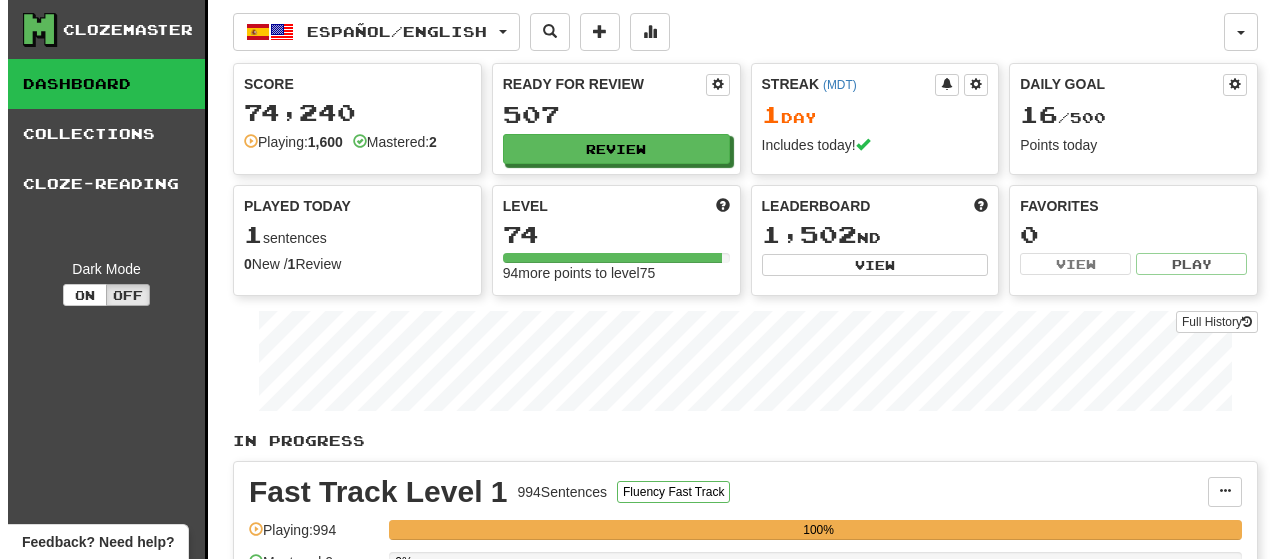 scroll, scrollTop: 0, scrollLeft: 0, axis: both 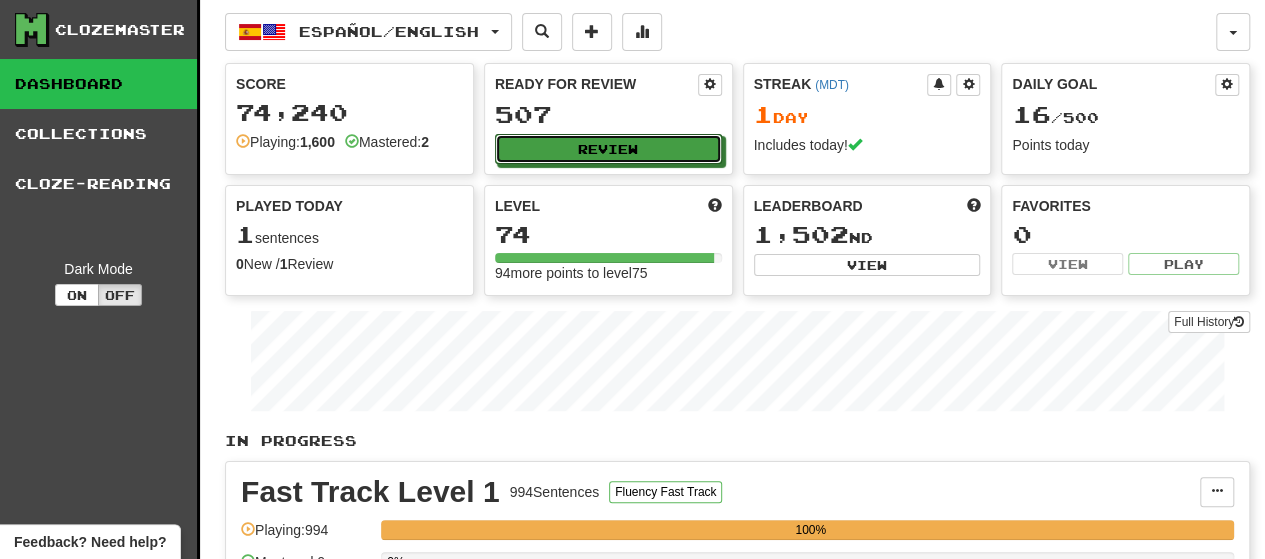 click on "Review" at bounding box center [608, 149] 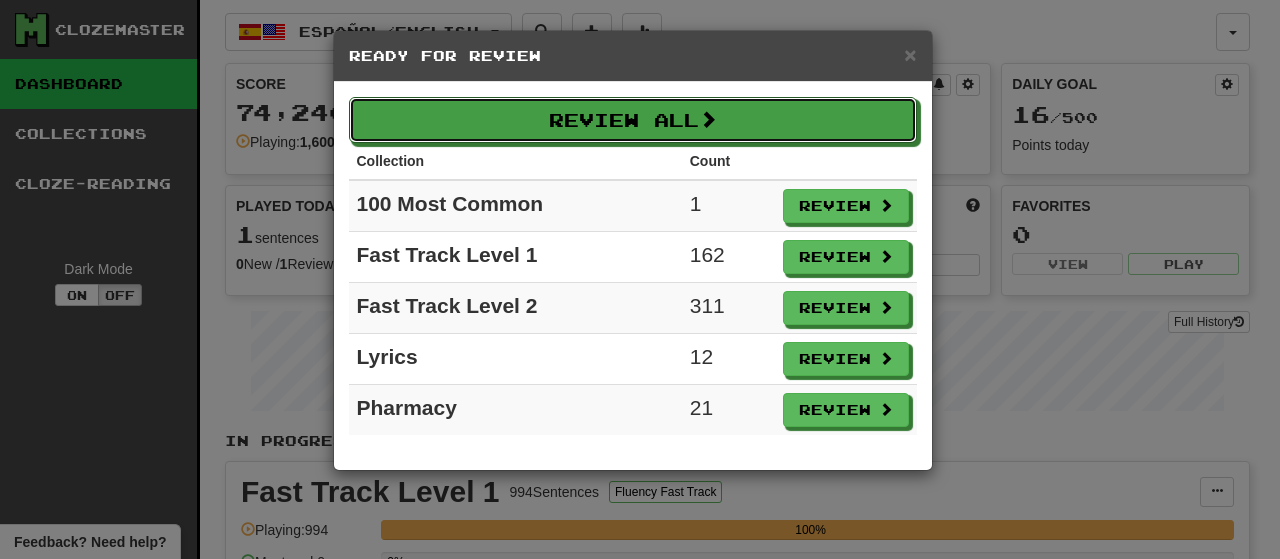 click on "Review All" at bounding box center (633, 120) 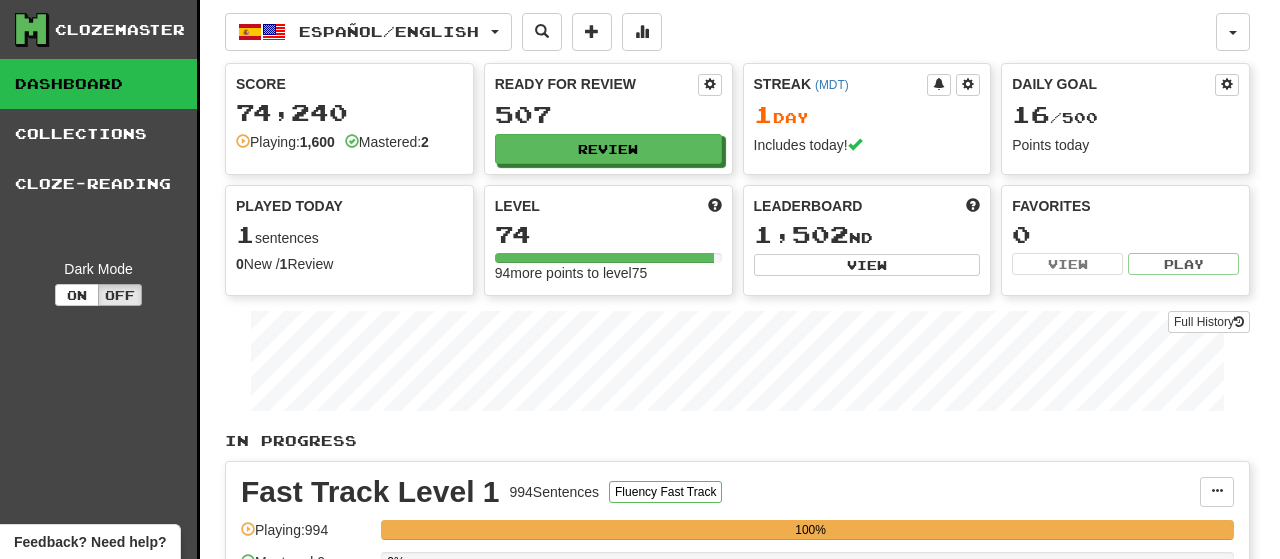 select on "********" 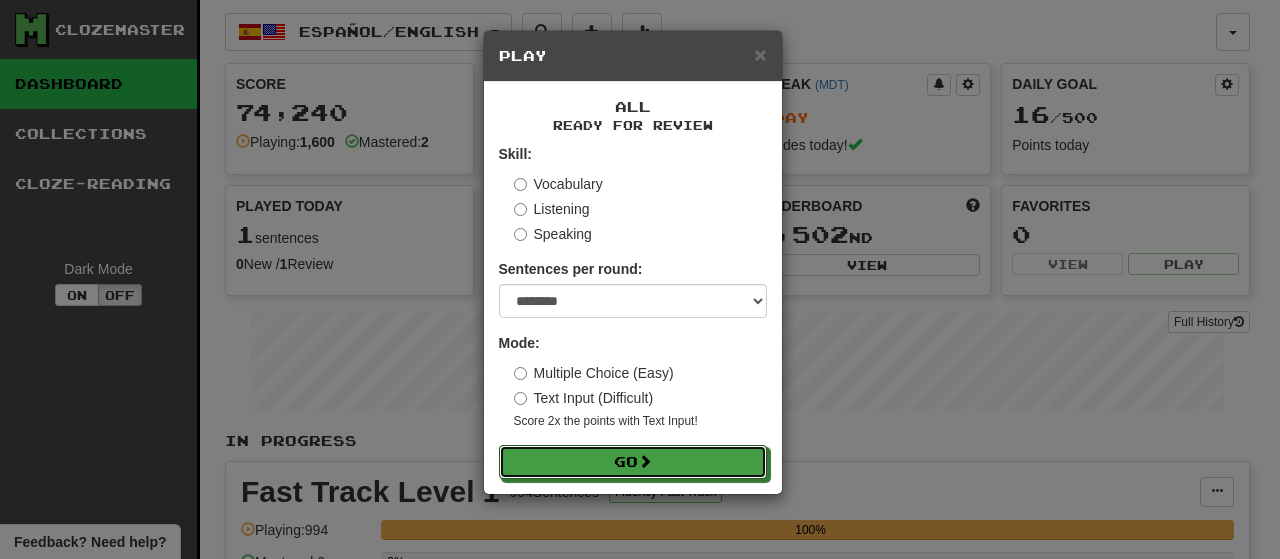 click on "Go" at bounding box center (633, 462) 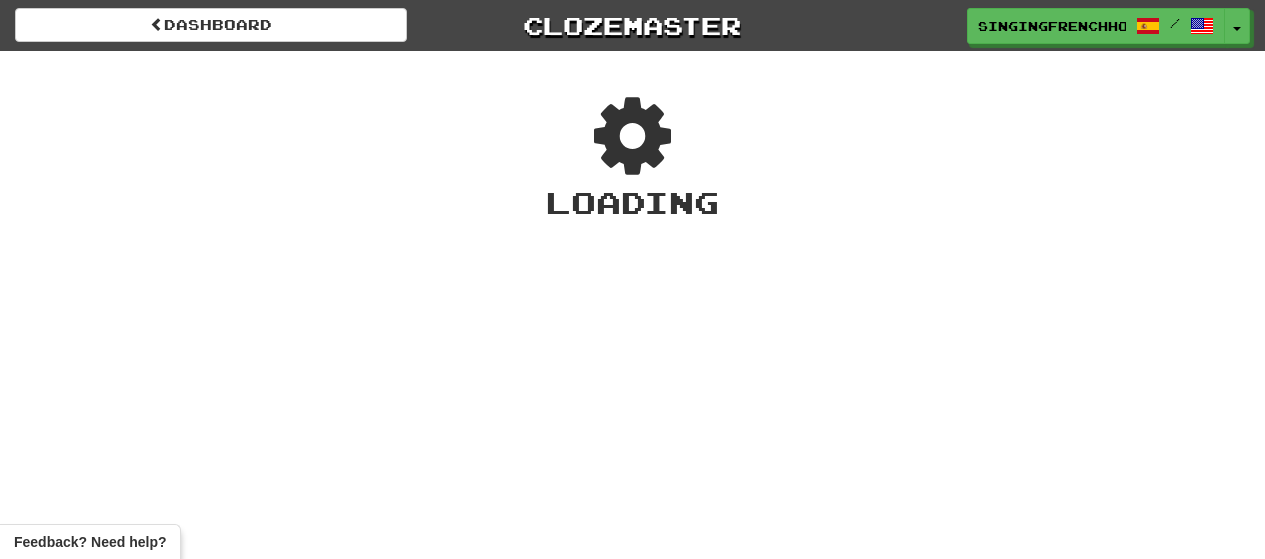 scroll, scrollTop: 0, scrollLeft: 0, axis: both 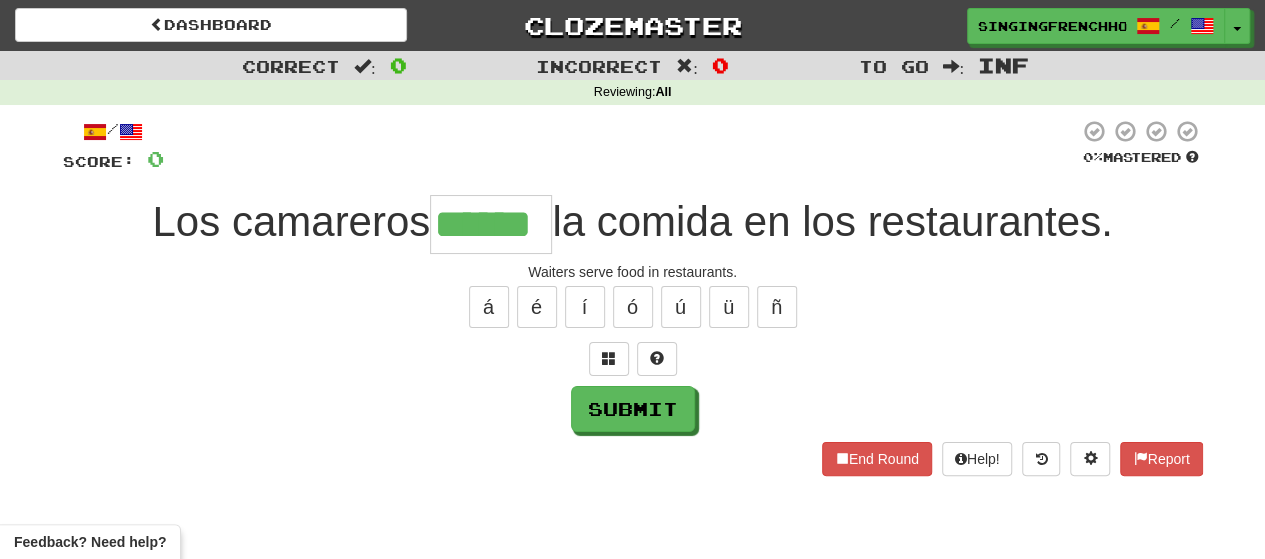 type on "******" 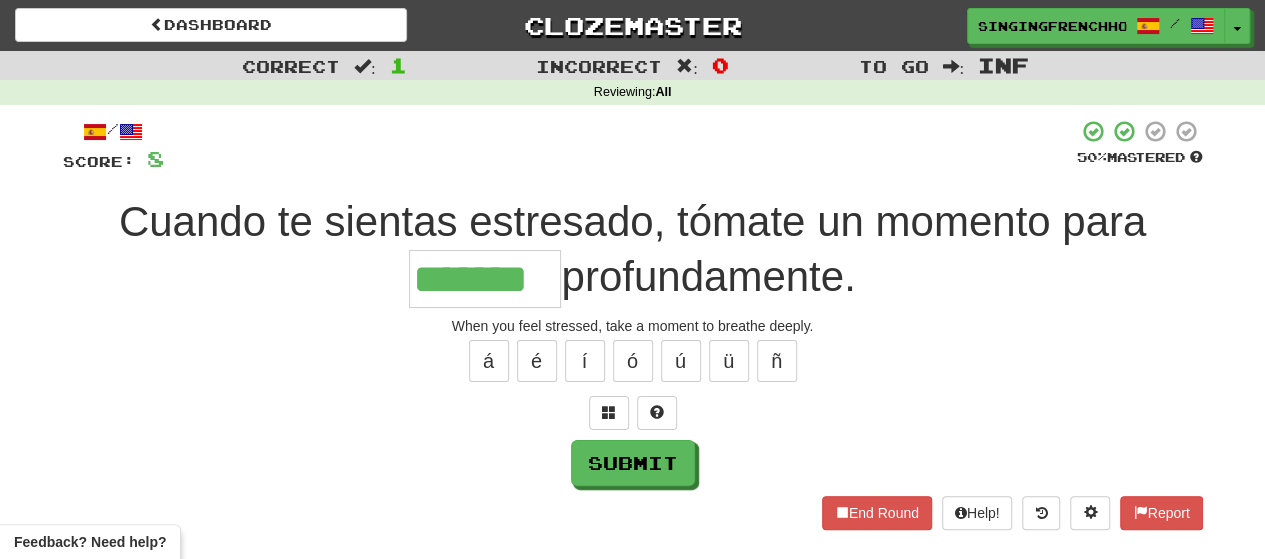 scroll, scrollTop: 0, scrollLeft: 0, axis: both 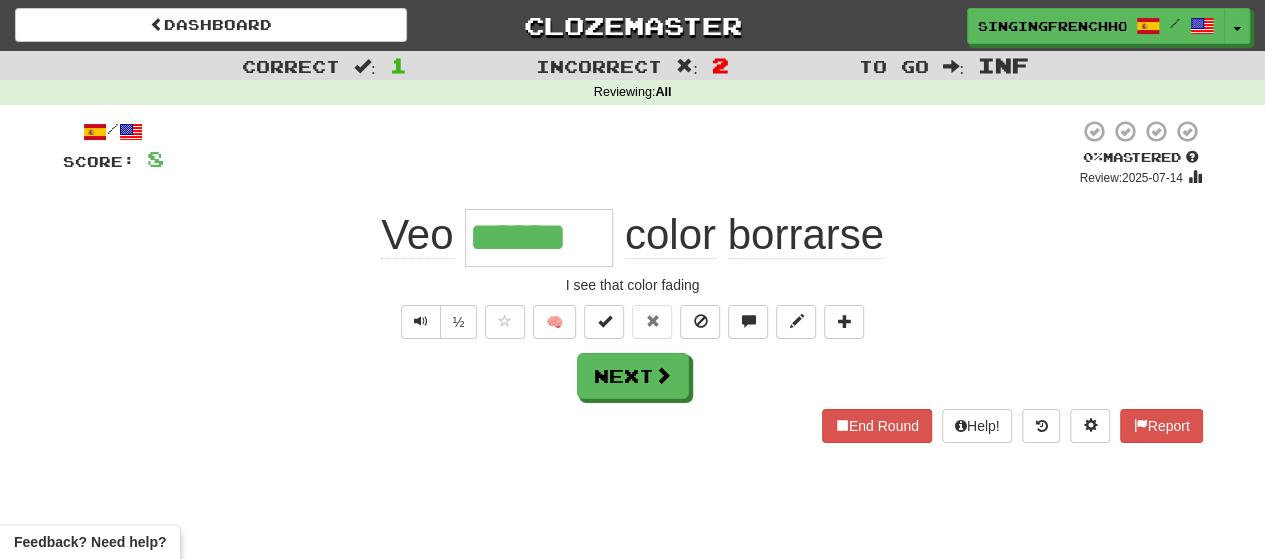 type on "*******" 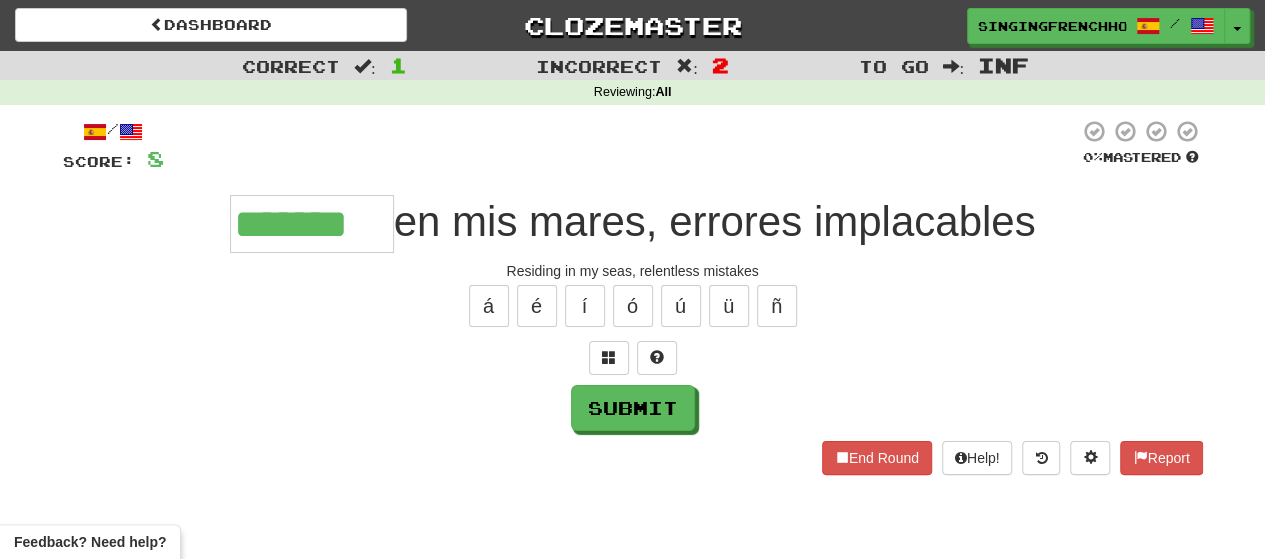 type on "*******" 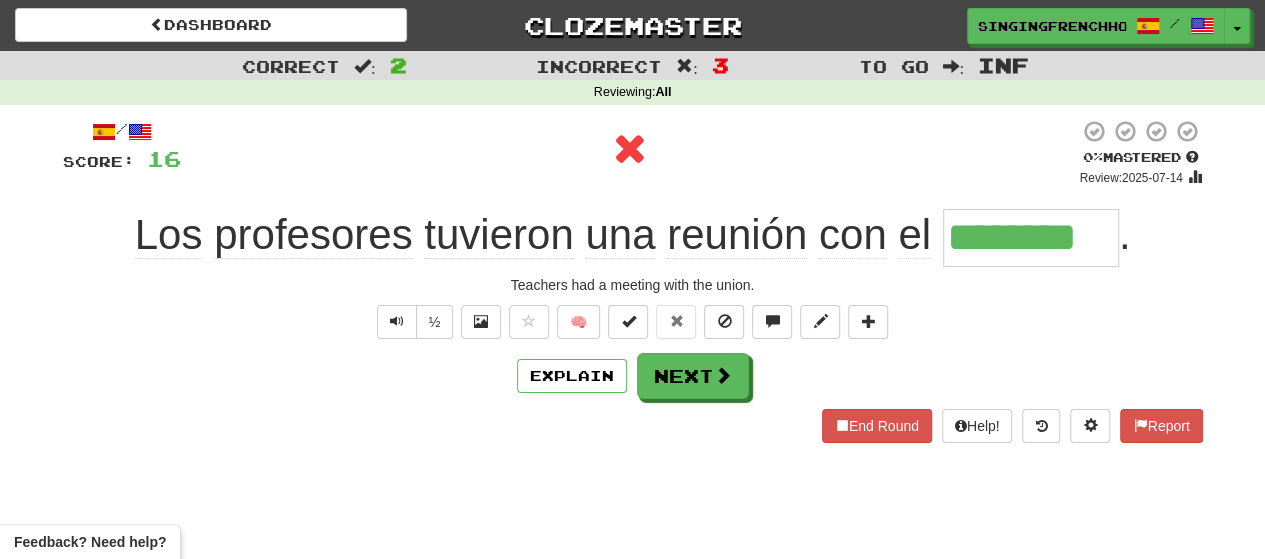 type on "*********" 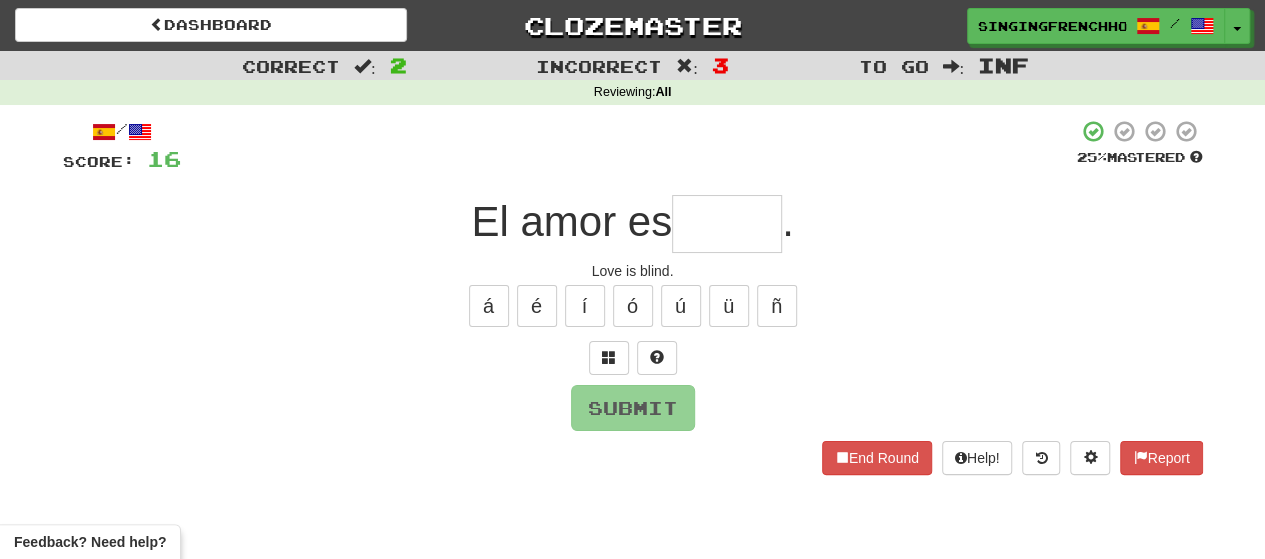 type on "*" 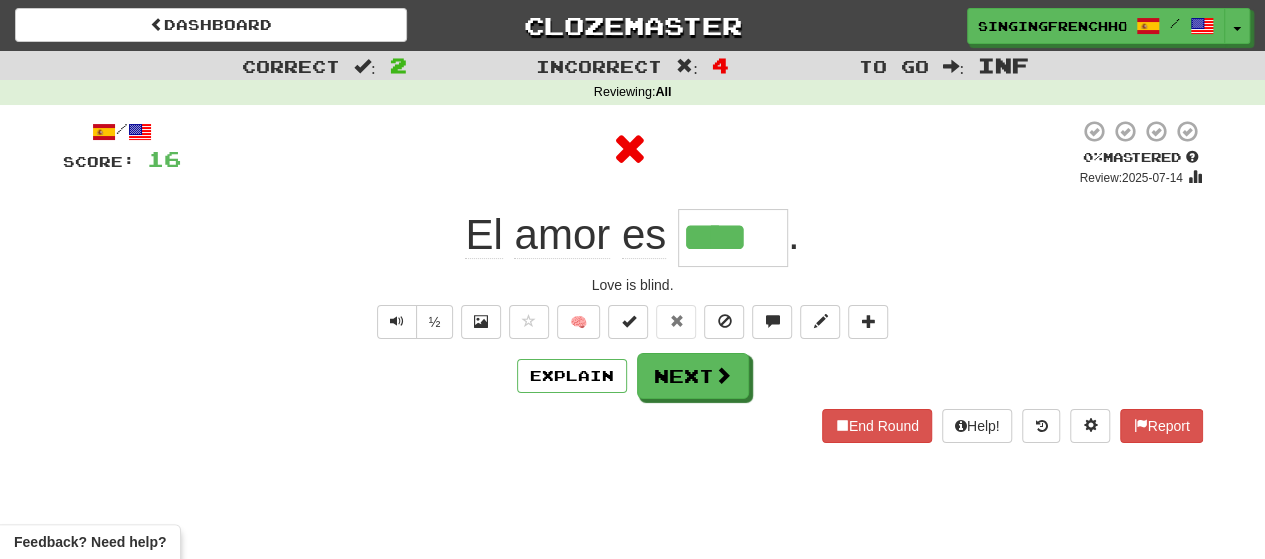 type on "*****" 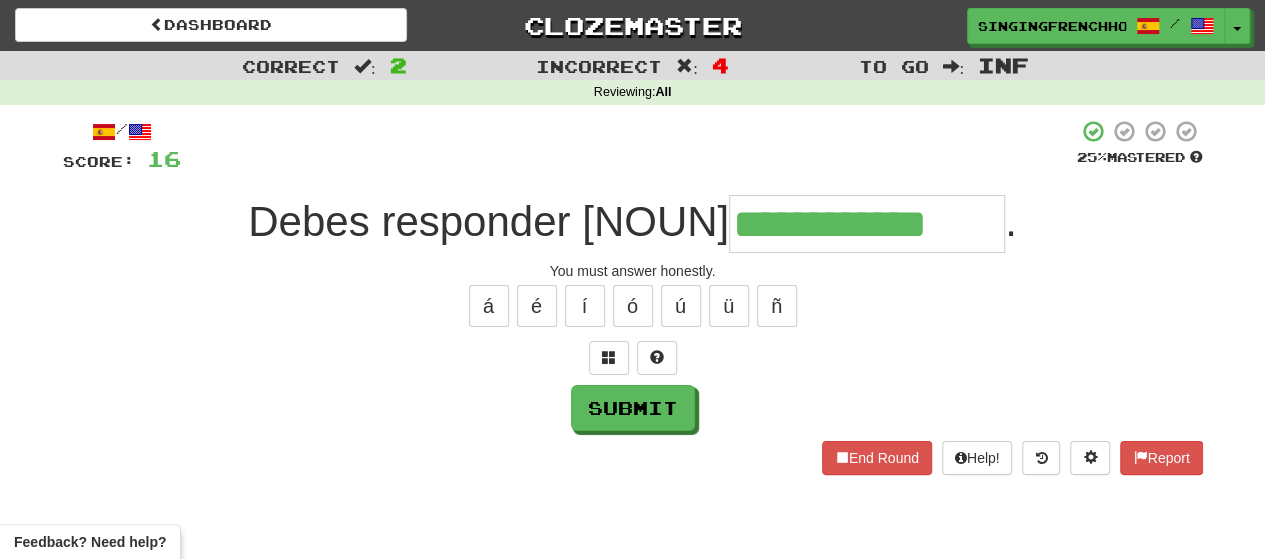 type on "**********" 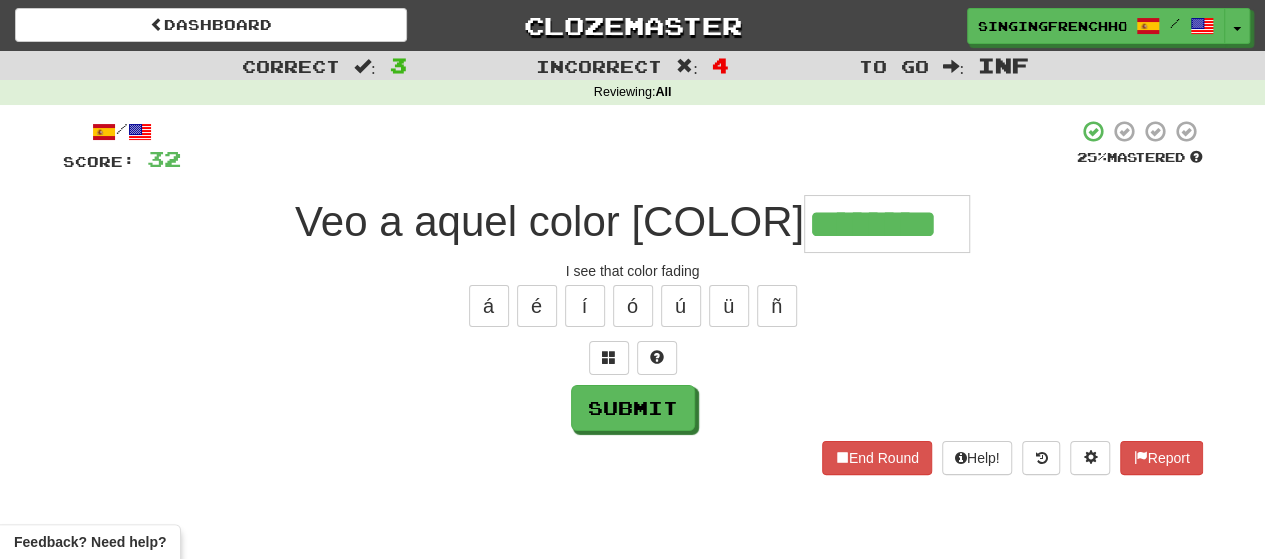 type on "********" 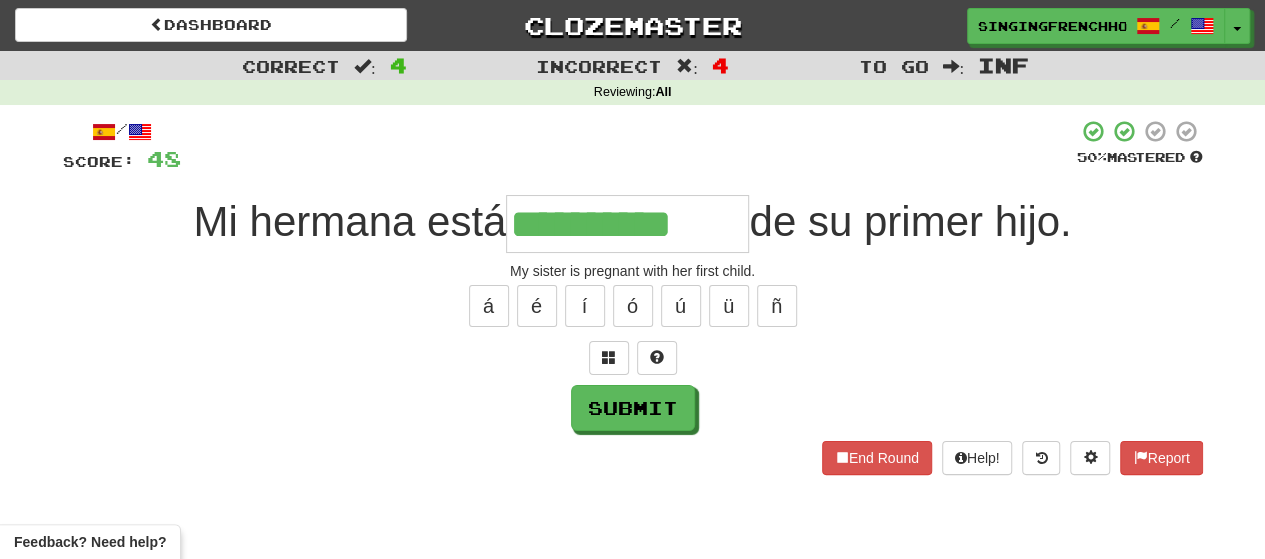 type on "**********" 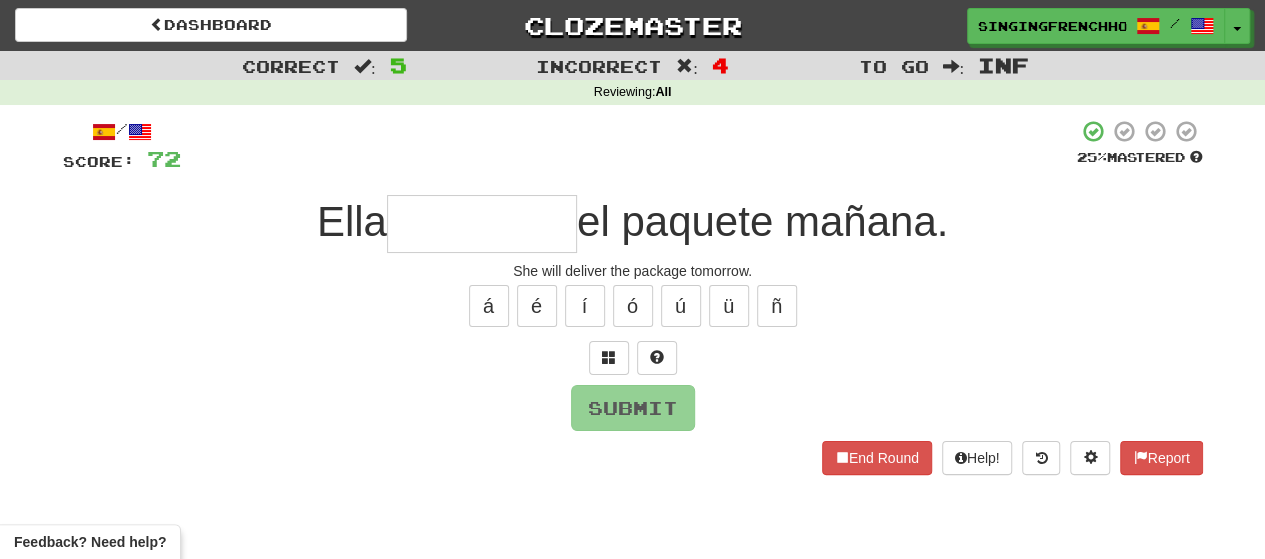 type on "*" 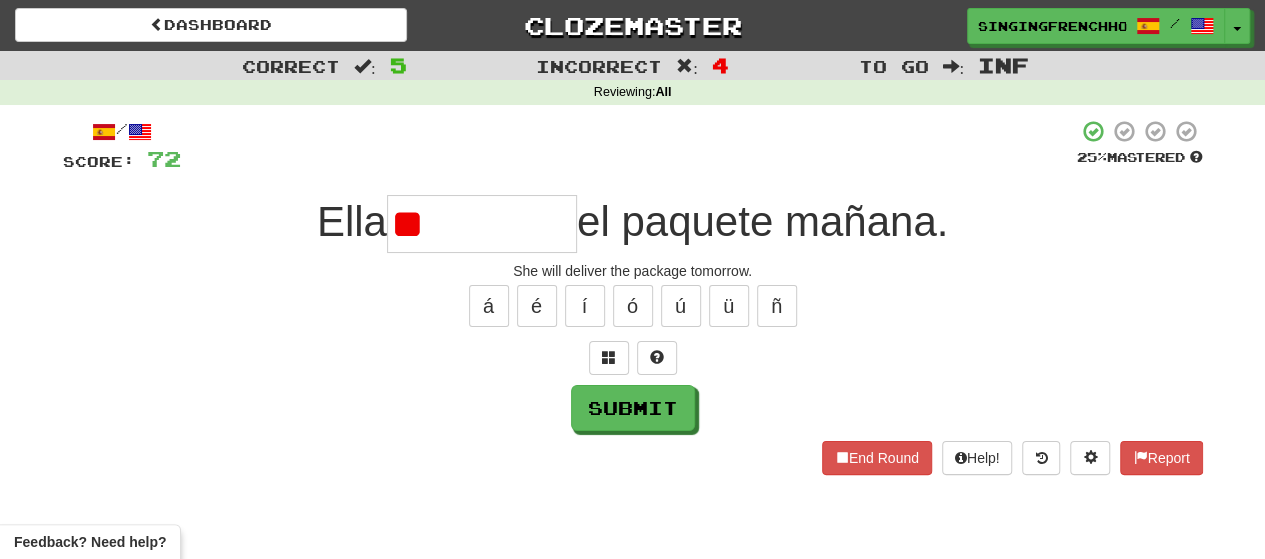 type on "*" 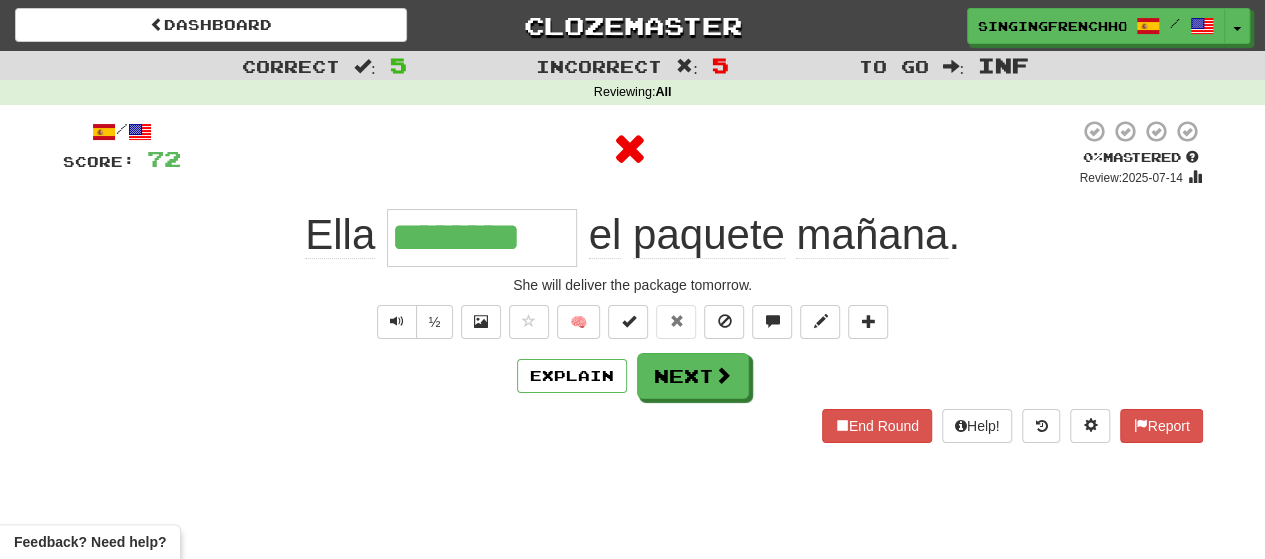 type on "*********" 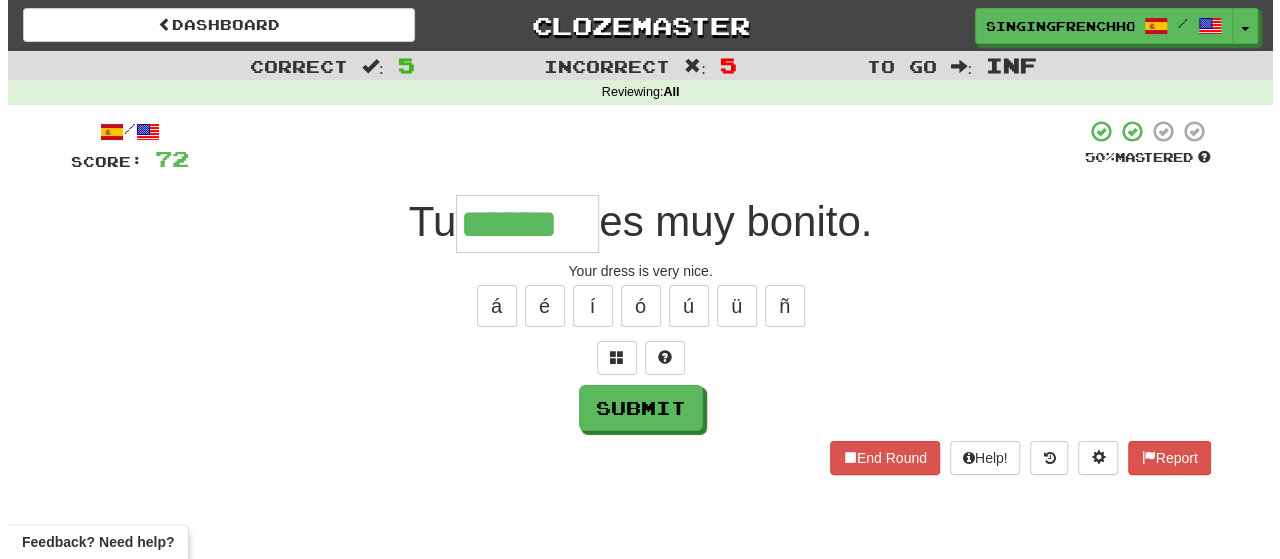 scroll, scrollTop: 0, scrollLeft: 0, axis: both 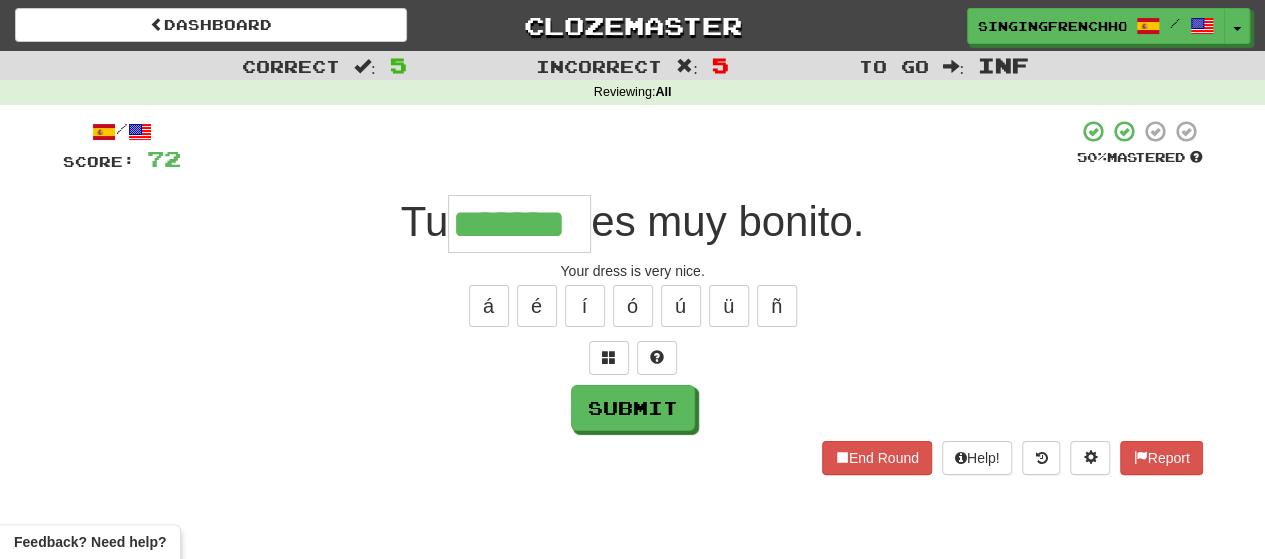 type on "*******" 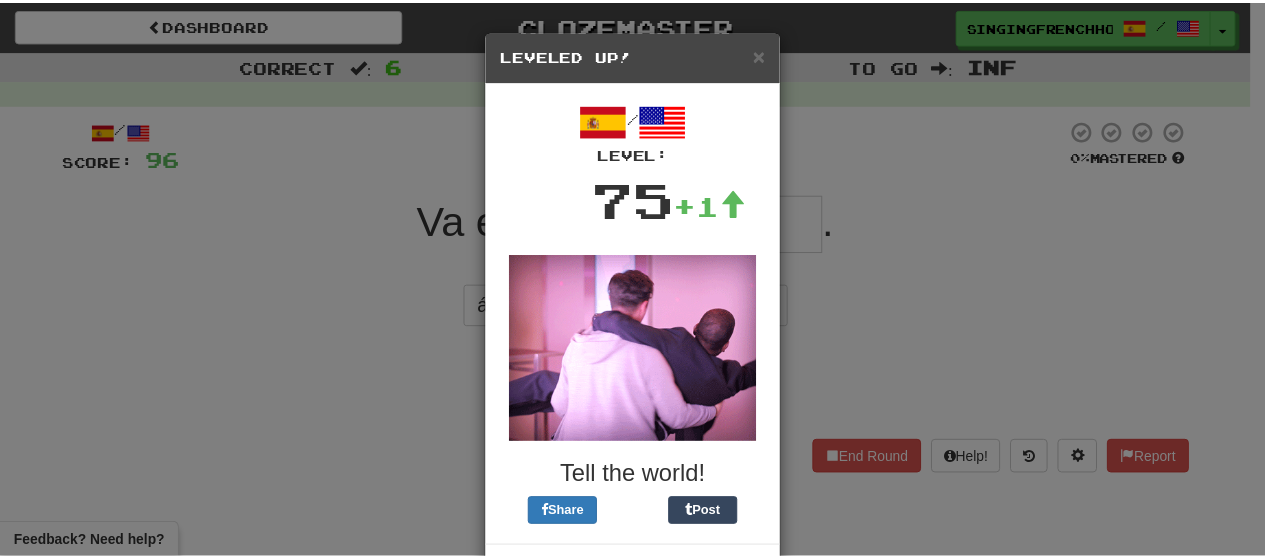 scroll, scrollTop: 82, scrollLeft: 0, axis: vertical 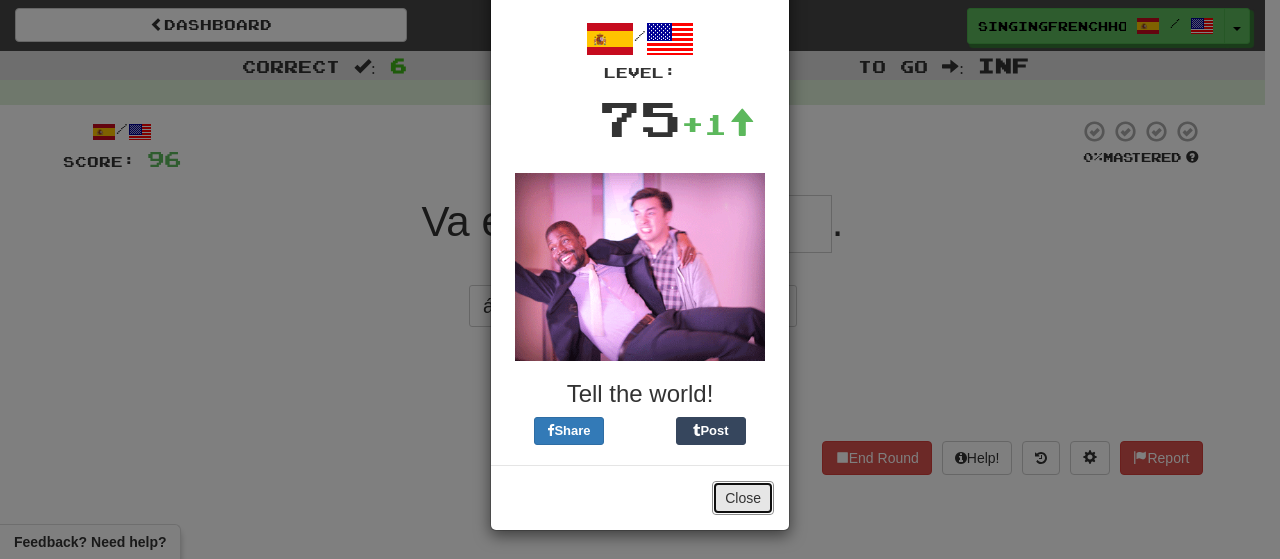click on "Close" at bounding box center (743, 498) 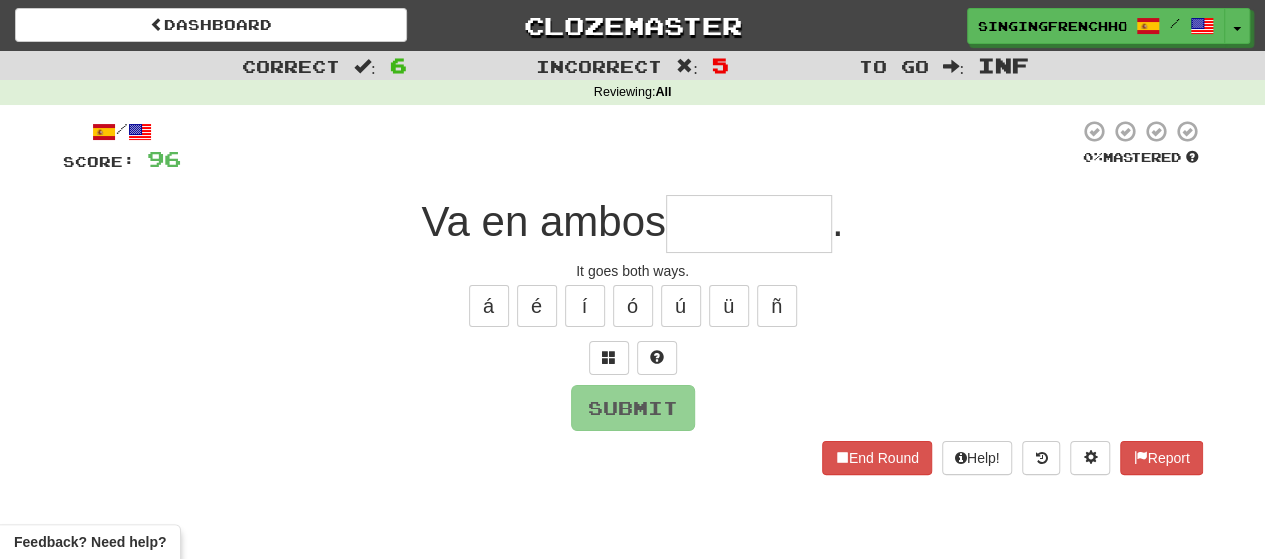 click at bounding box center (749, 224) 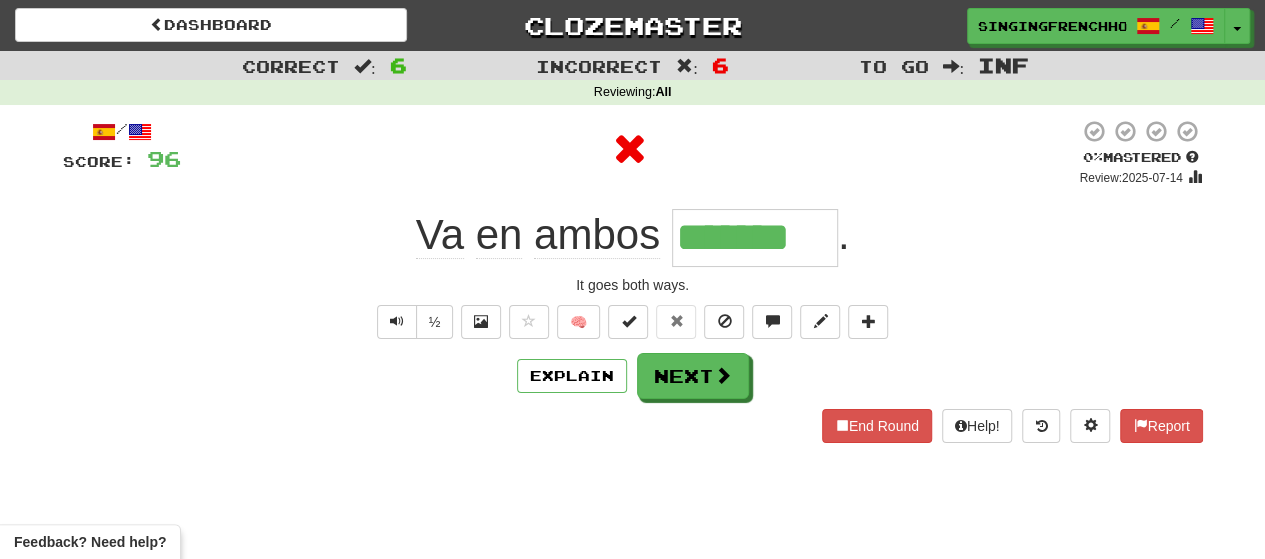 type on "********" 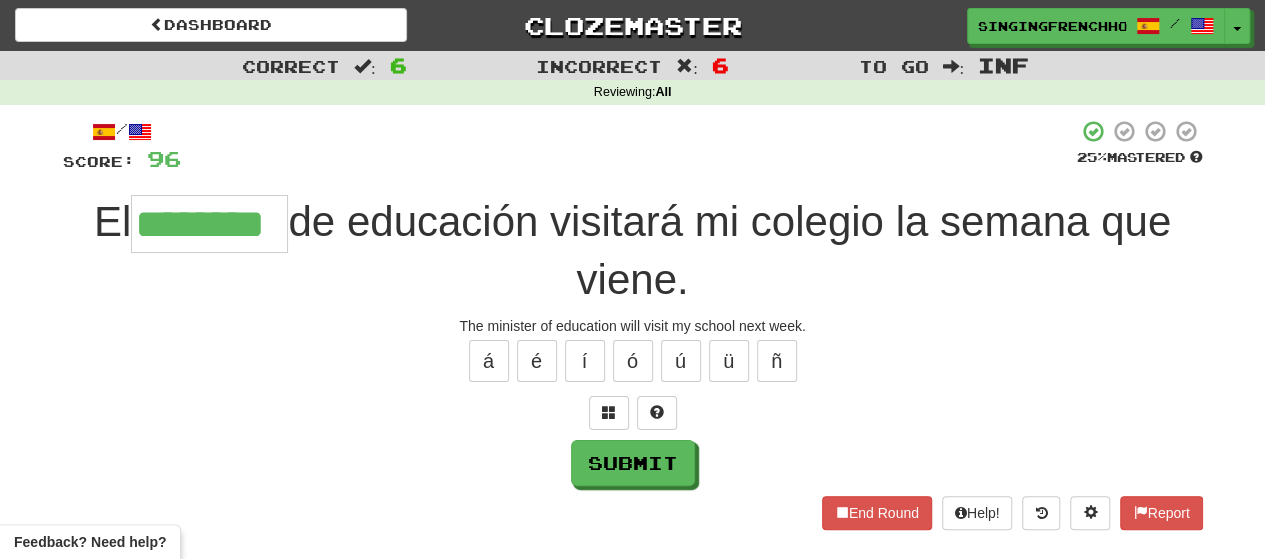 type on "********" 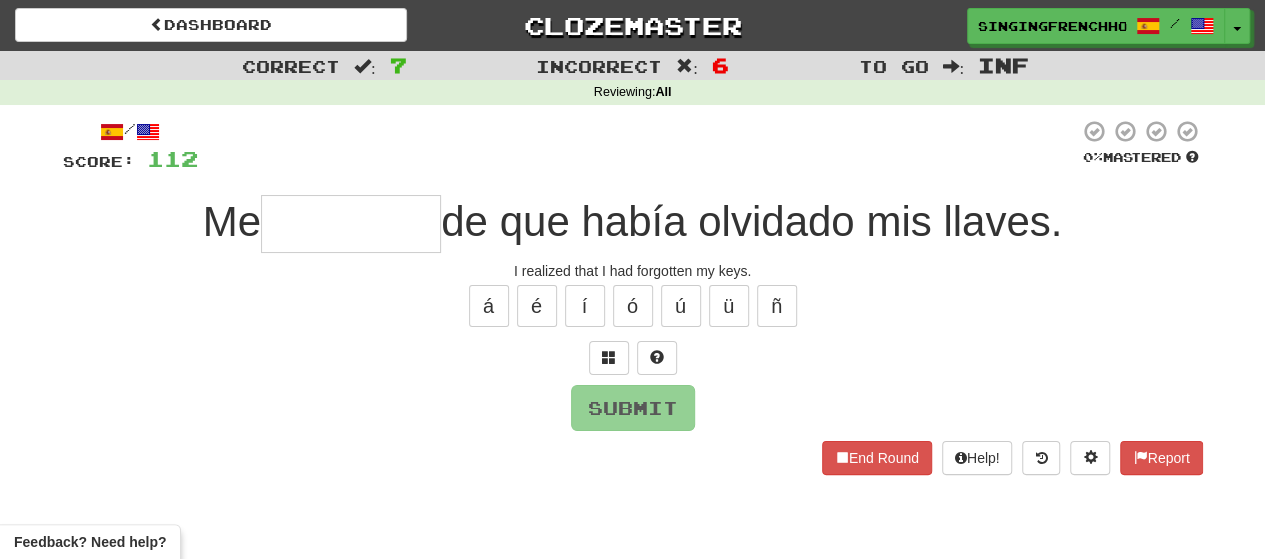 type on "*" 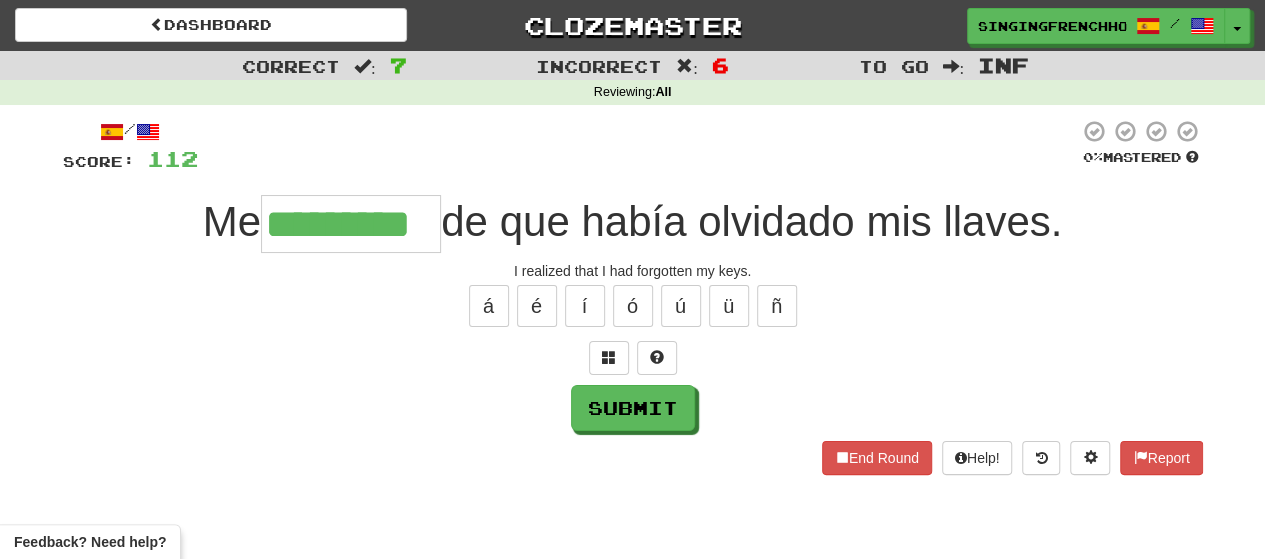 type on "*********" 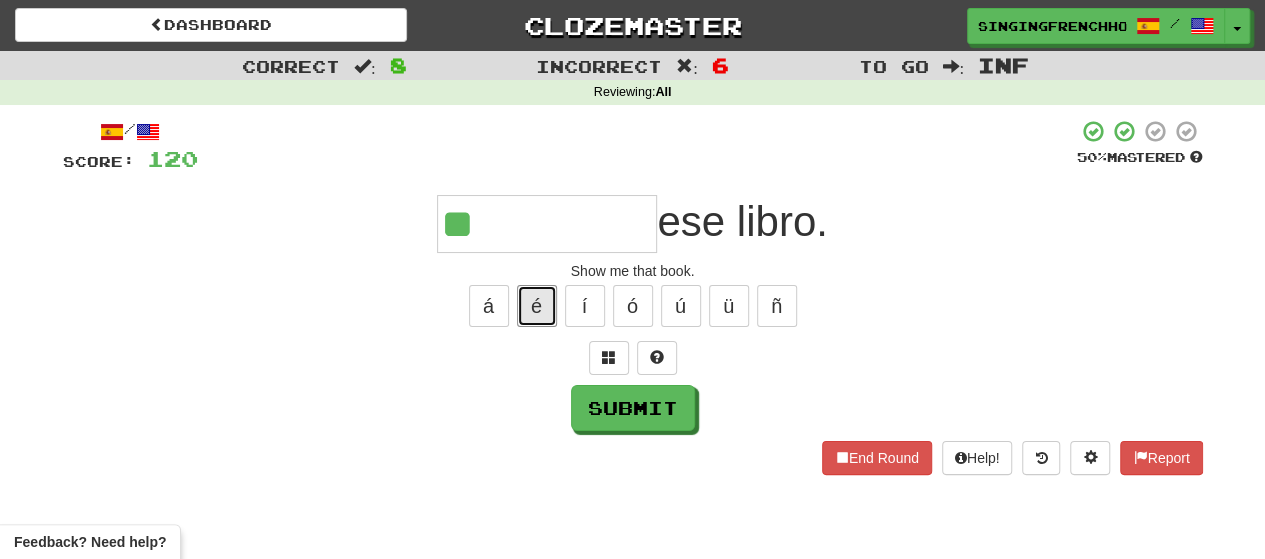 click on "é" at bounding box center (537, 306) 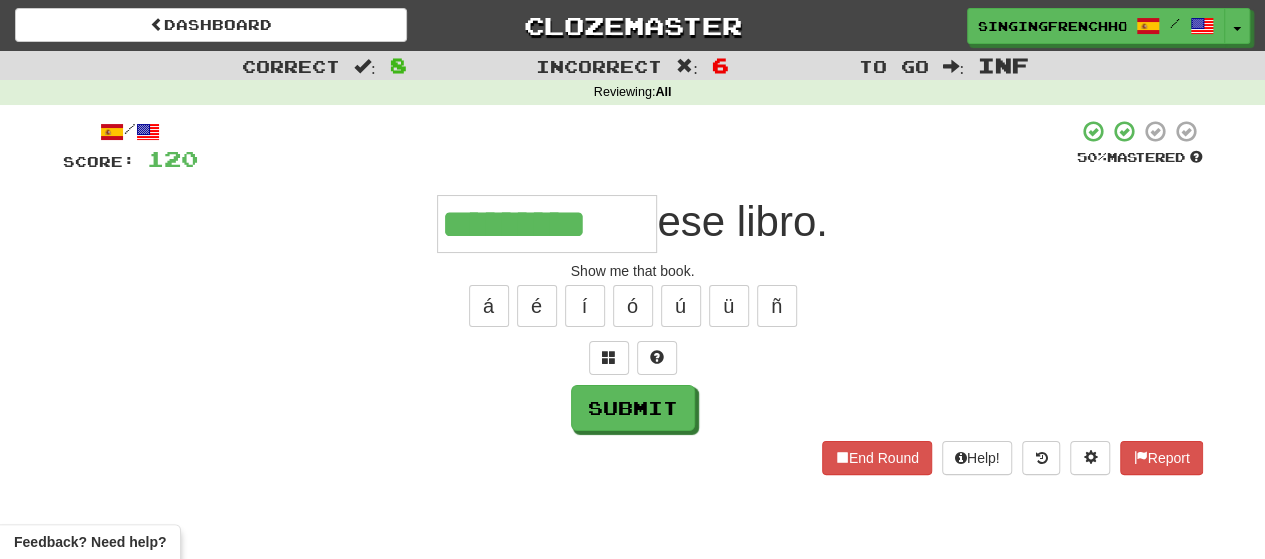 type on "*********" 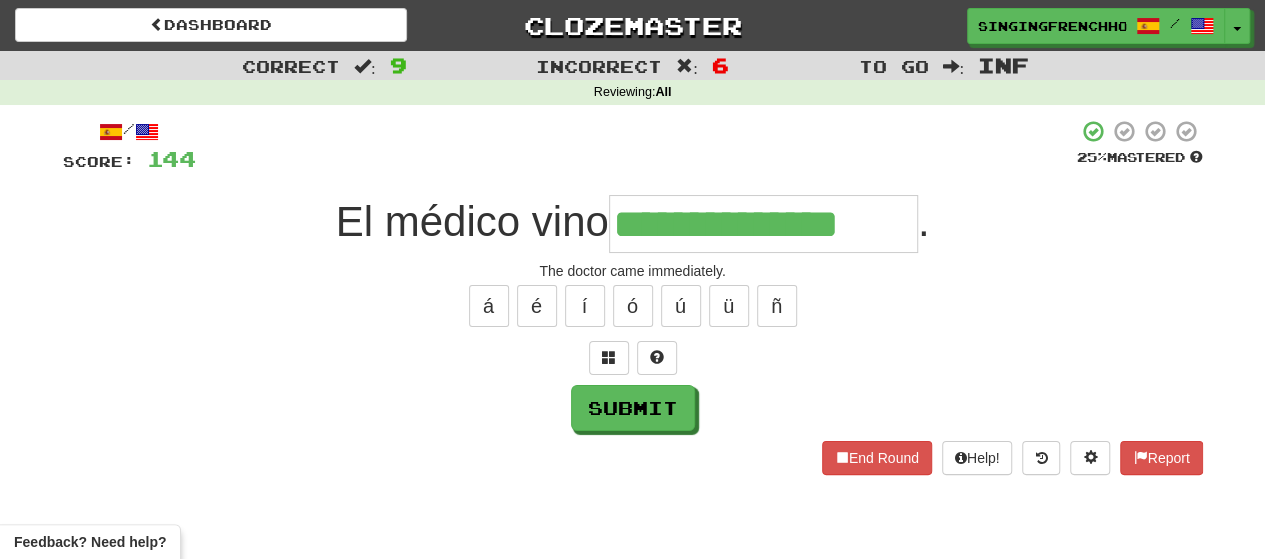 type on "**********" 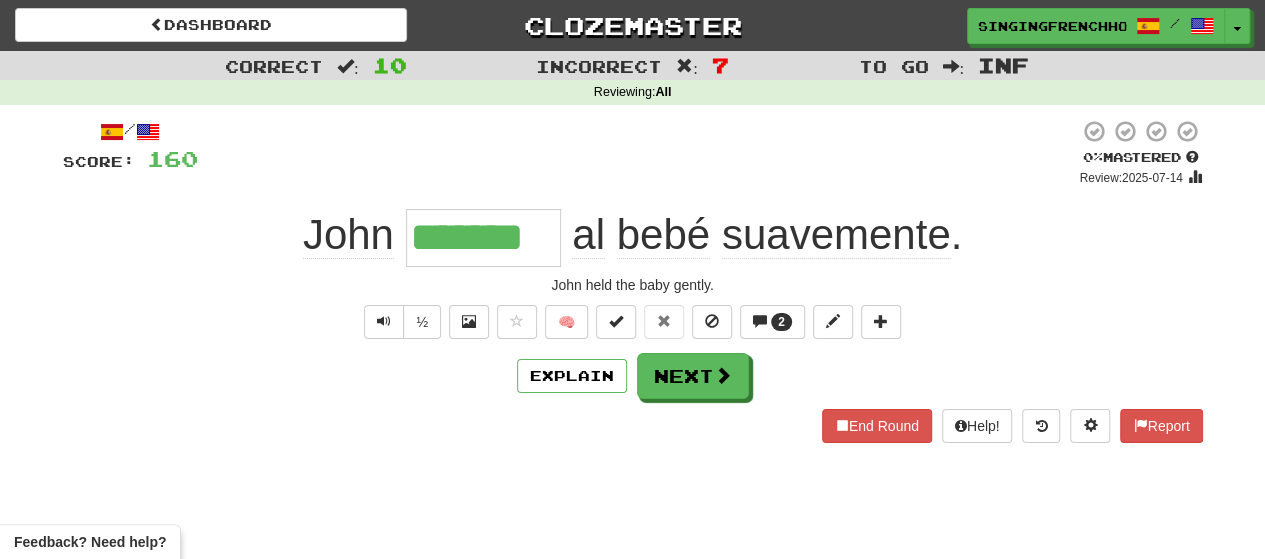 type on "*******" 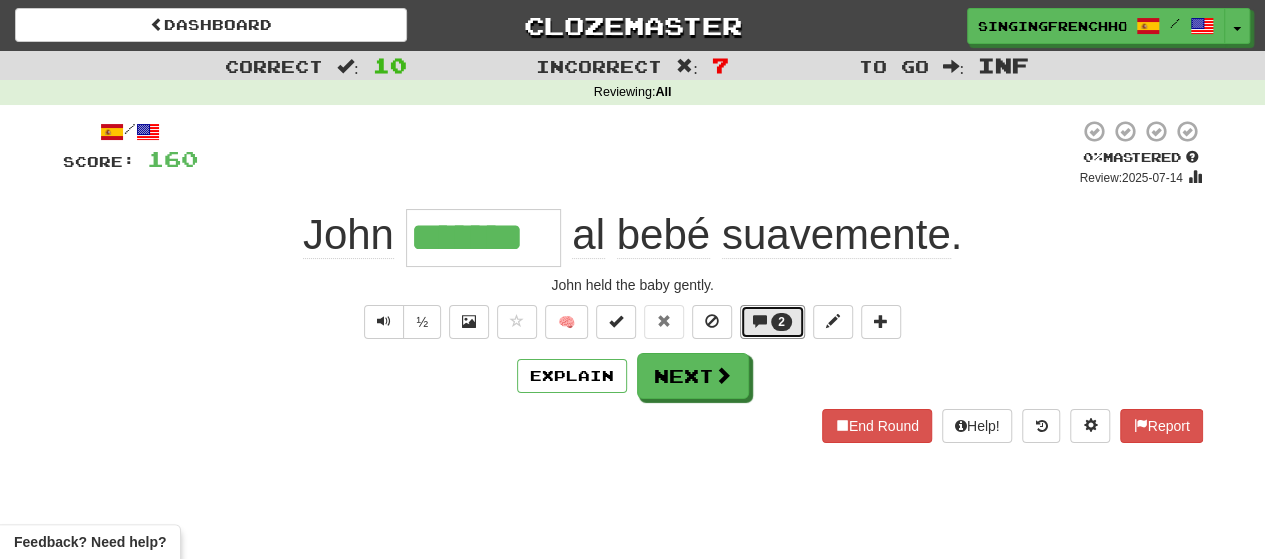 click on "2" at bounding box center (772, 322) 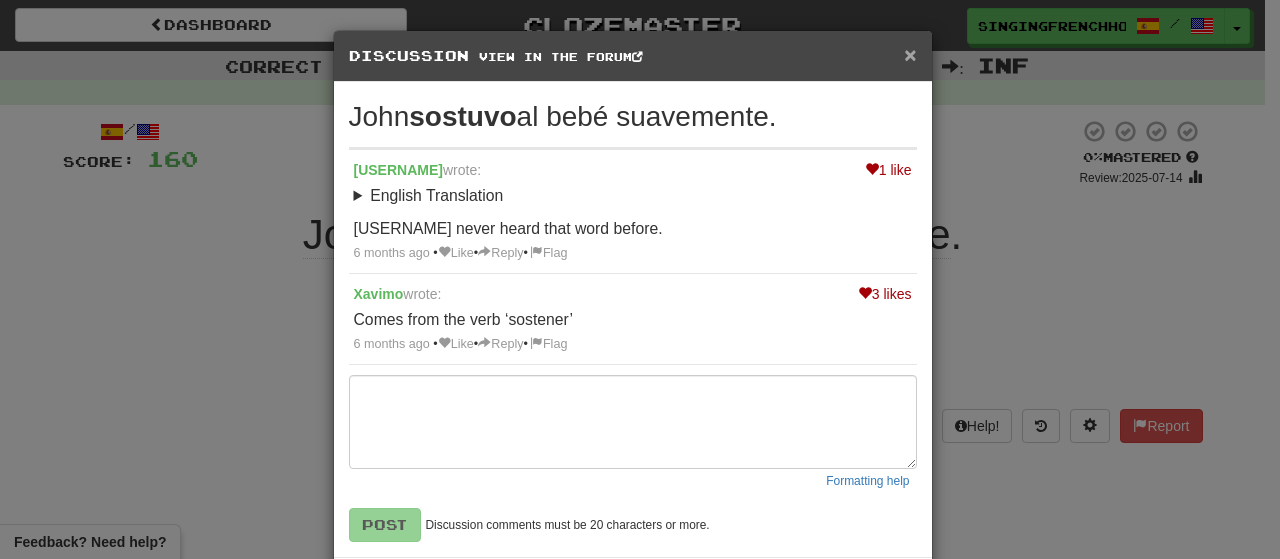 click on "×" at bounding box center (910, 54) 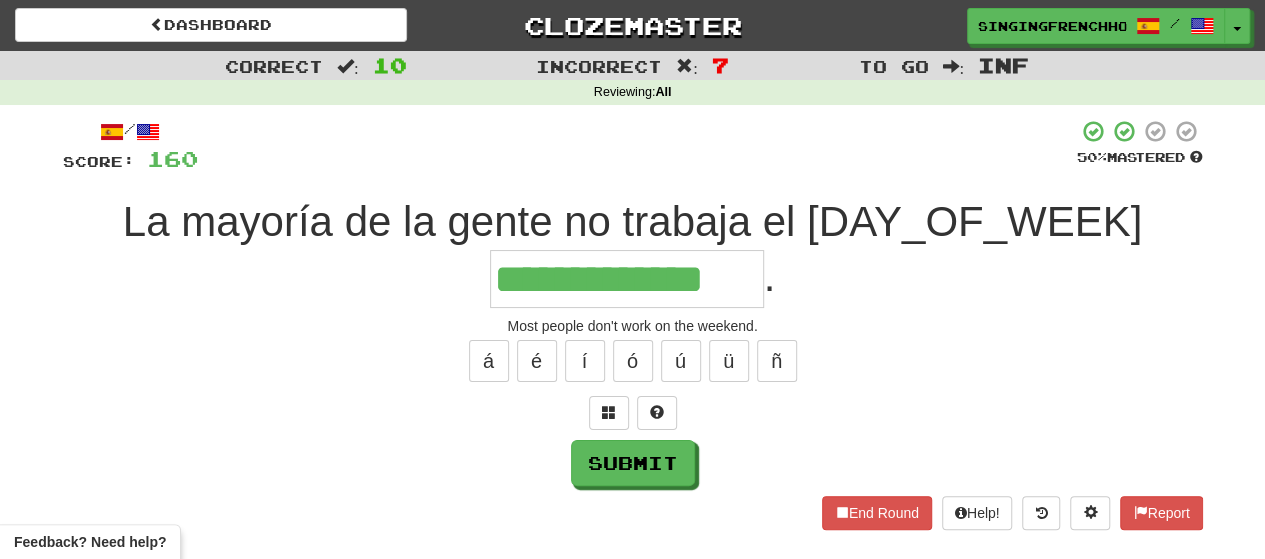 type on "**********" 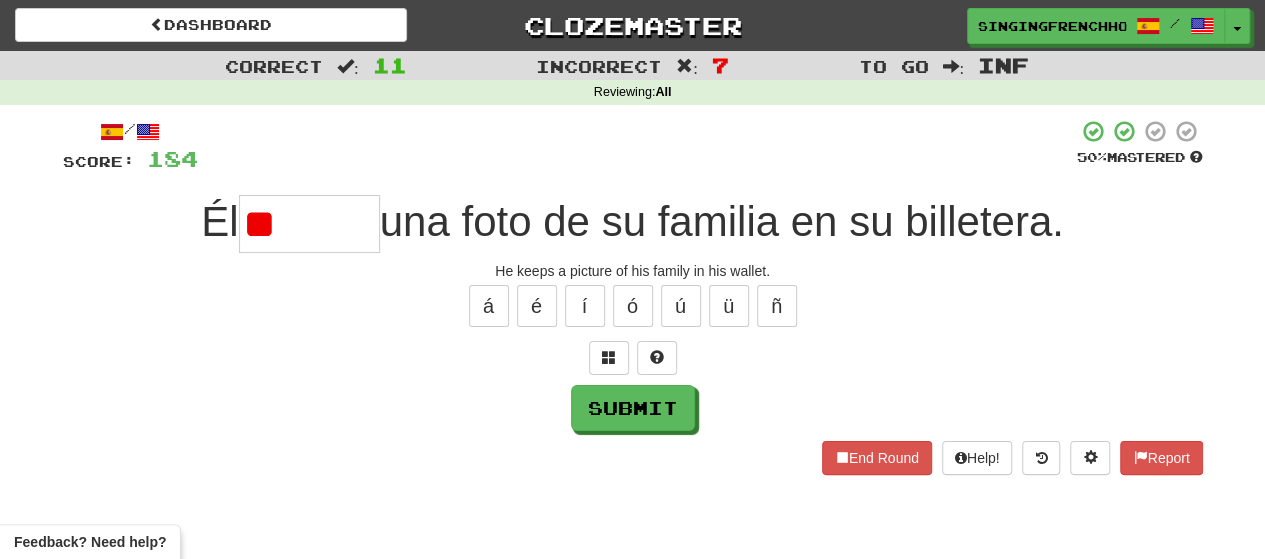type on "*" 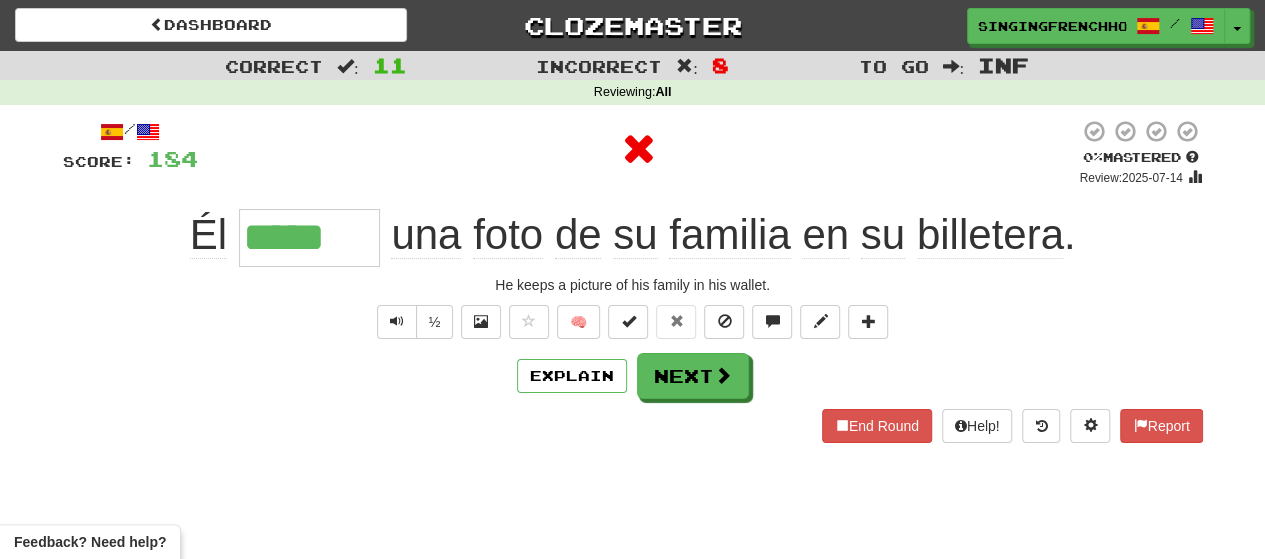 type on "******" 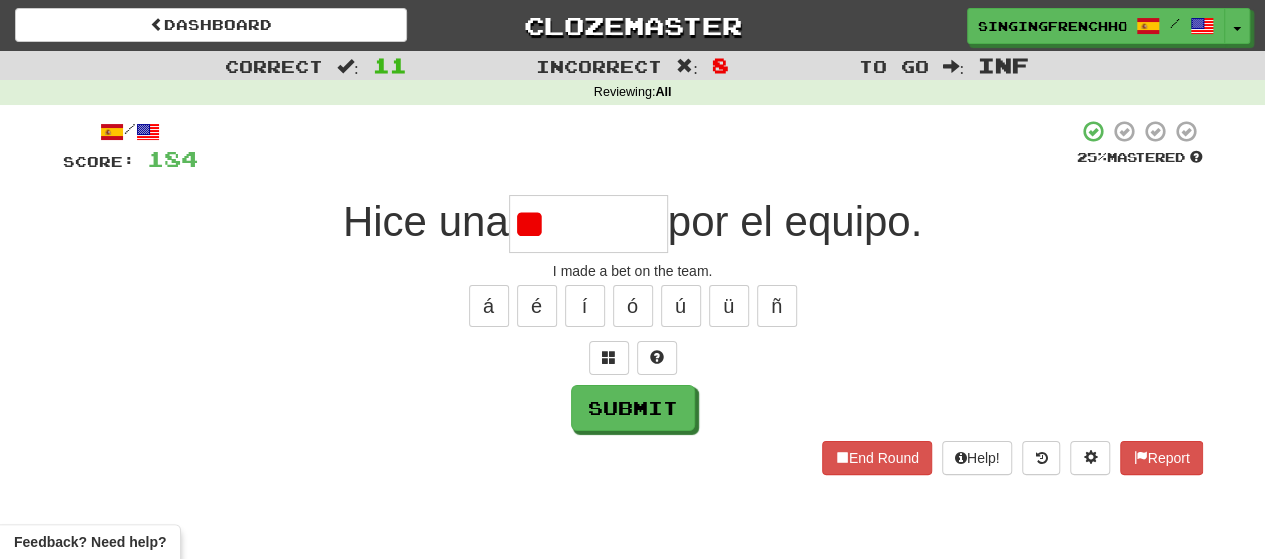 type on "*" 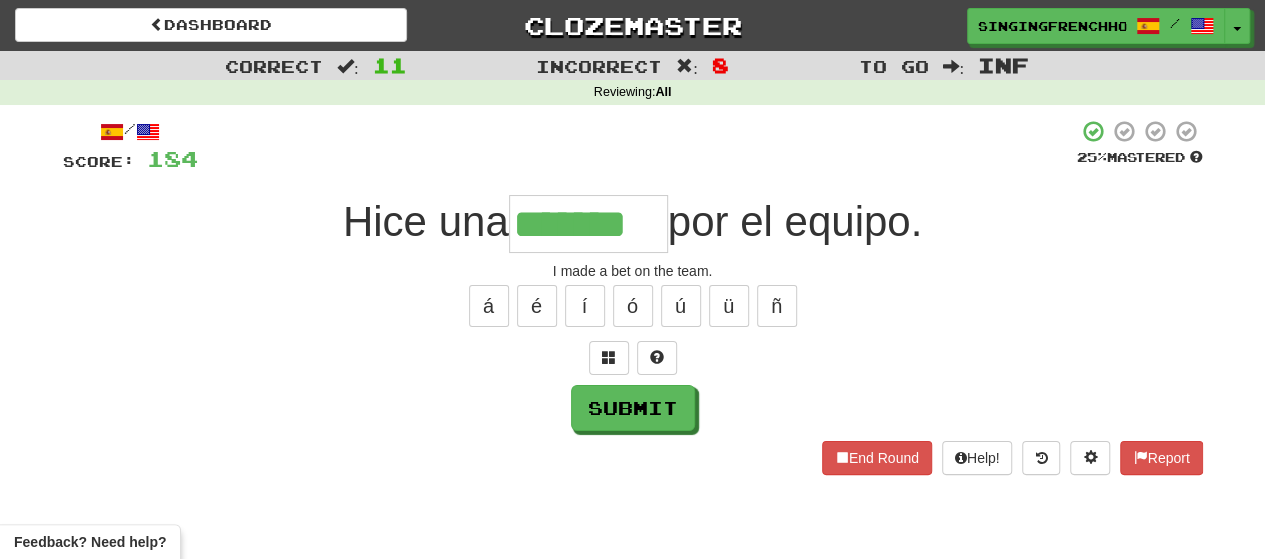 type on "*******" 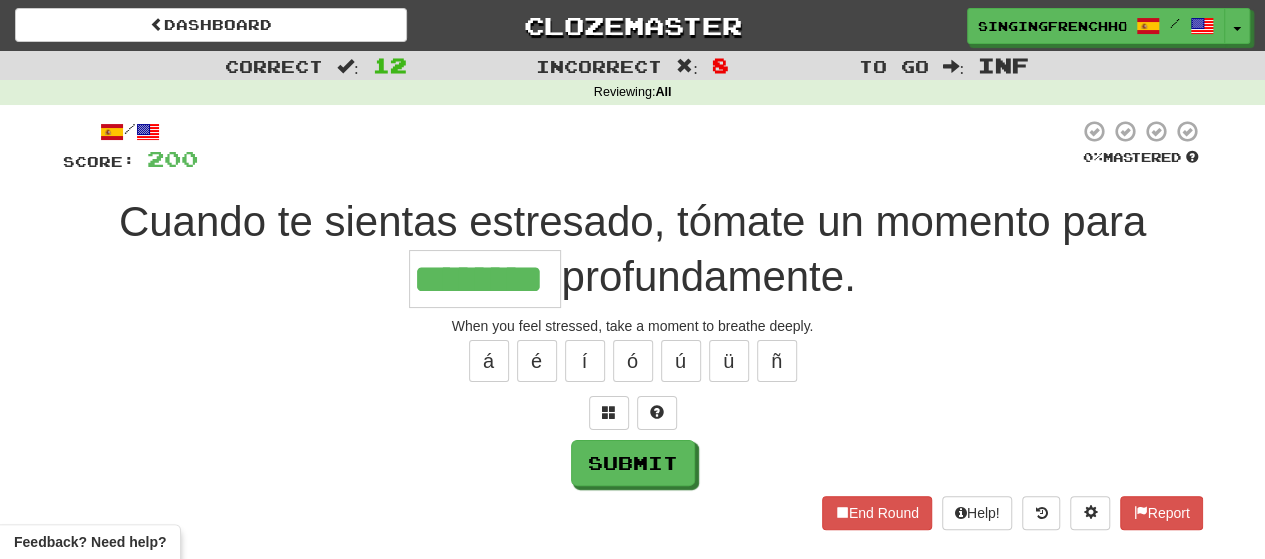 type on "********" 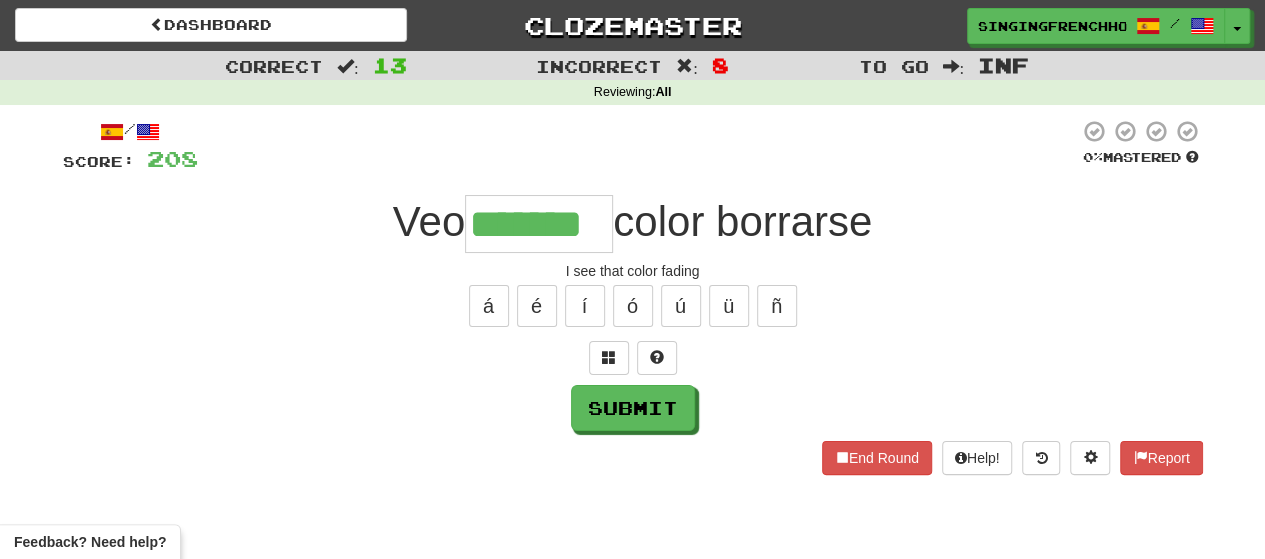type on "*******" 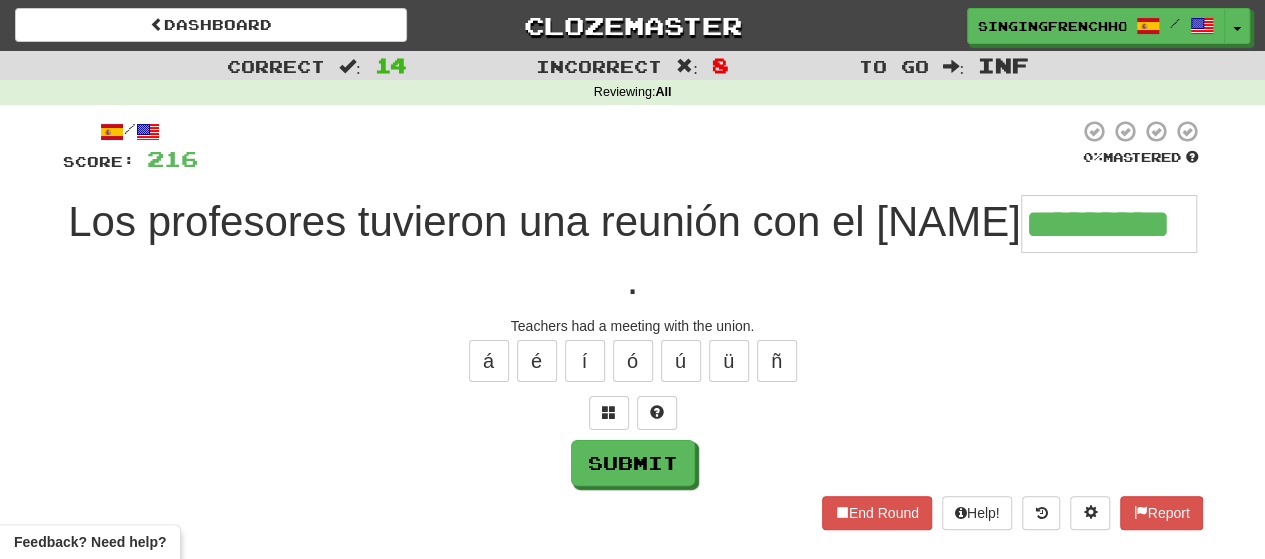 type on "*********" 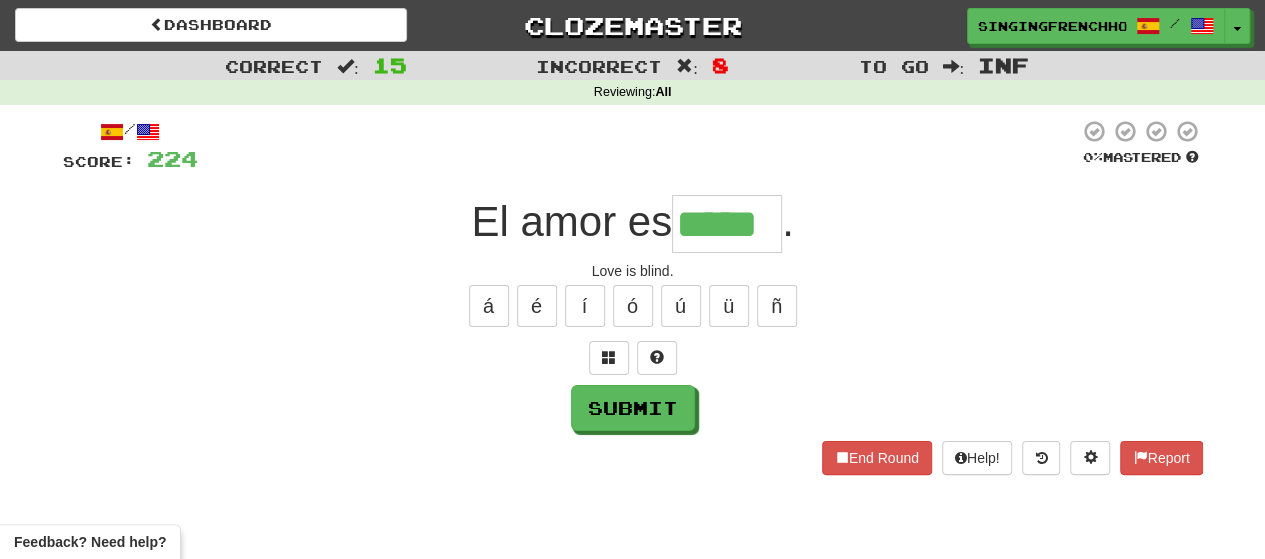type on "*****" 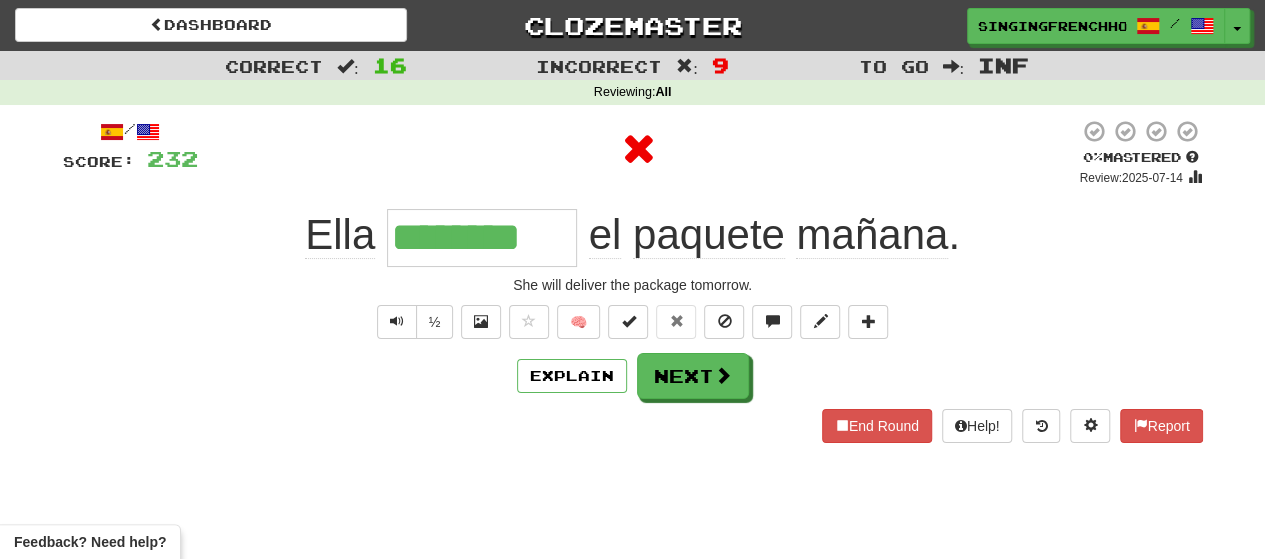 type on "*********" 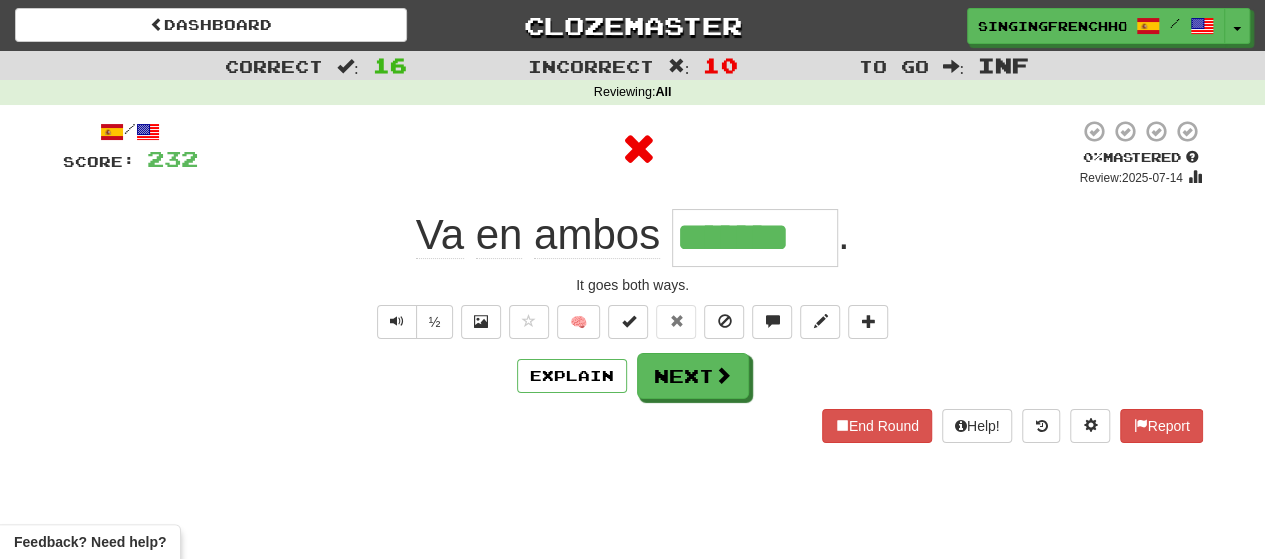 type on "********" 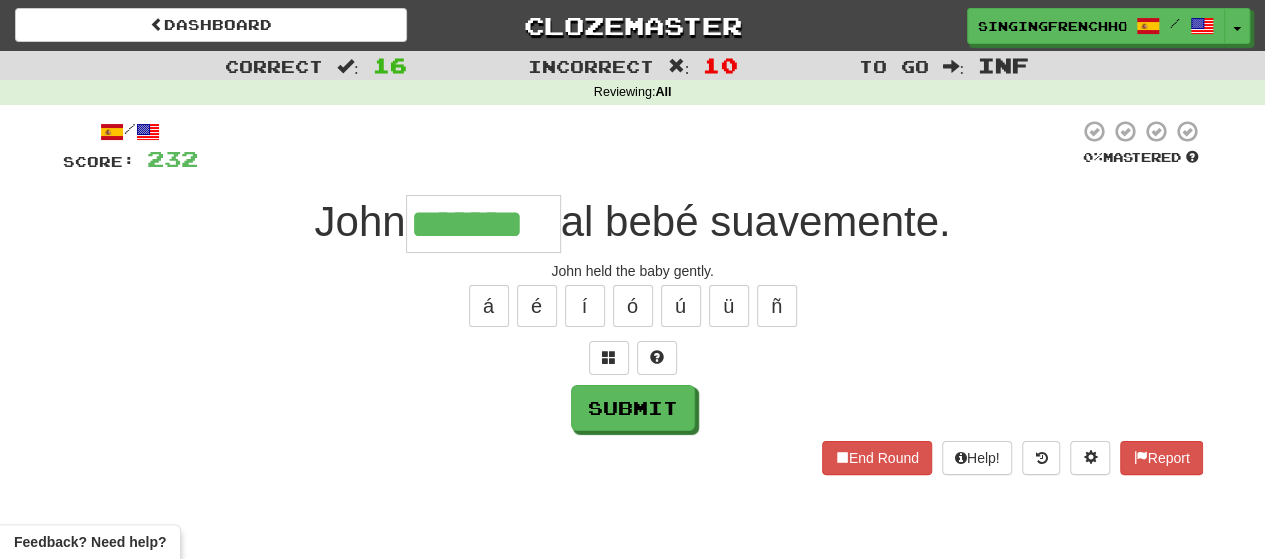 type on "*******" 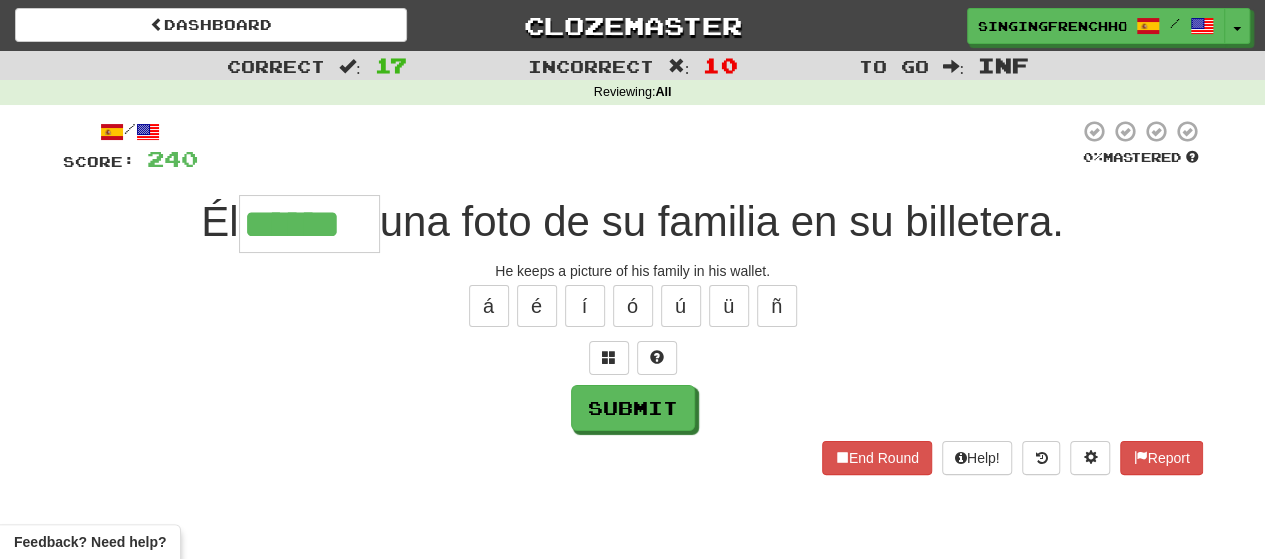 type on "******" 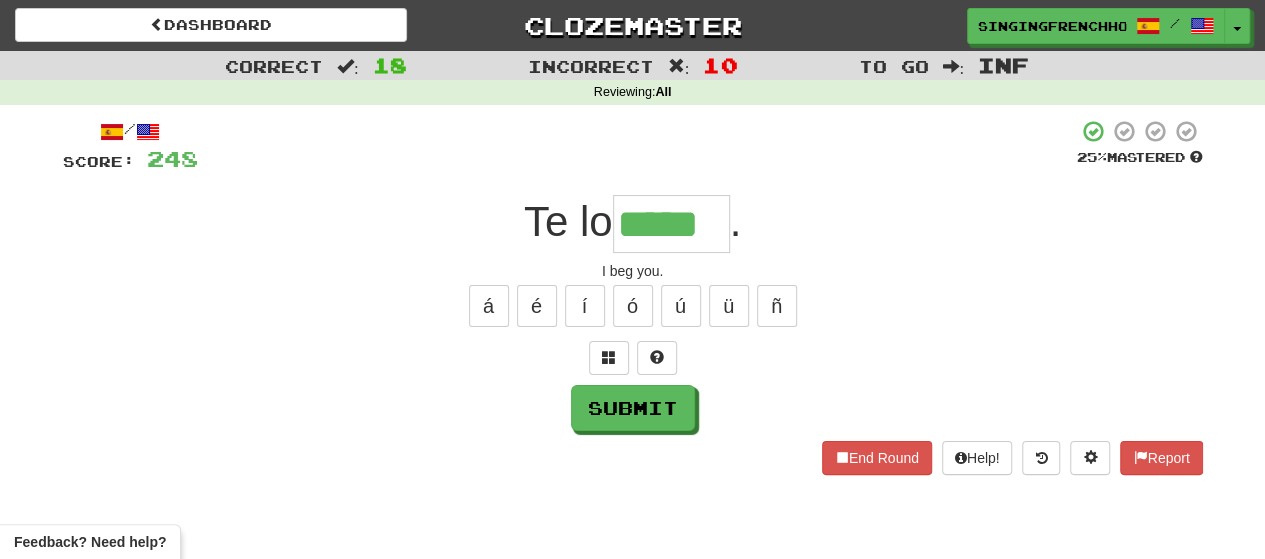 type on "*****" 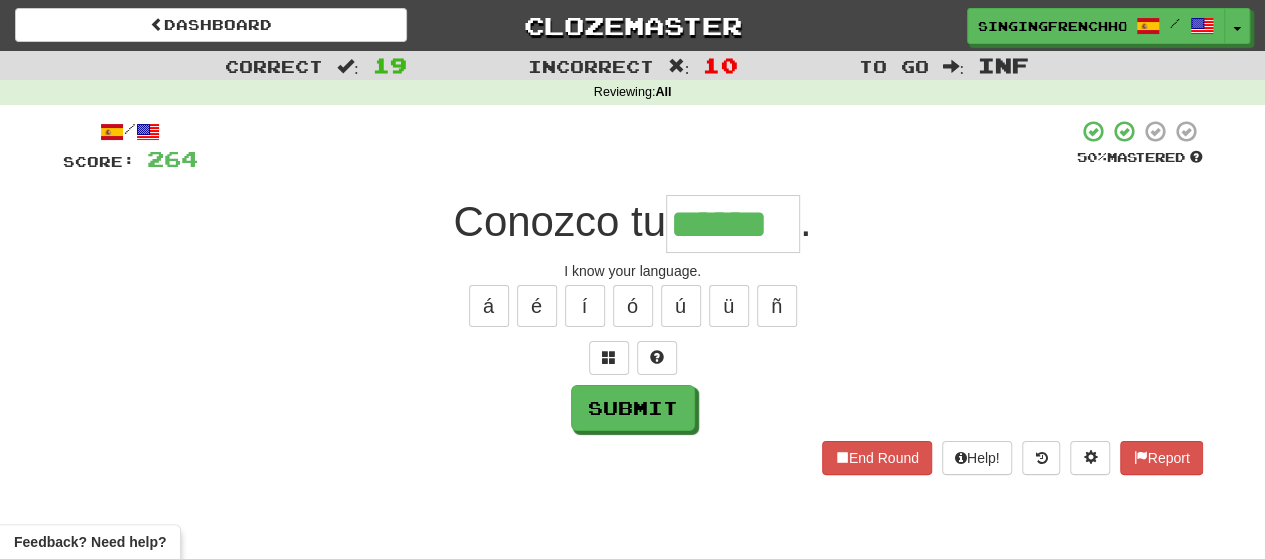 type on "******" 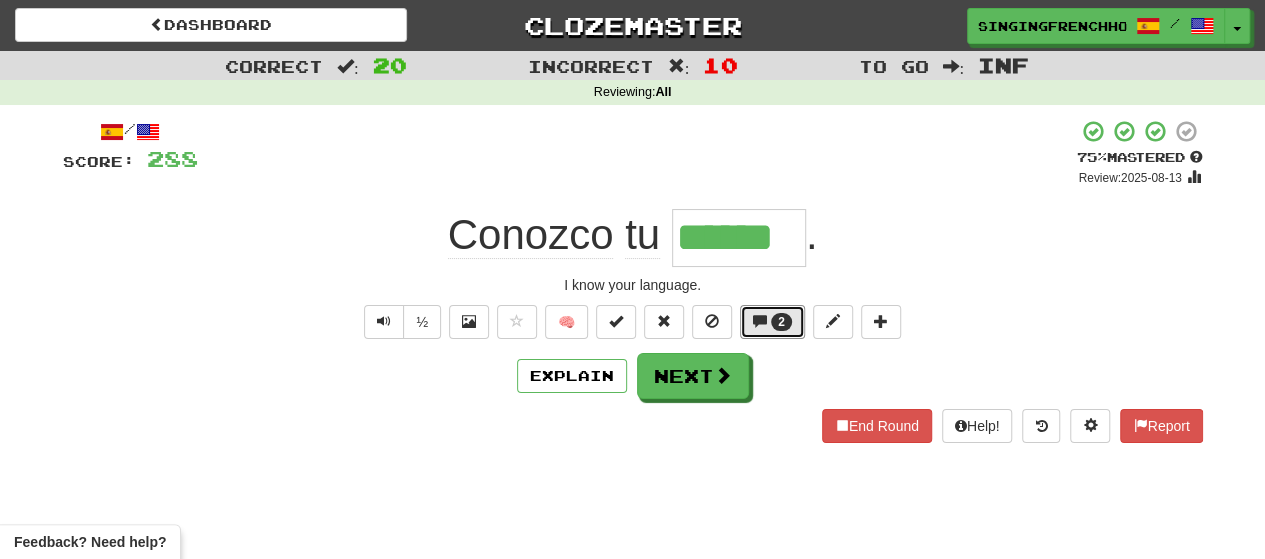 click on "2" at bounding box center [772, 322] 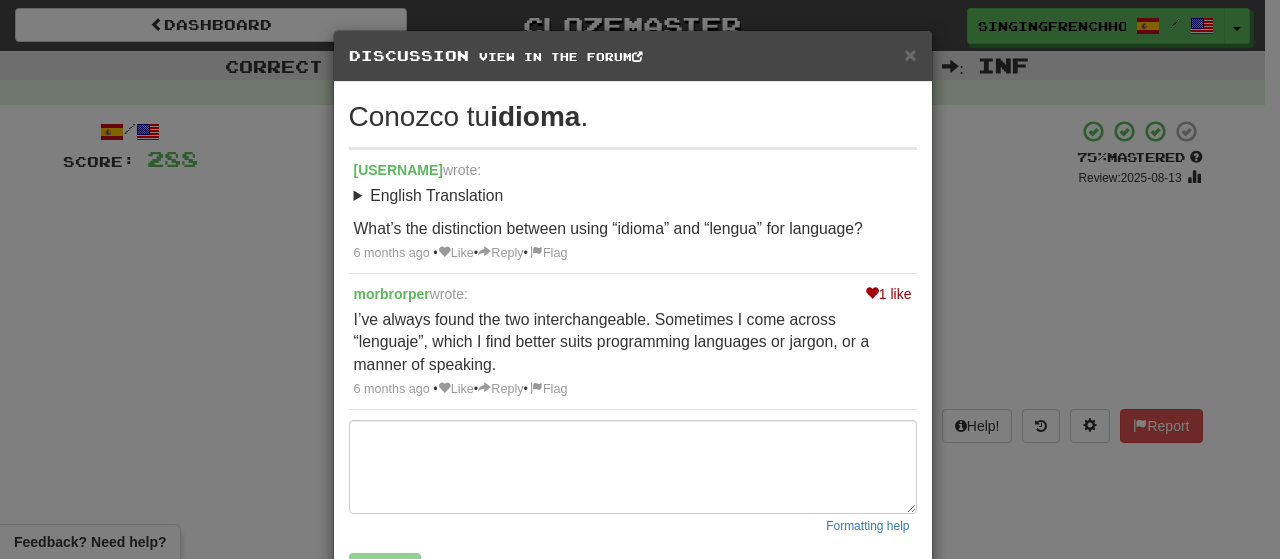 click on "× Discussion View in the forum  Conozco tu  idioma .
Bemmoney2617
wrote:
English Translation
I know your language.
What’s the distinction between using “idioma” and “lengua” for language?
6 months ago
•
Like
•
Reply
•
Flag
1
like
morbrorper
wrote:
I’ve always found the two interchangeable. Sometimes I come across “lenguaje”, which I find better suits programming languages or jargon, or a manner of speaking.
6 months ago
•
Like
•
Reply
•
Flag
Formatting help Post Discussion comments must be 20 characters or more. All sentence comments also appear in the forum -  check it out ! Close Loading ..." at bounding box center [640, 279] 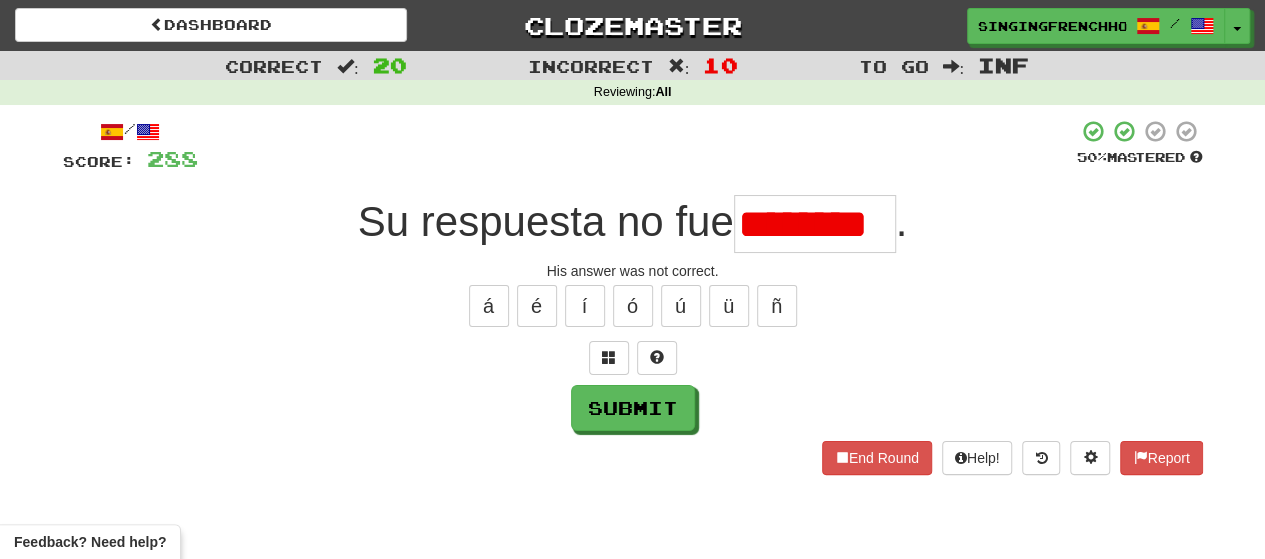 type on "********" 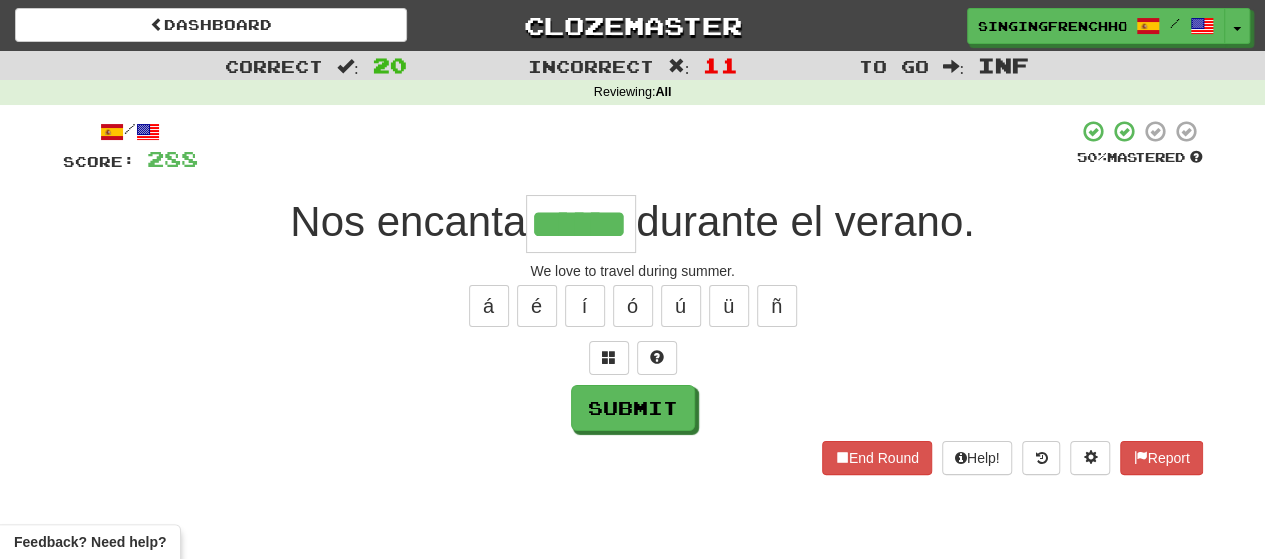 type on "******" 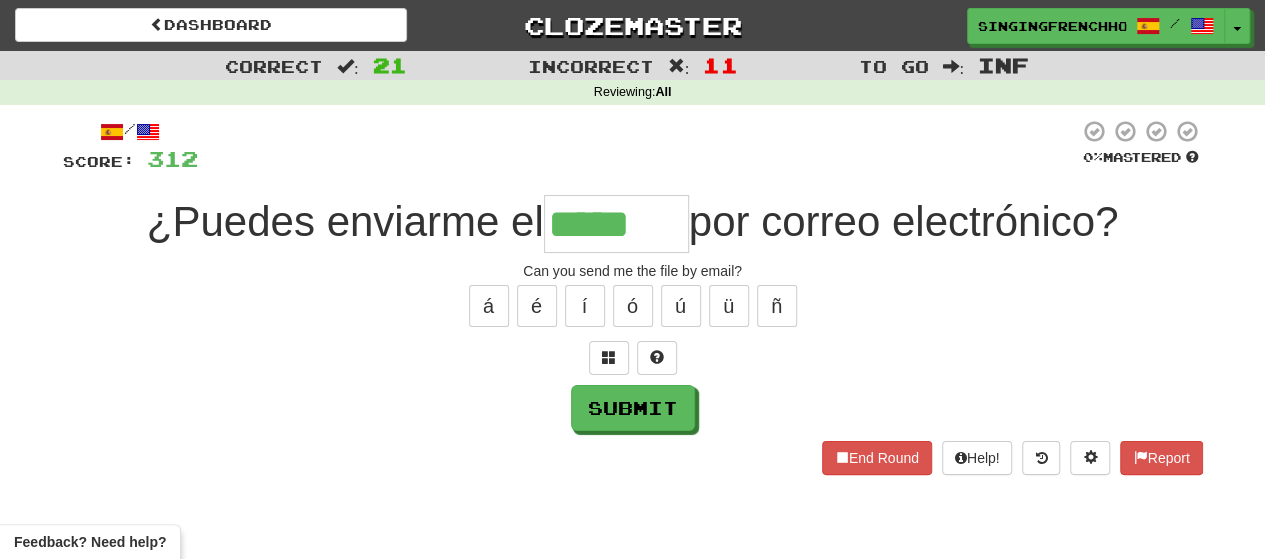 type on "*******" 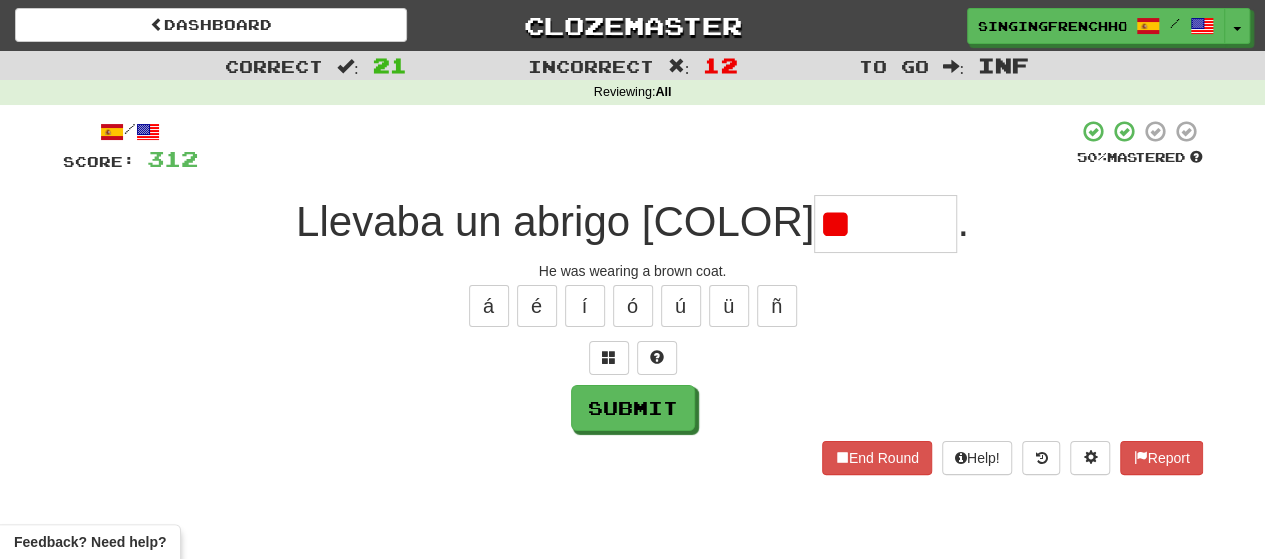 type on "*" 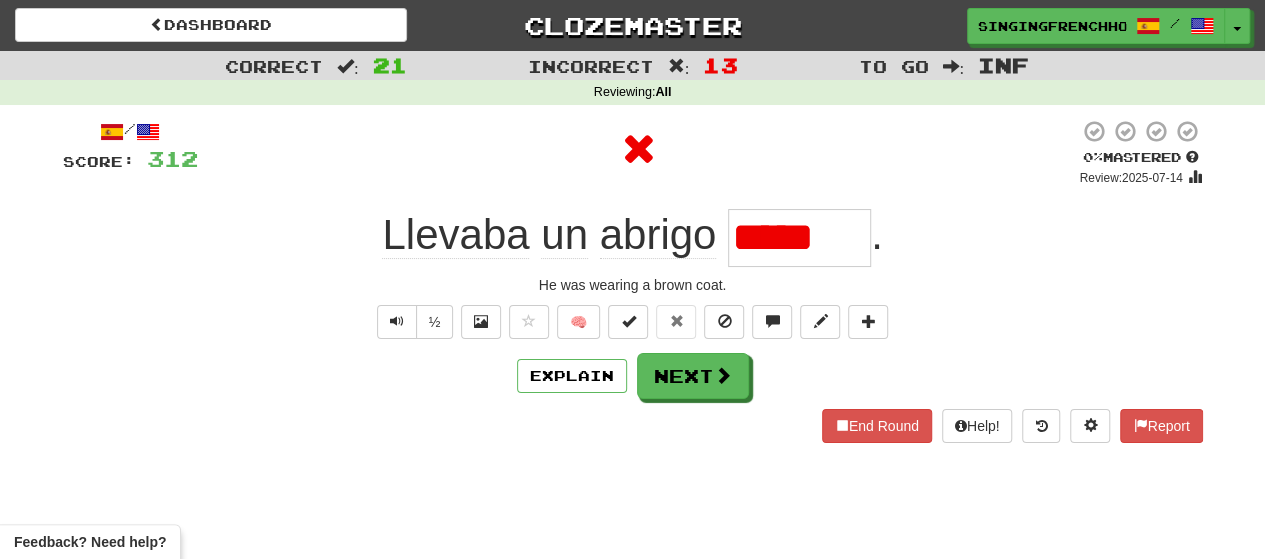 type on "******" 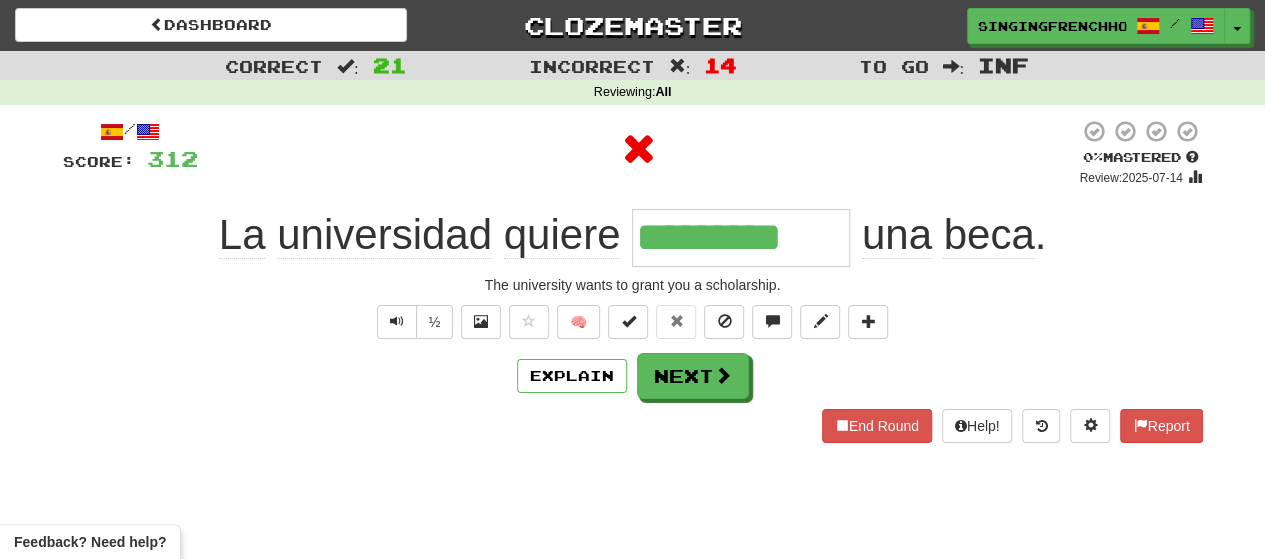 type on "**********" 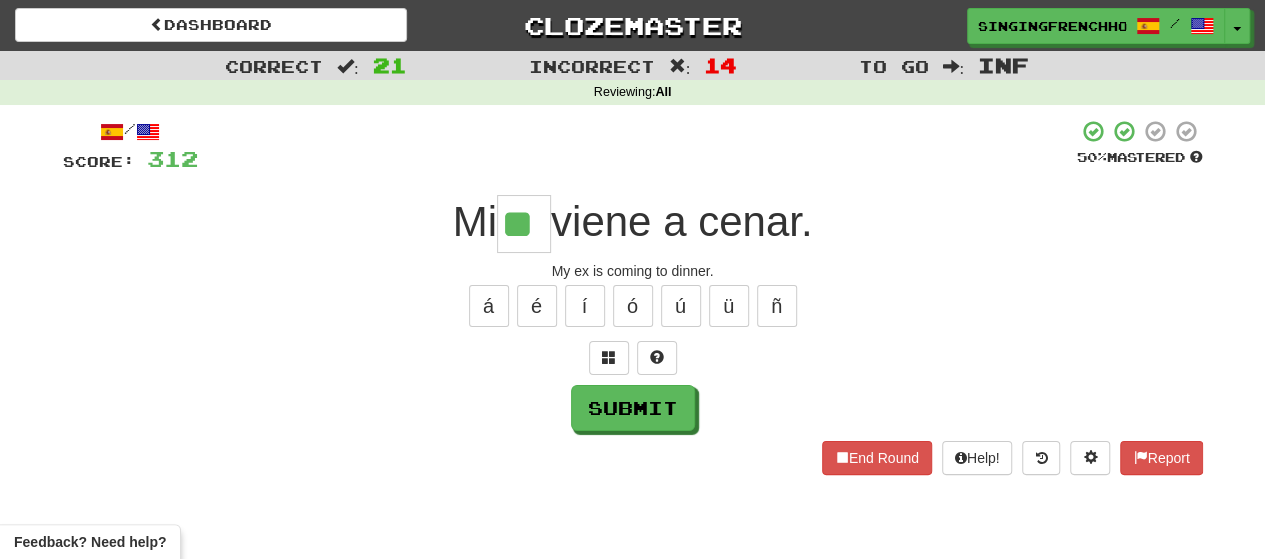 type on "**" 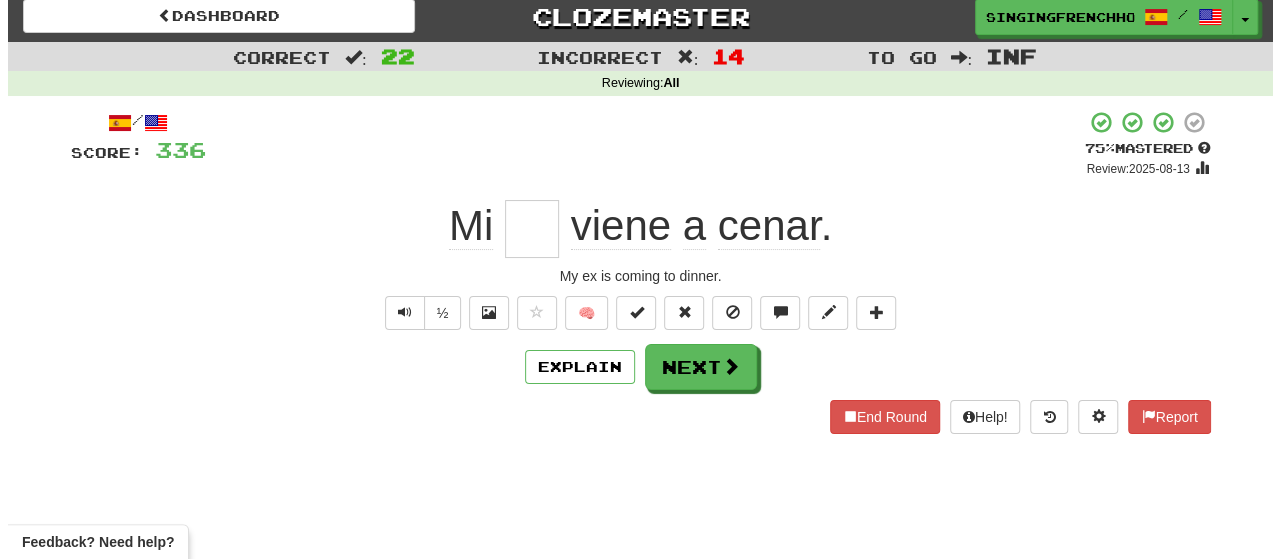 scroll, scrollTop: 0, scrollLeft: 0, axis: both 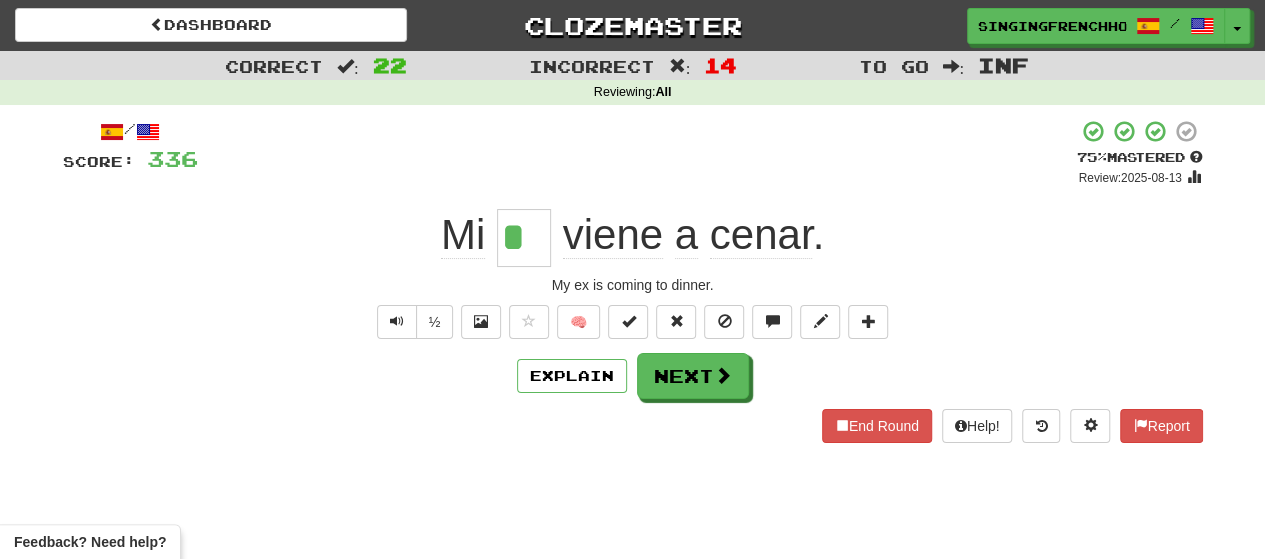type on "**" 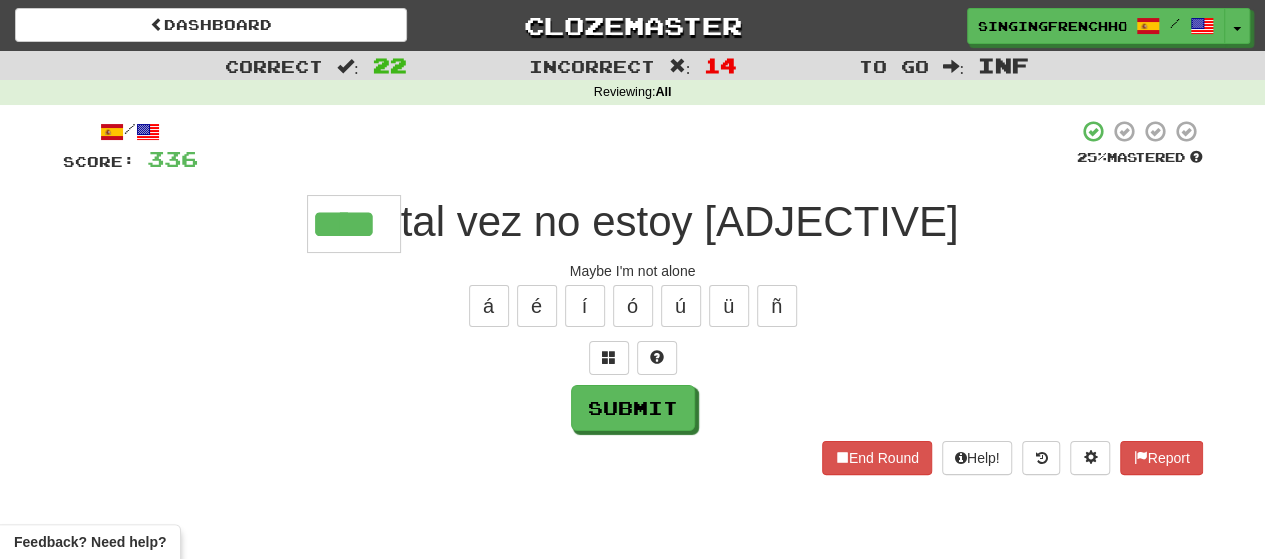 type on "****" 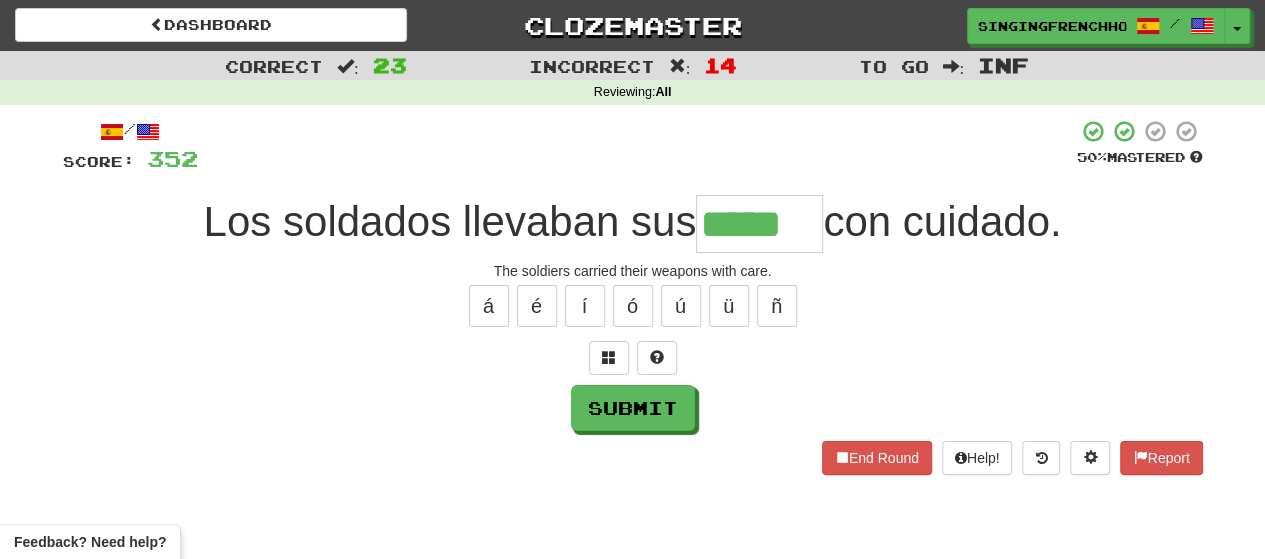type on "*****" 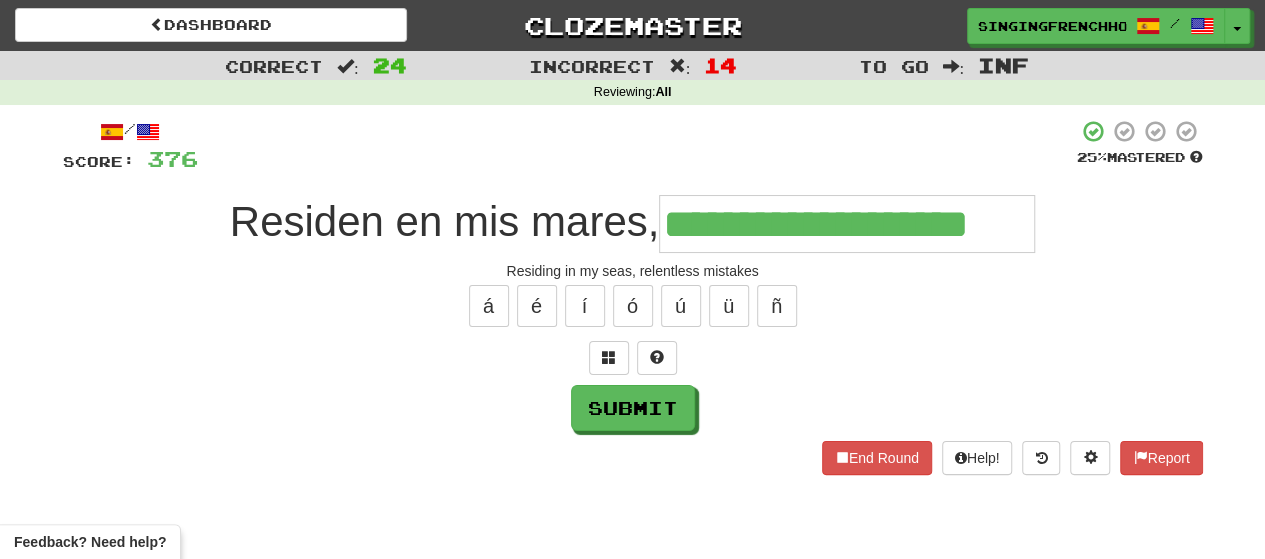 type on "**********" 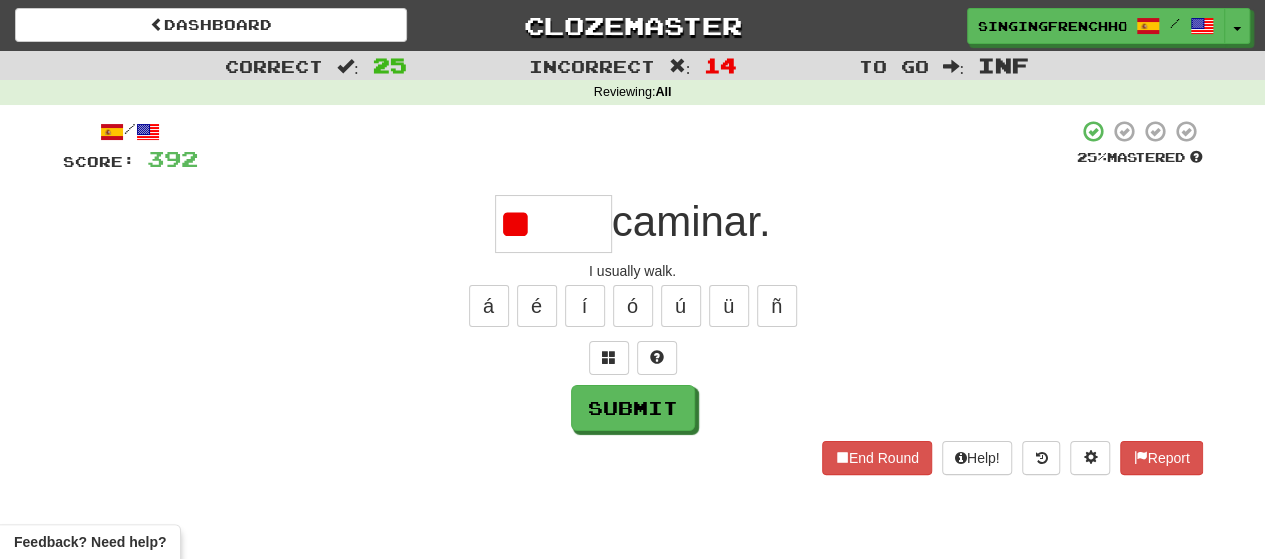 type on "*" 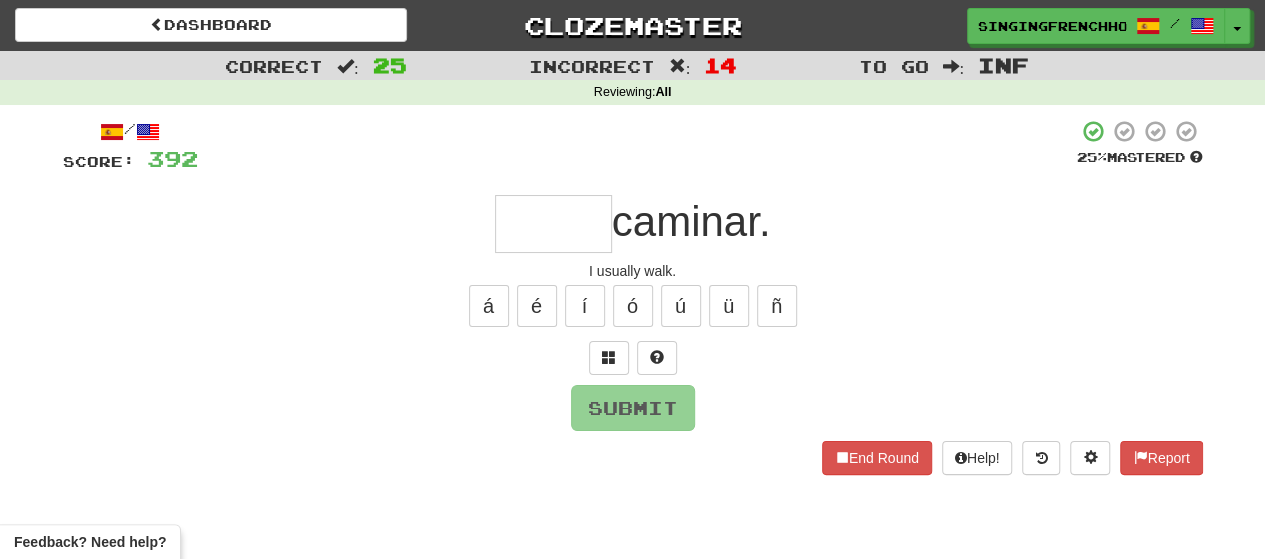 type on "*****" 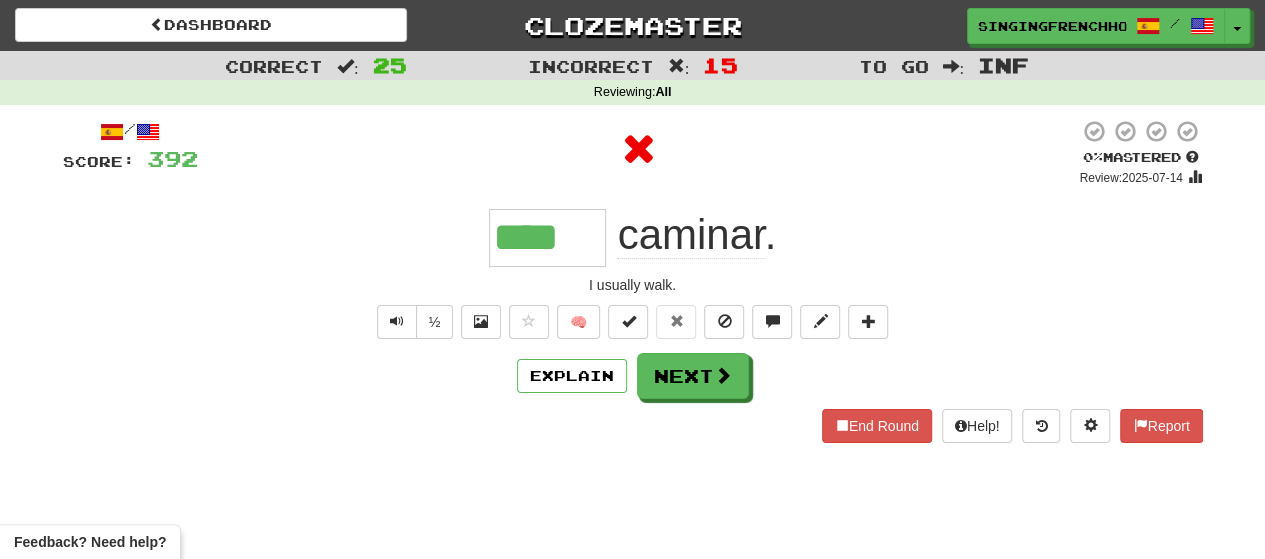 type on "*****" 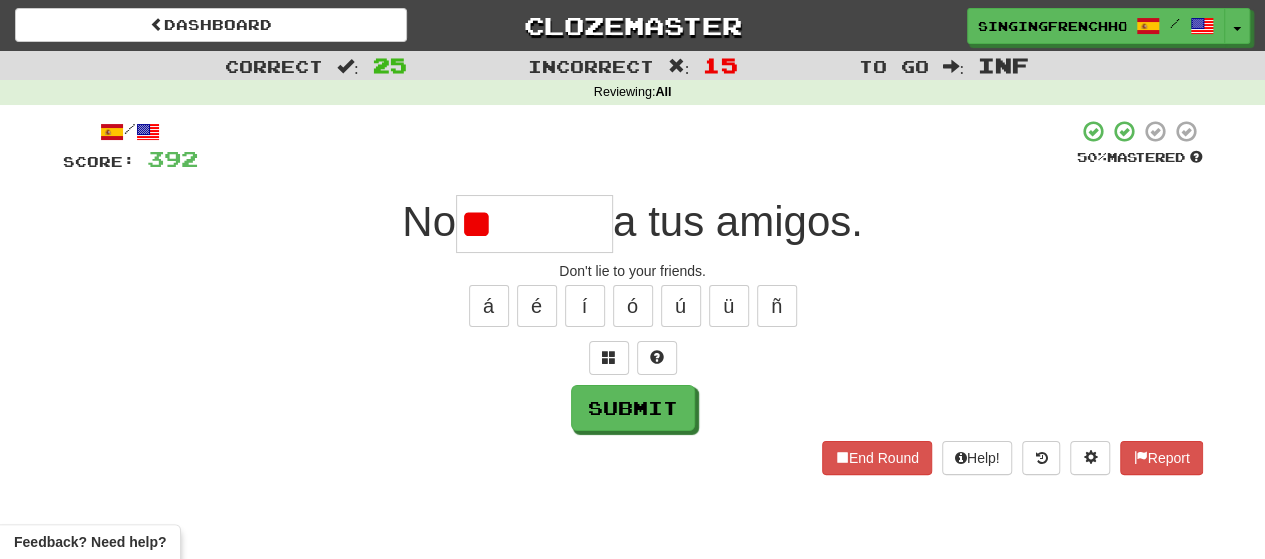 type on "*" 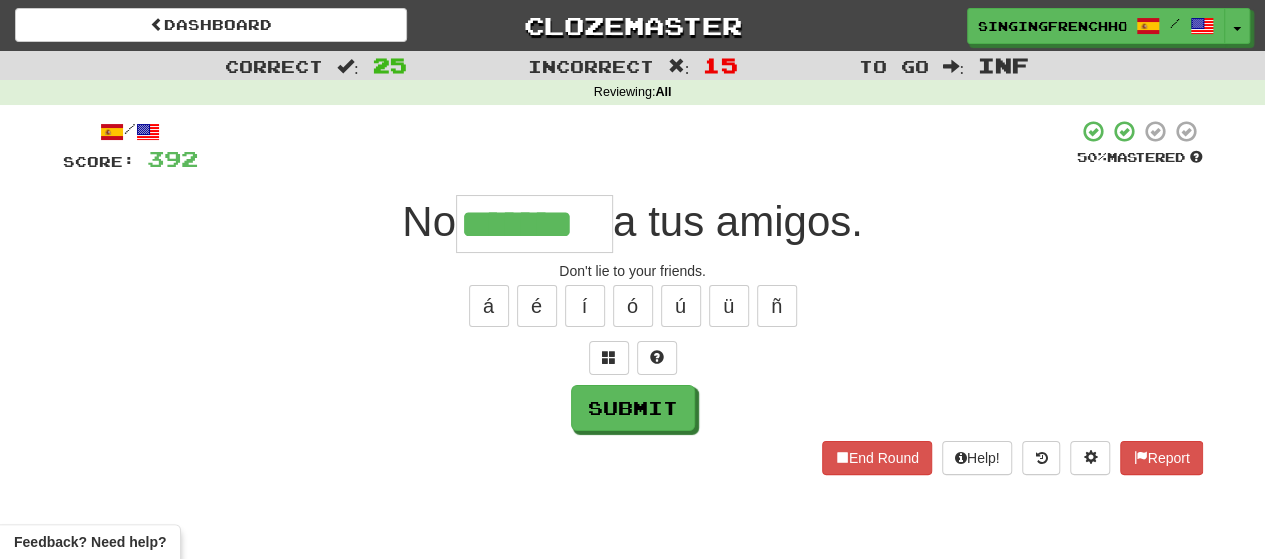 type on "*******" 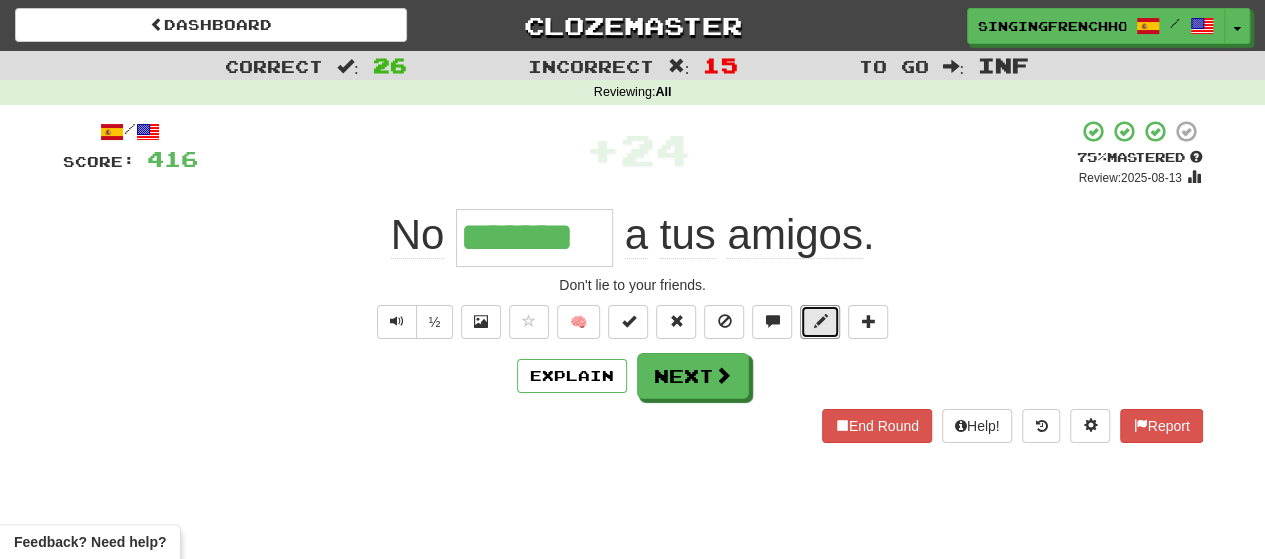 click at bounding box center [820, 322] 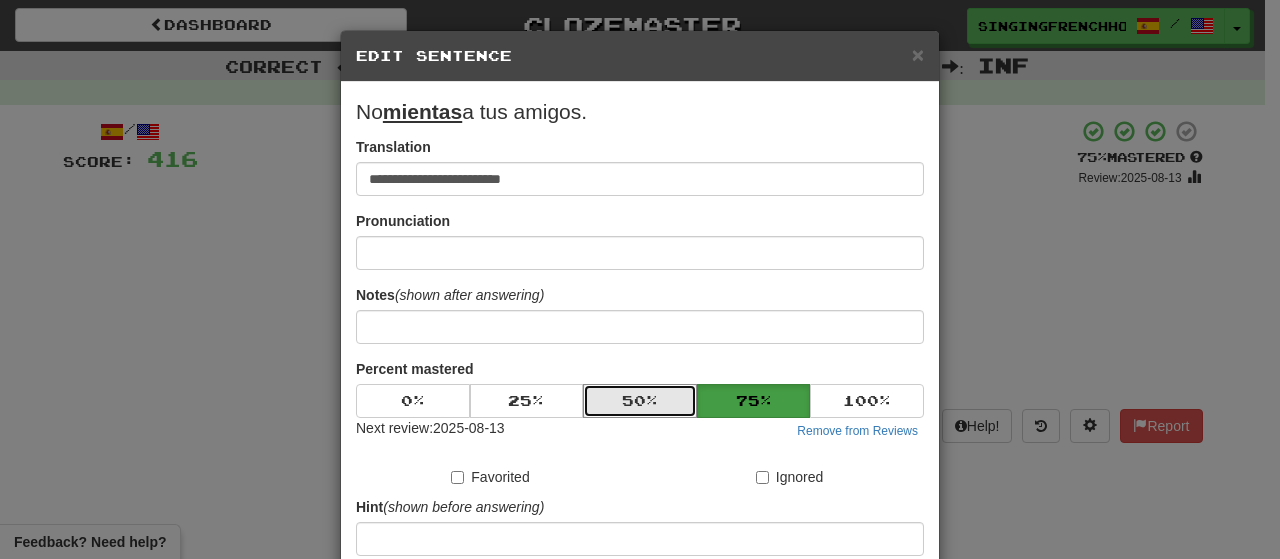 click on "50 %" at bounding box center [640, 401] 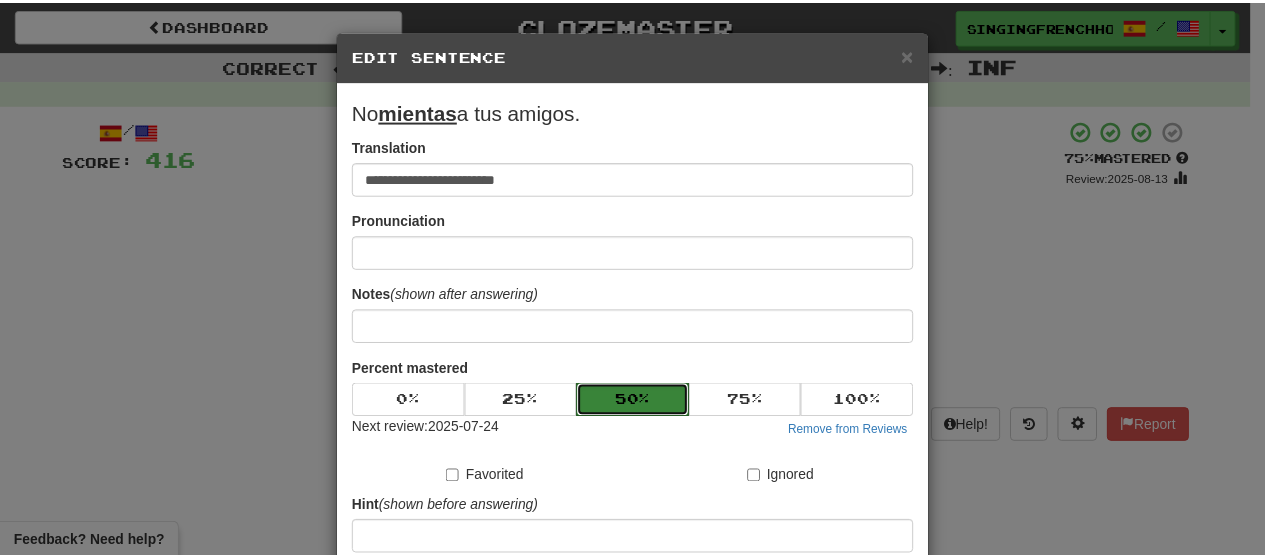 scroll, scrollTop: 238, scrollLeft: 0, axis: vertical 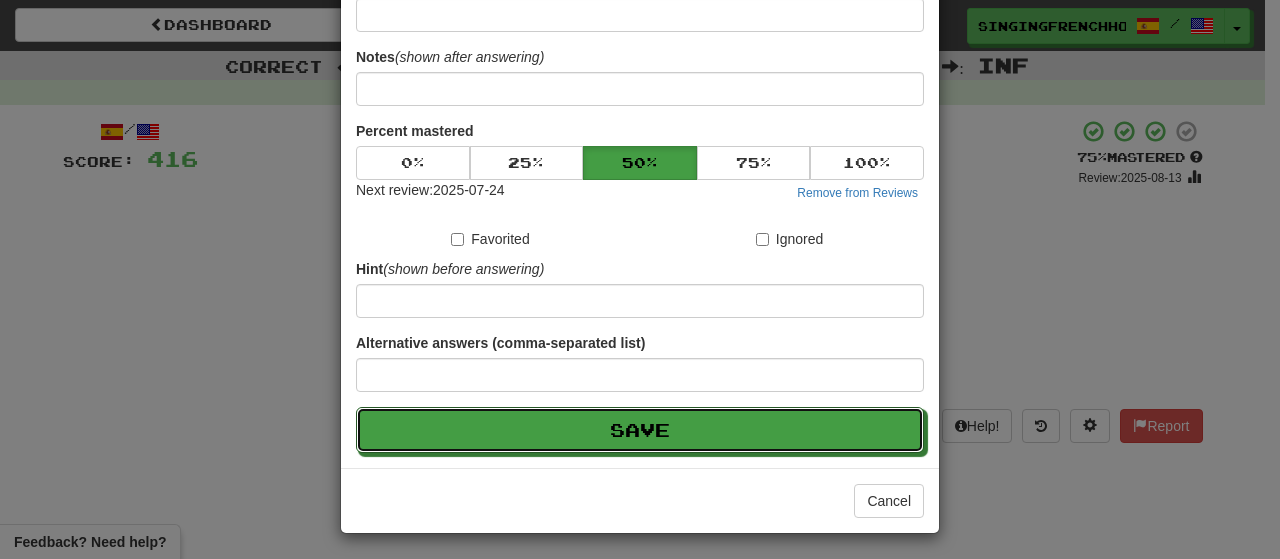 click on "Save" at bounding box center (640, 430) 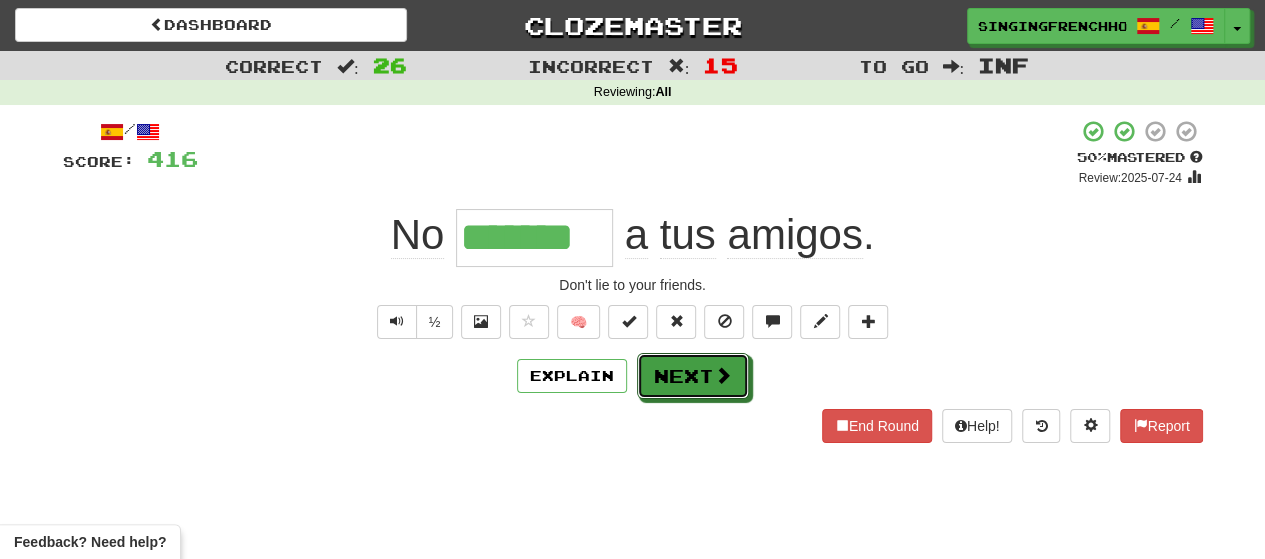 click on "Next" at bounding box center (693, 376) 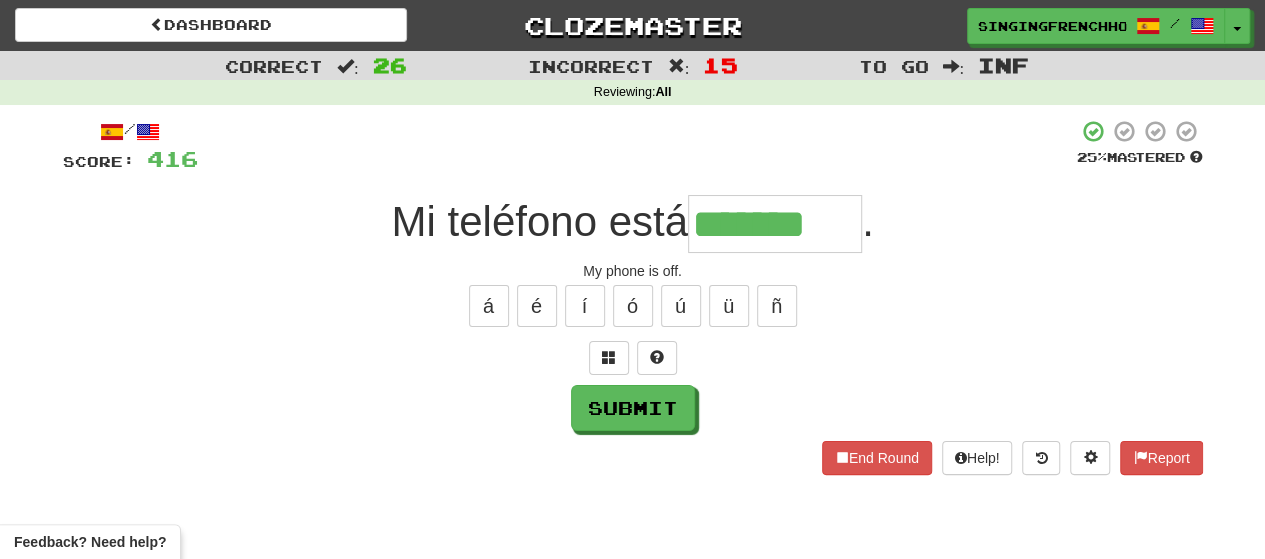 type on "*******" 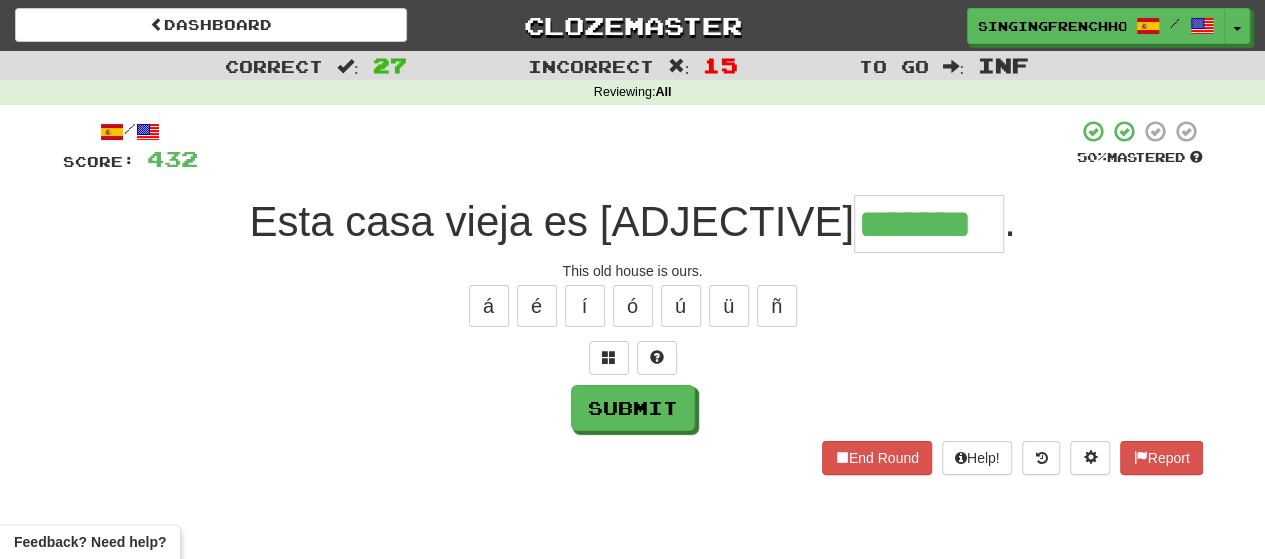 type on "*******" 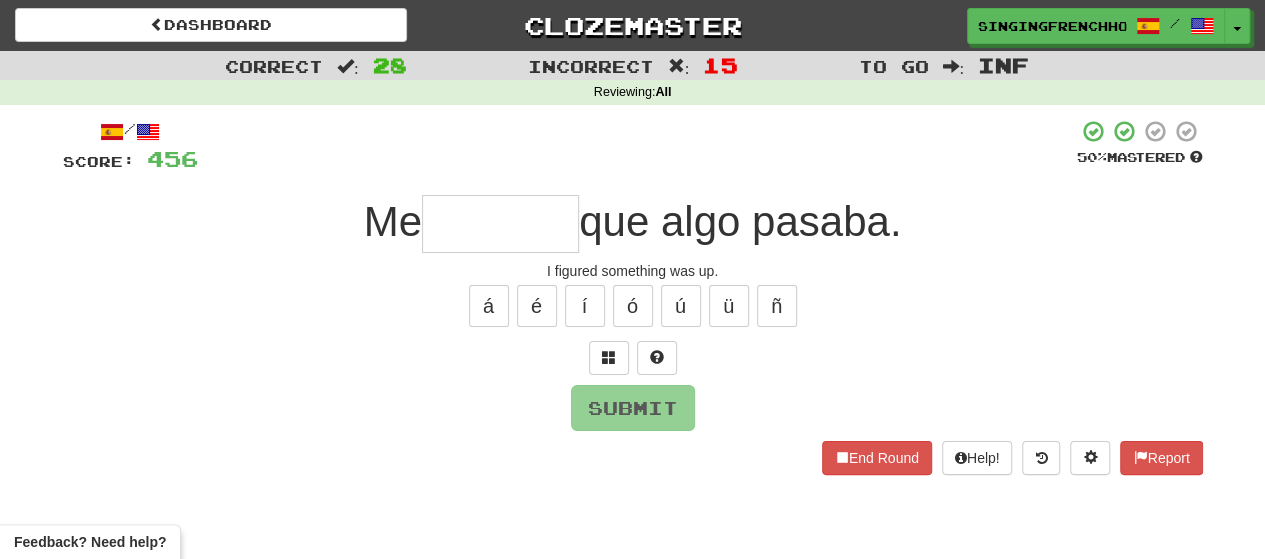 type on "*" 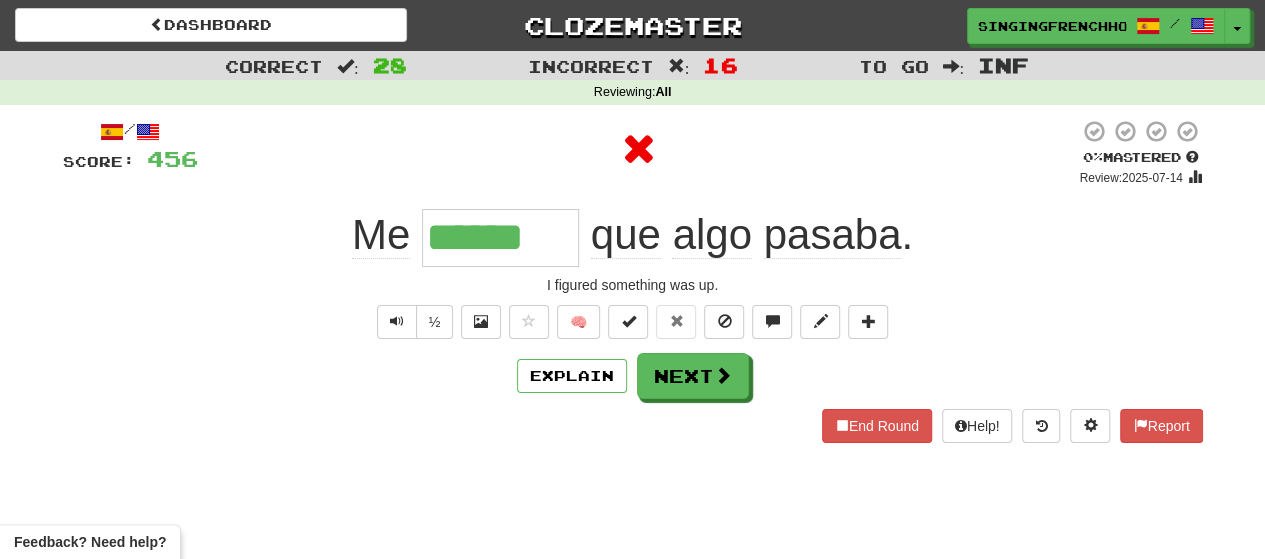 type on "*******" 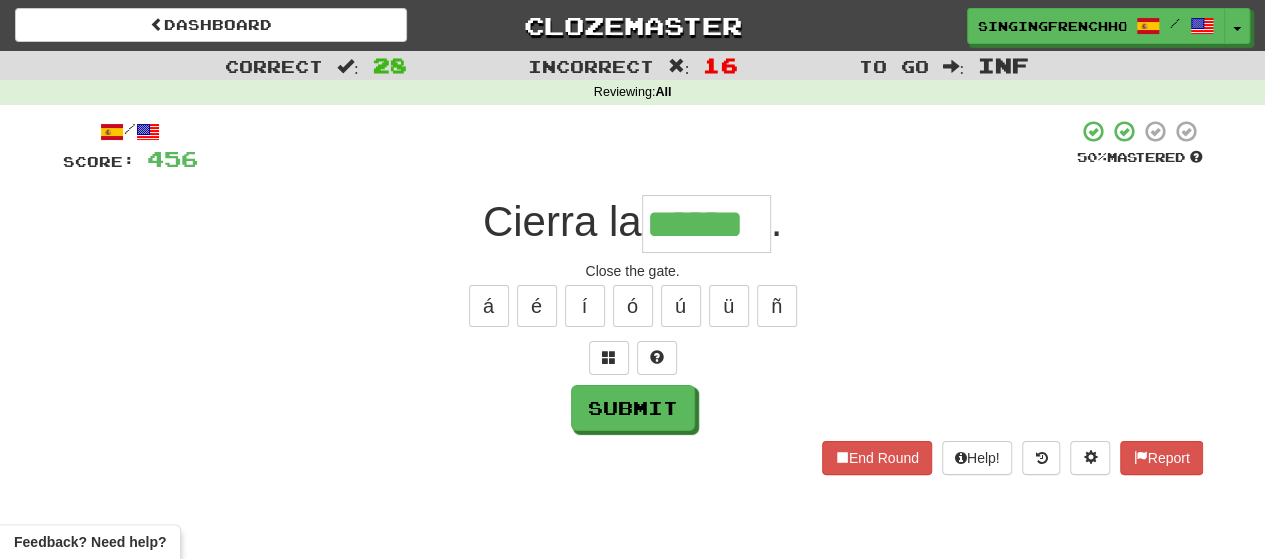 type on "******" 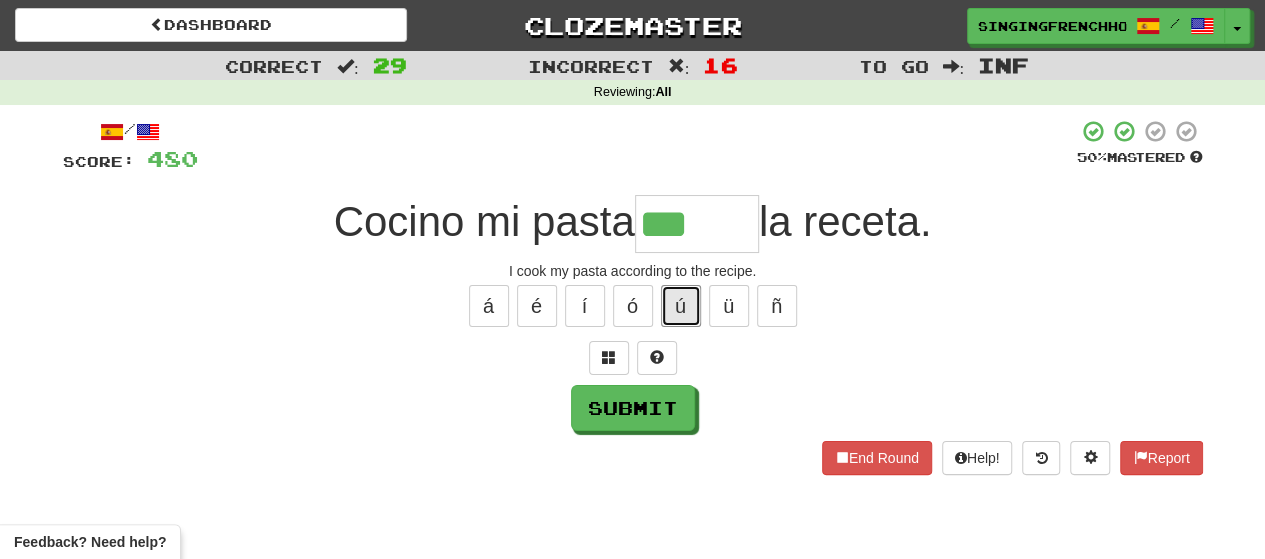 click on "ú" at bounding box center [681, 306] 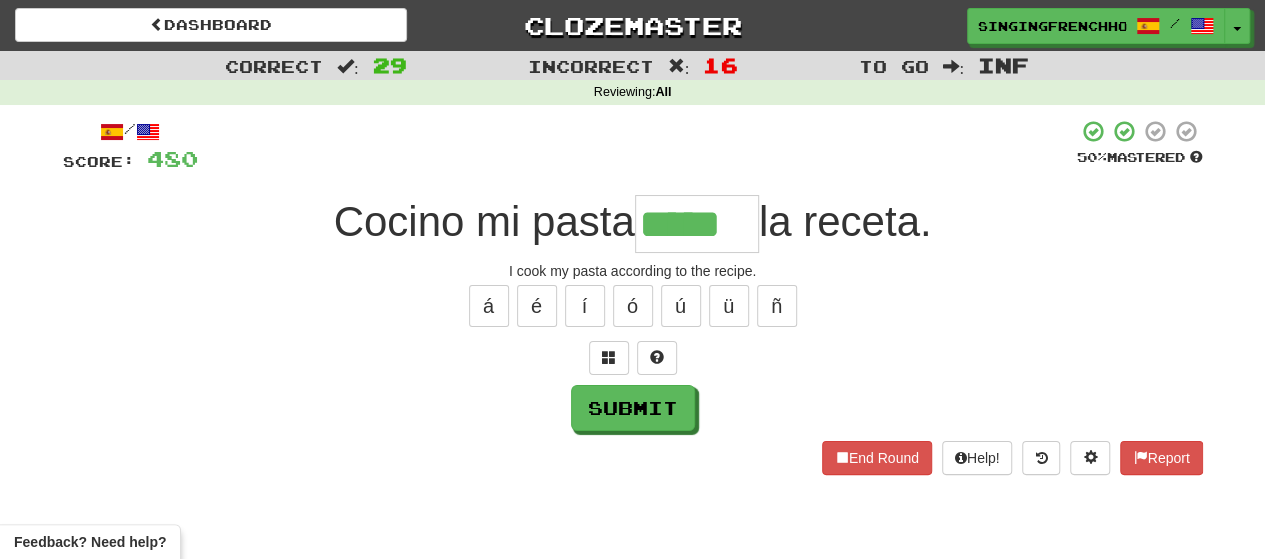 type on "*****" 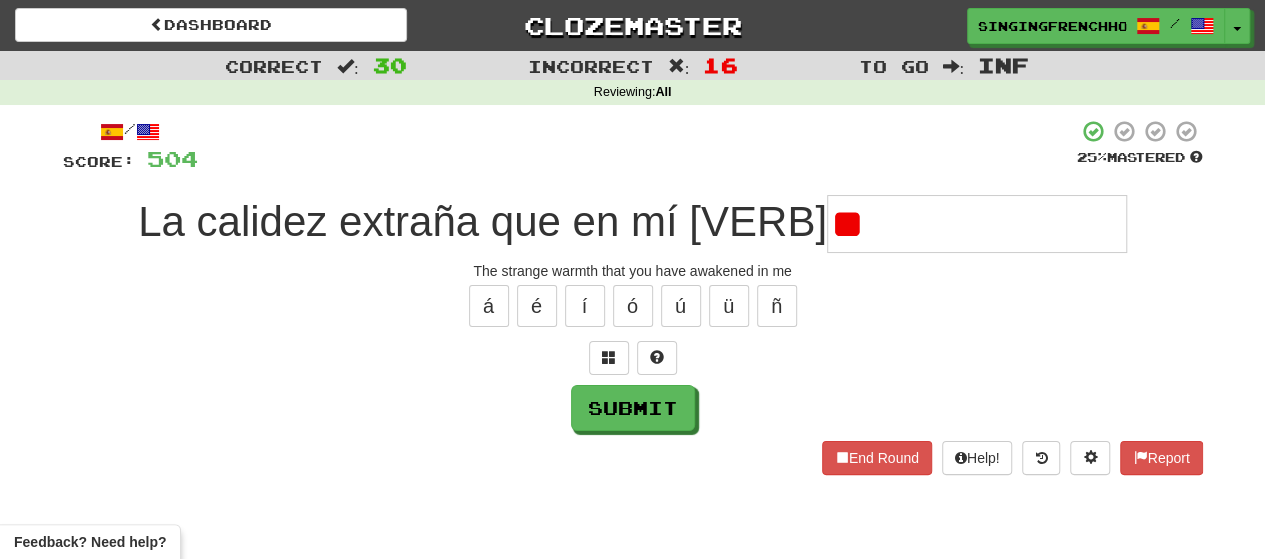 type on "*" 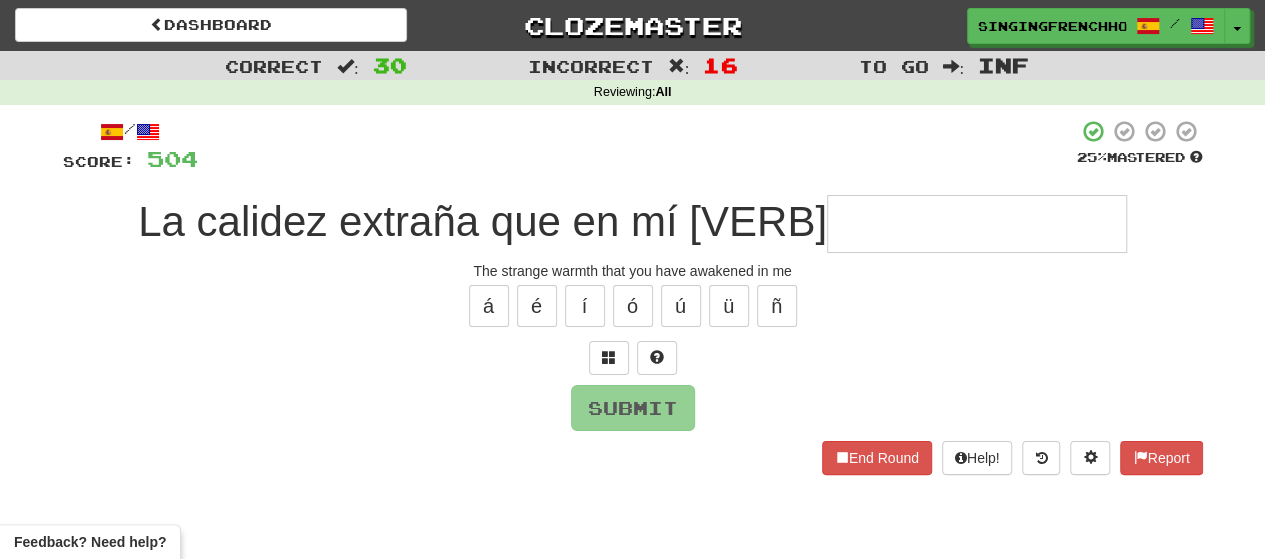 type on "*" 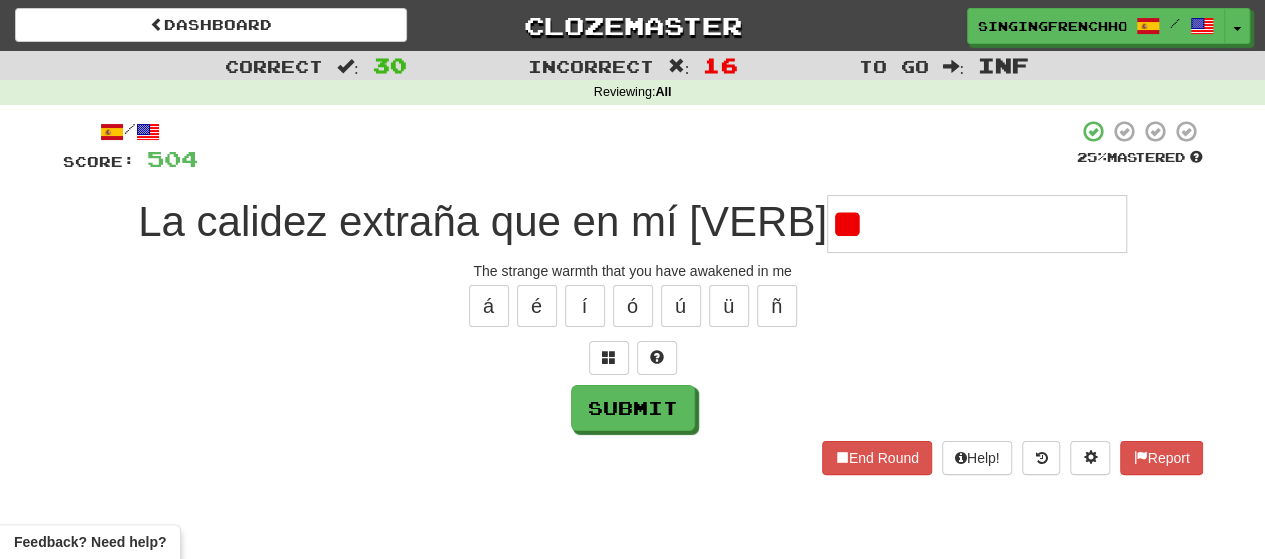 type on "*" 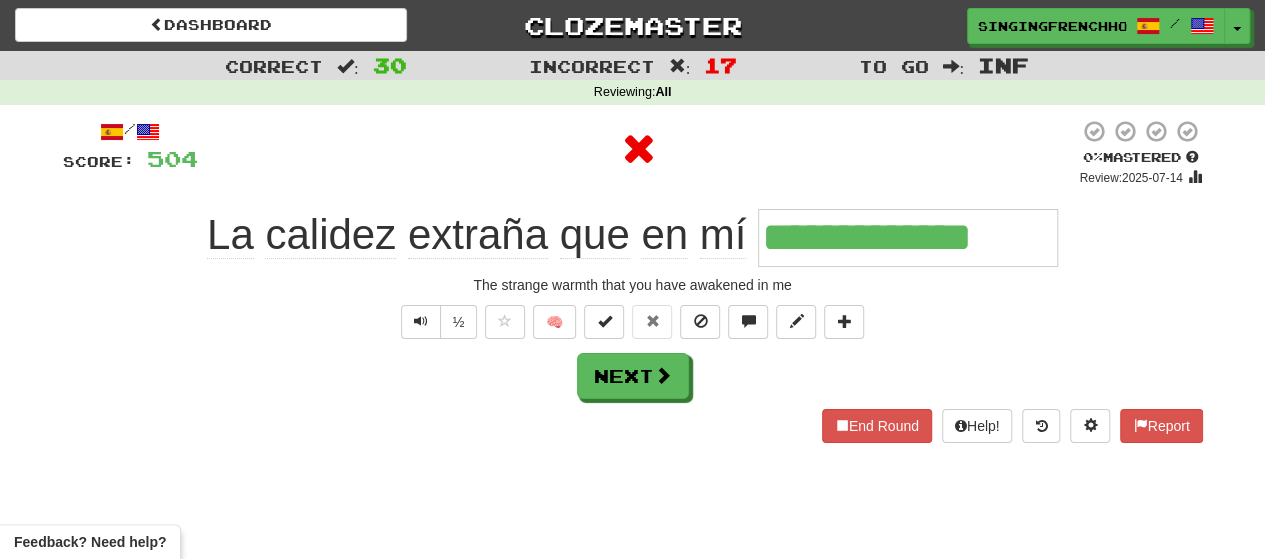 type on "**********" 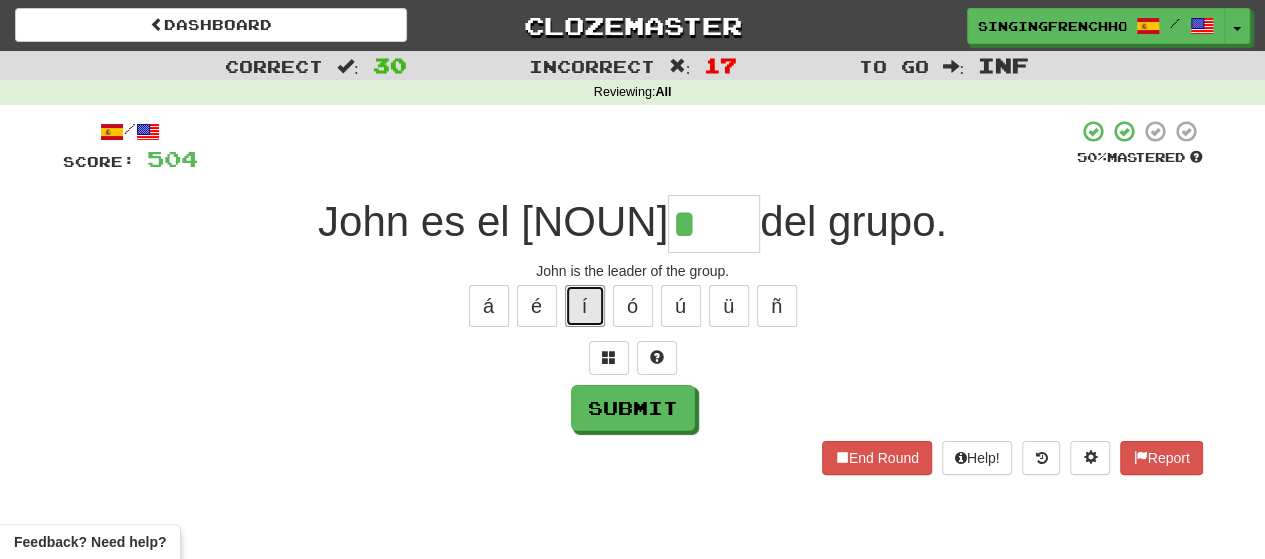 click on "í" at bounding box center (585, 306) 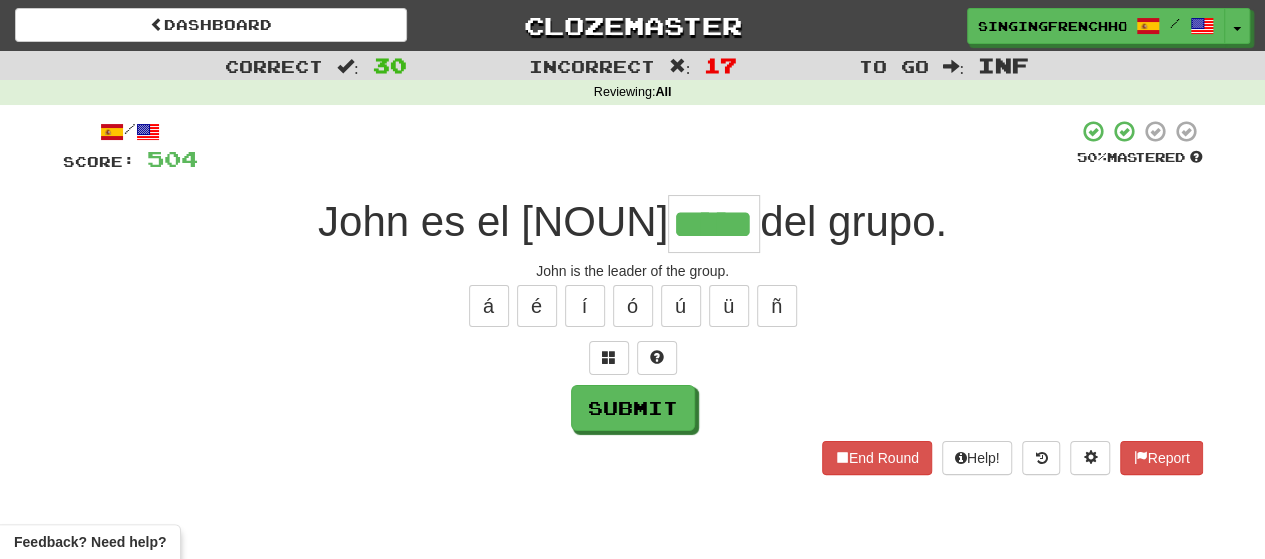 type on "*****" 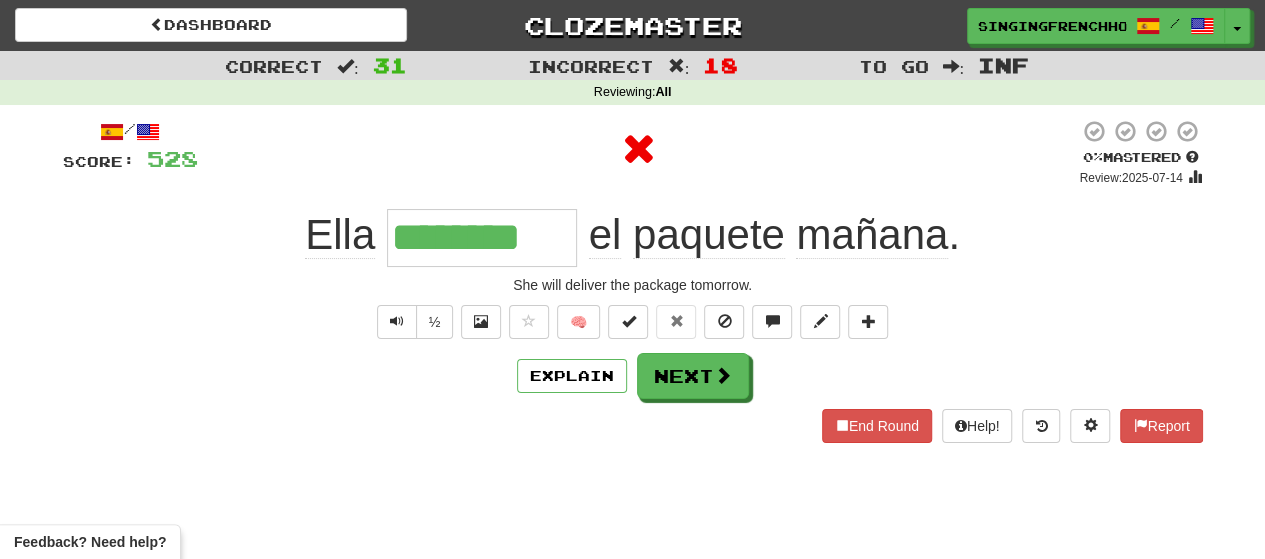 type on "*********" 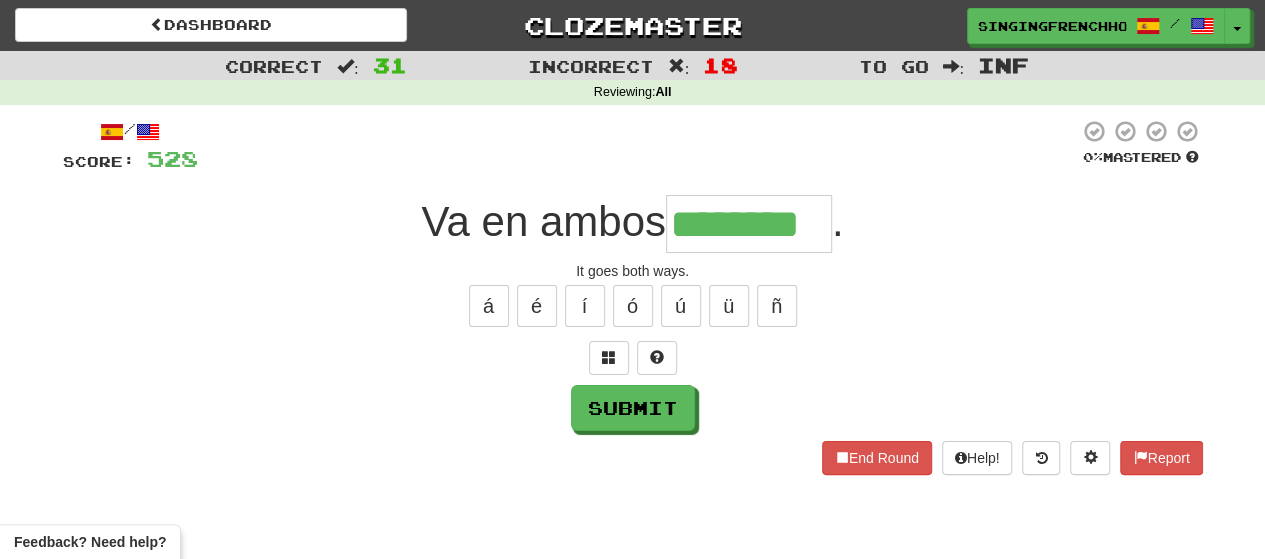 type on "********" 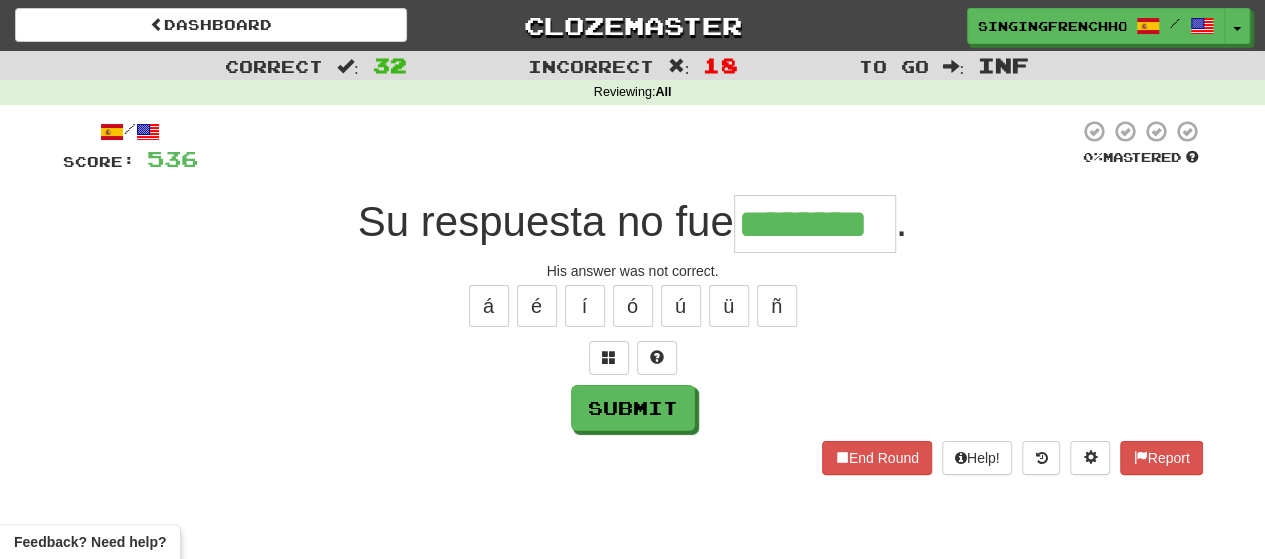 type on "********" 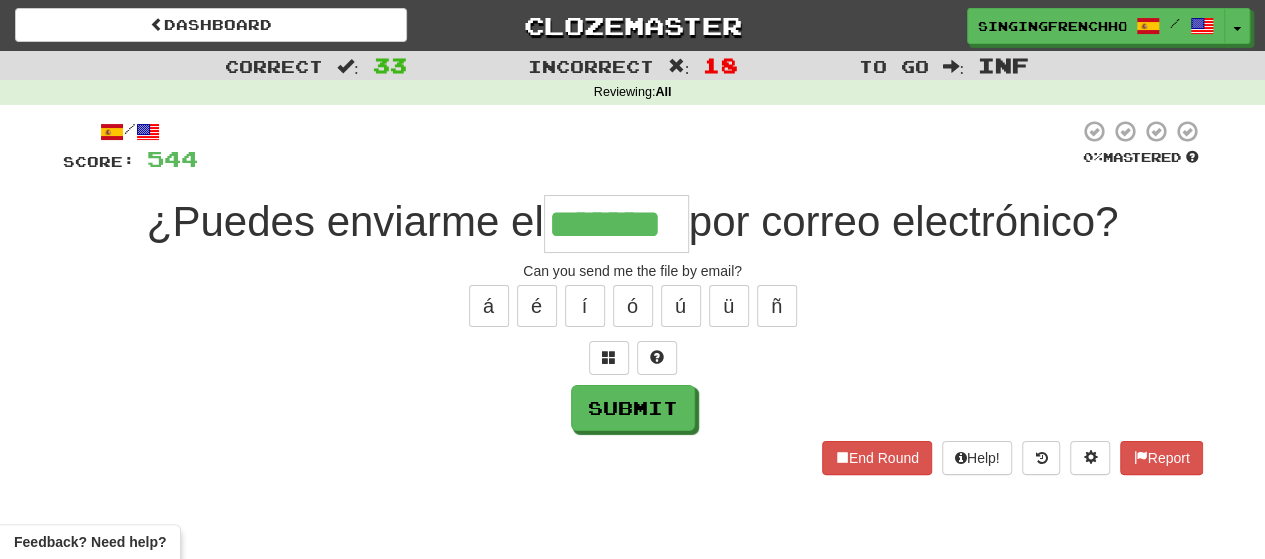 type on "*******" 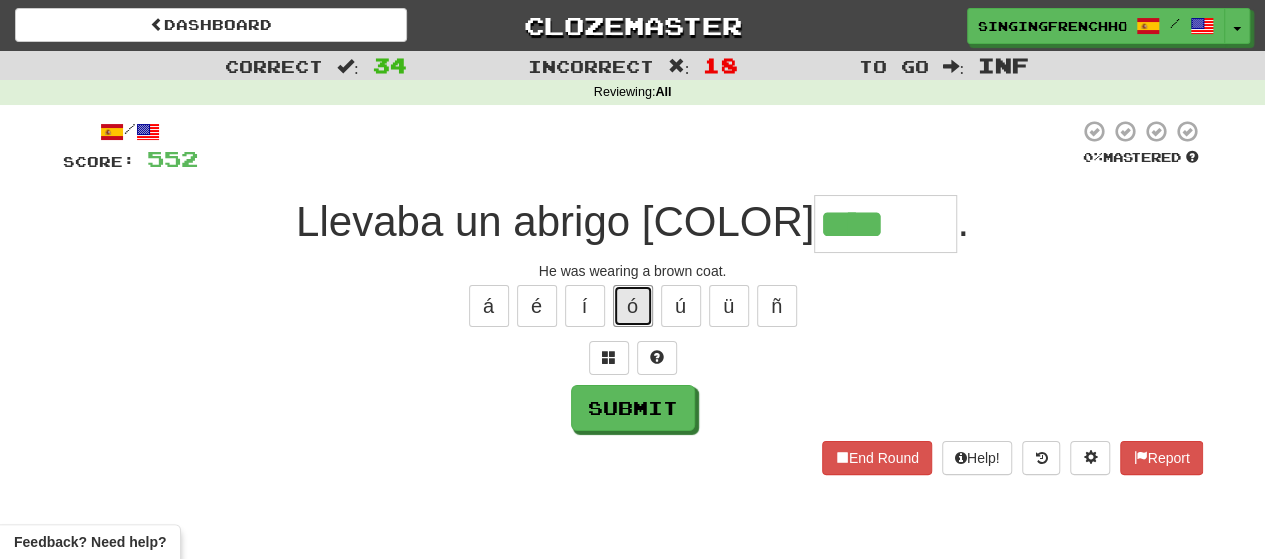 click on "ó" at bounding box center [633, 306] 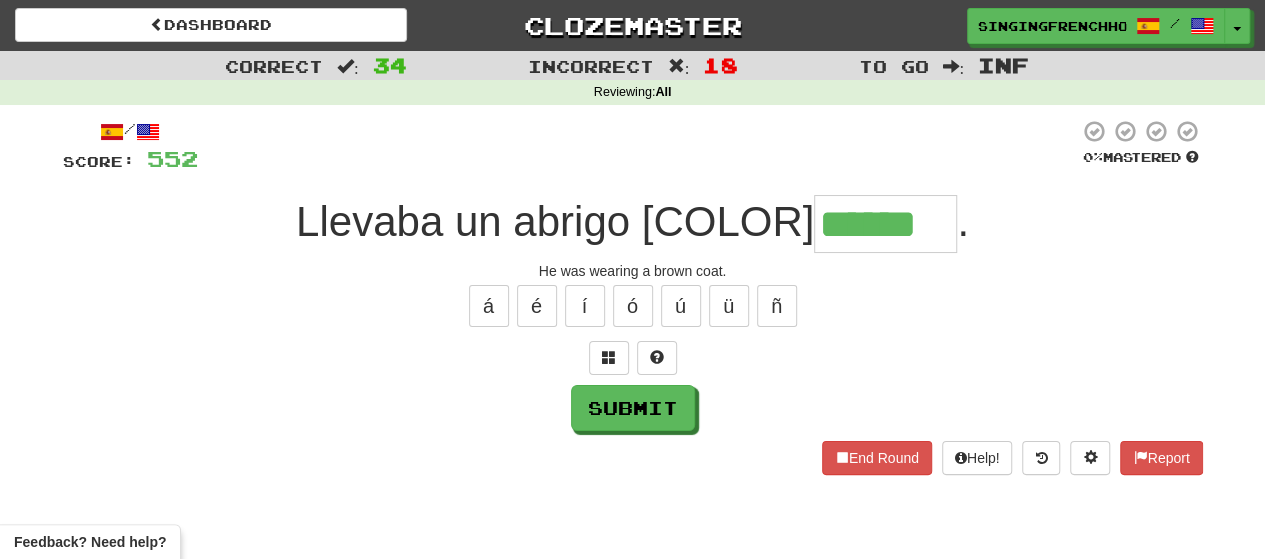 type on "******" 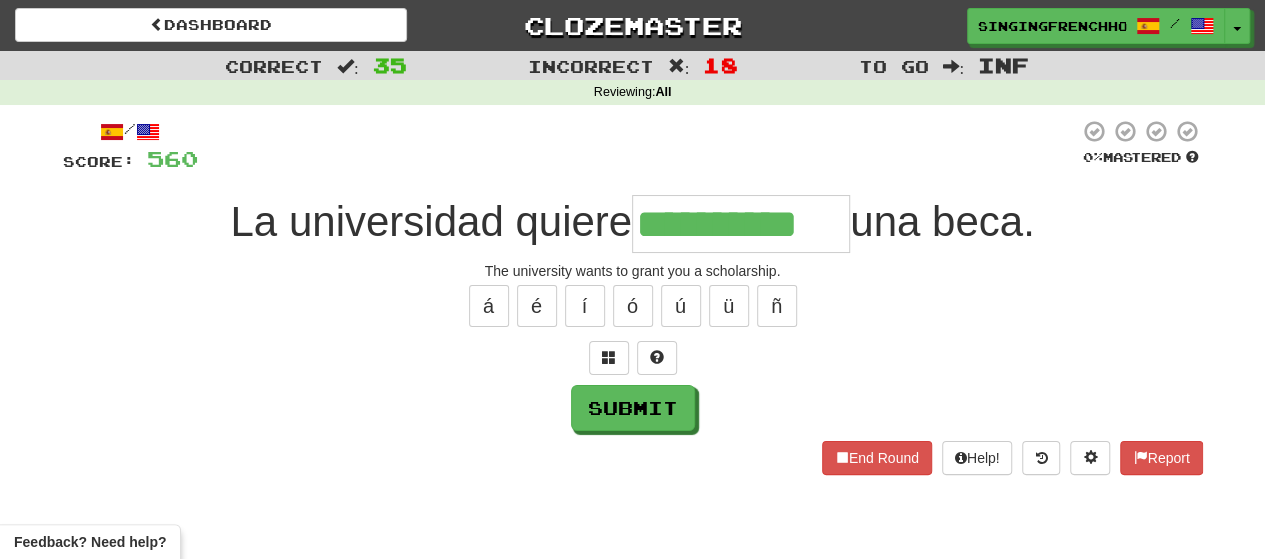 type on "**********" 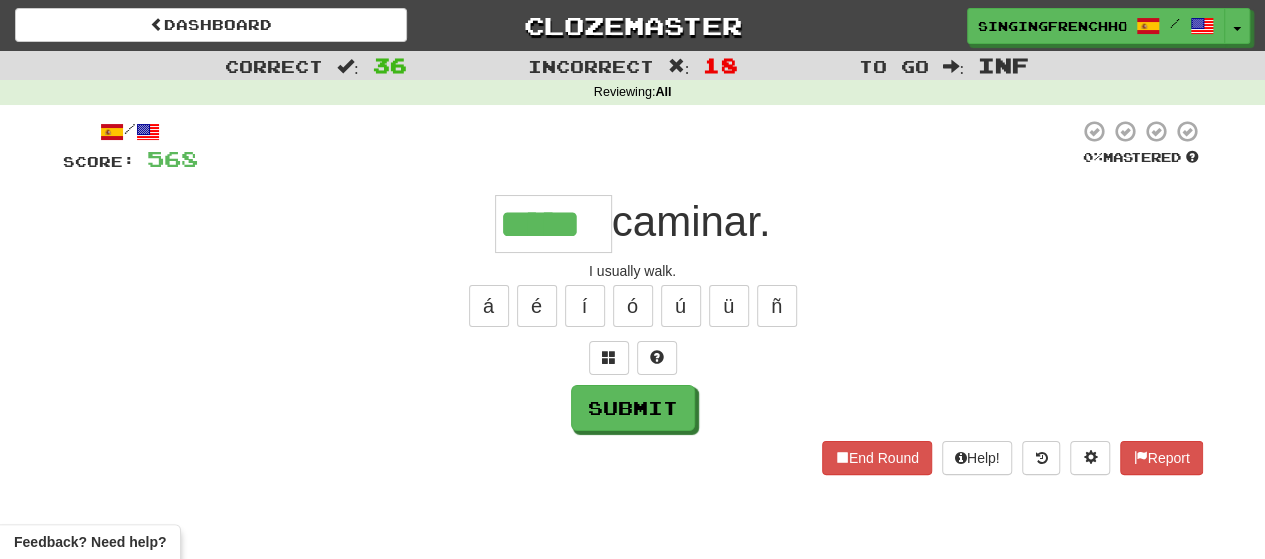 type on "*****" 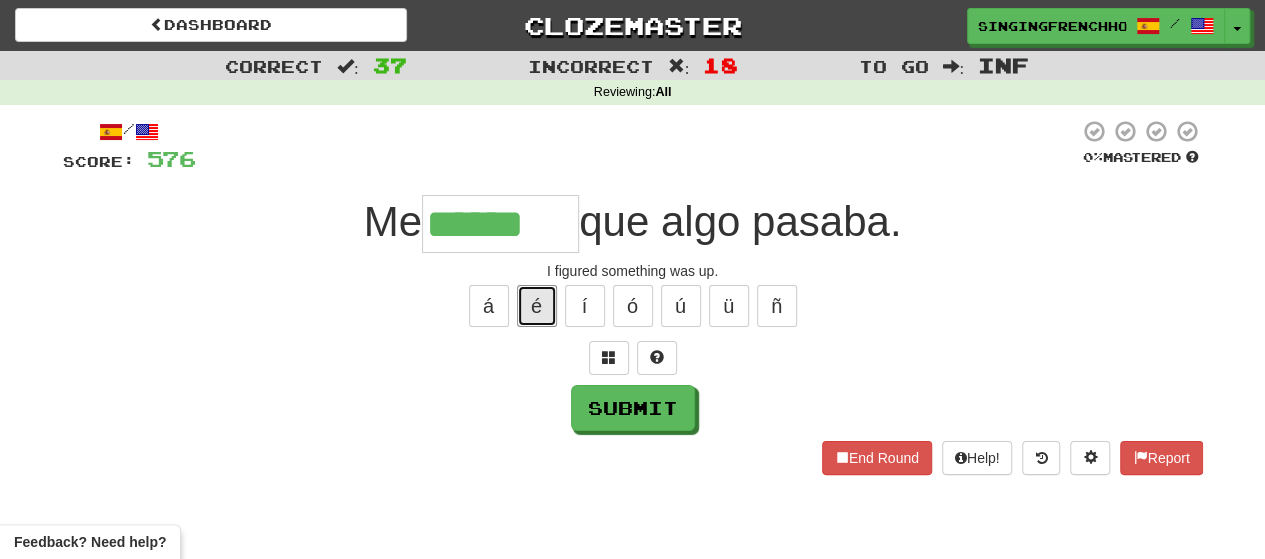 click on "é" at bounding box center (537, 306) 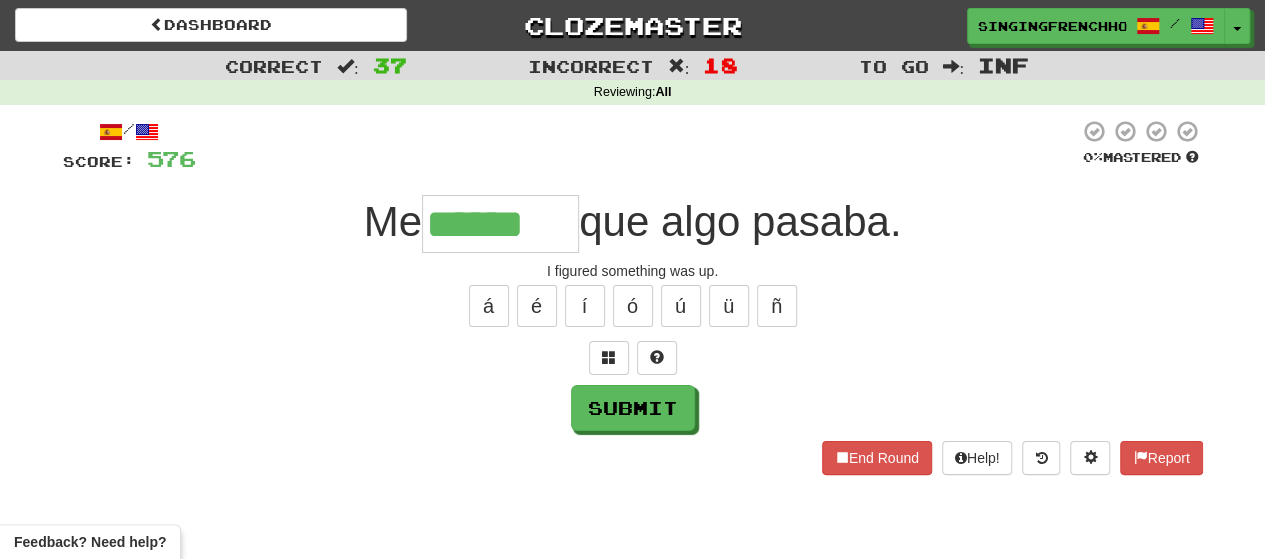 type on "*******" 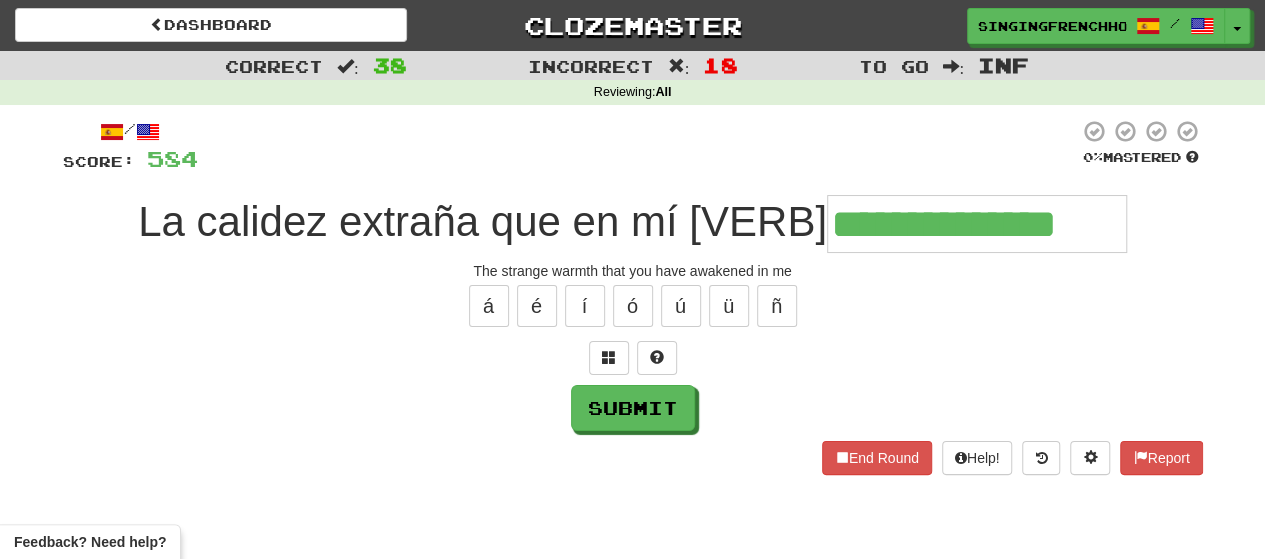 type on "**********" 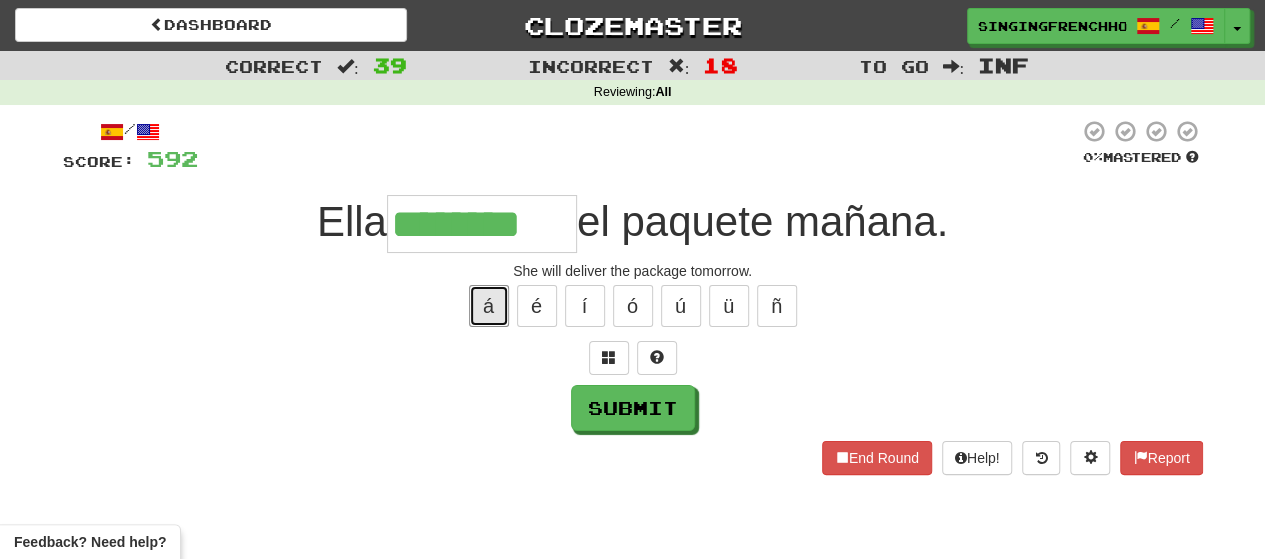 click on "á" at bounding box center [489, 306] 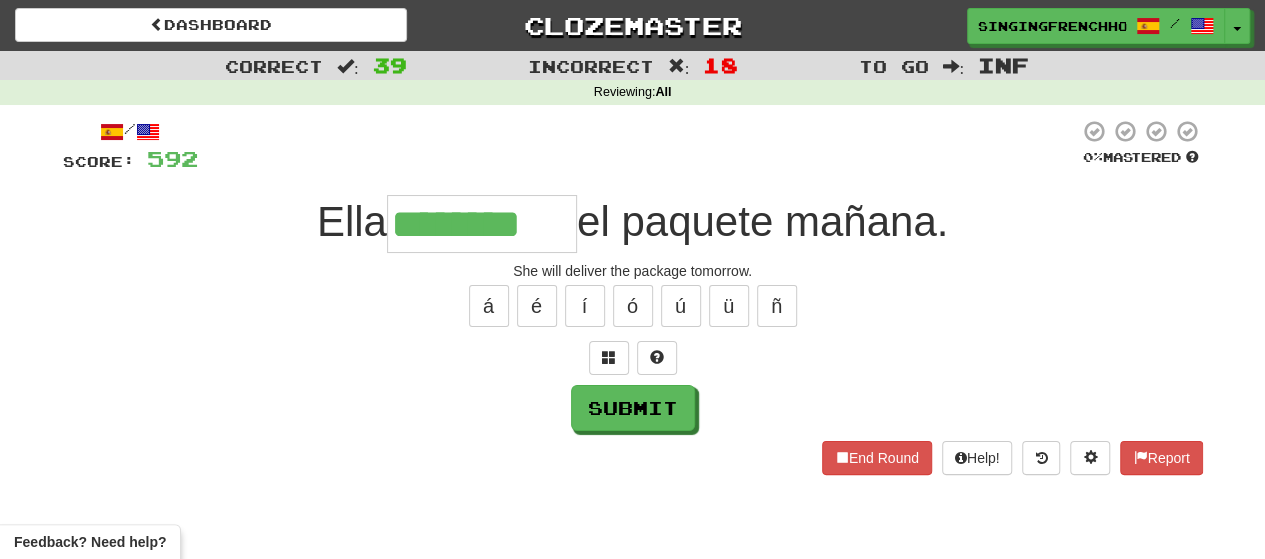 type on "*********" 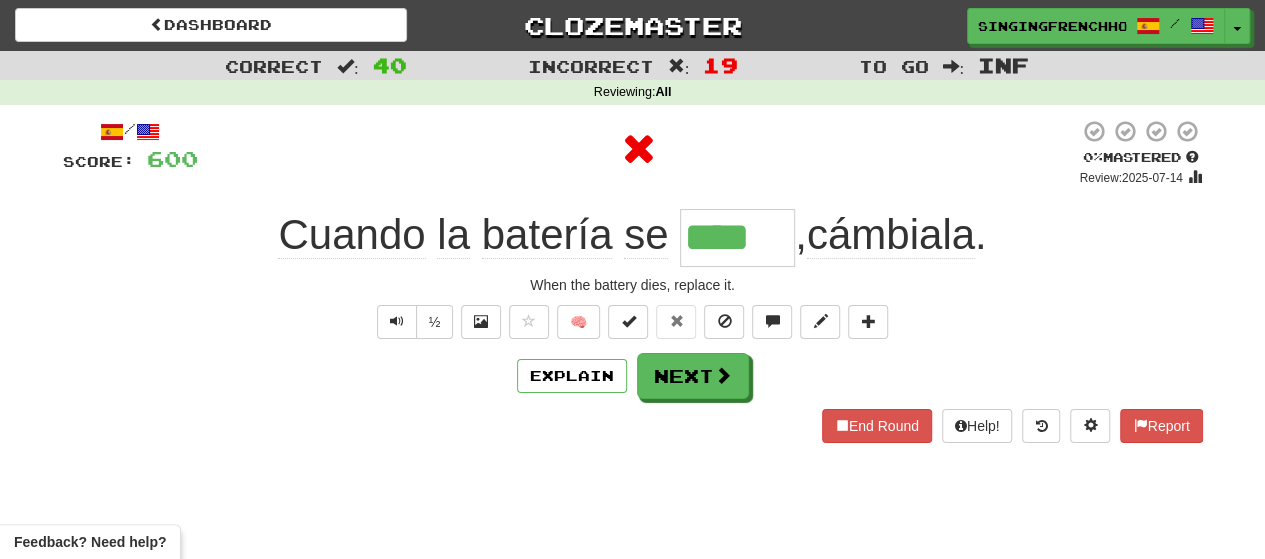 type on "*****" 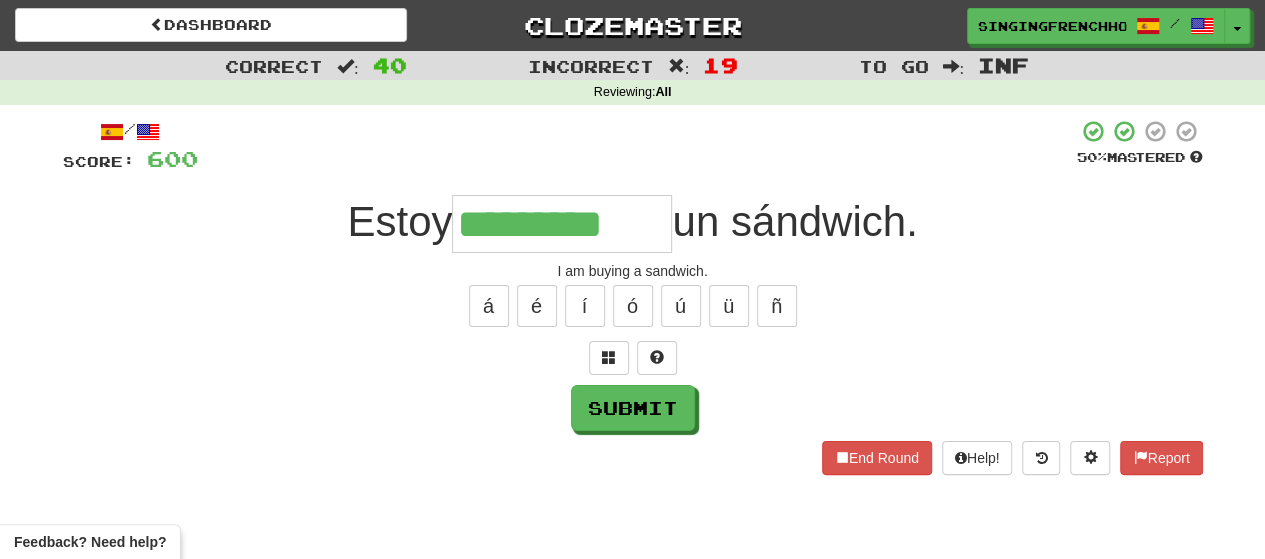 type on "*********" 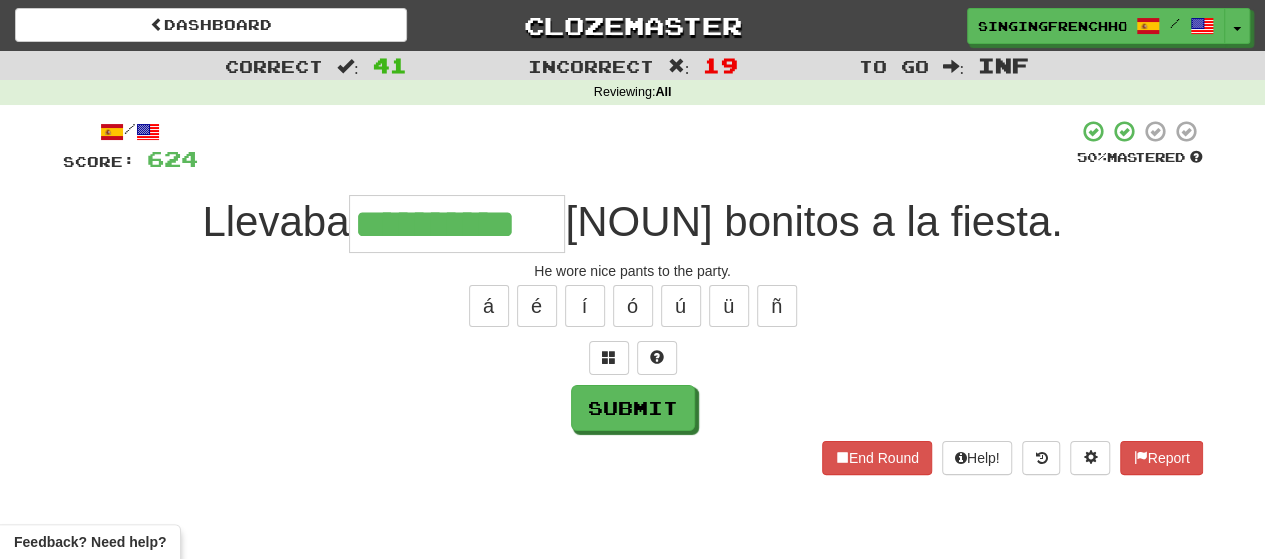 type on "**********" 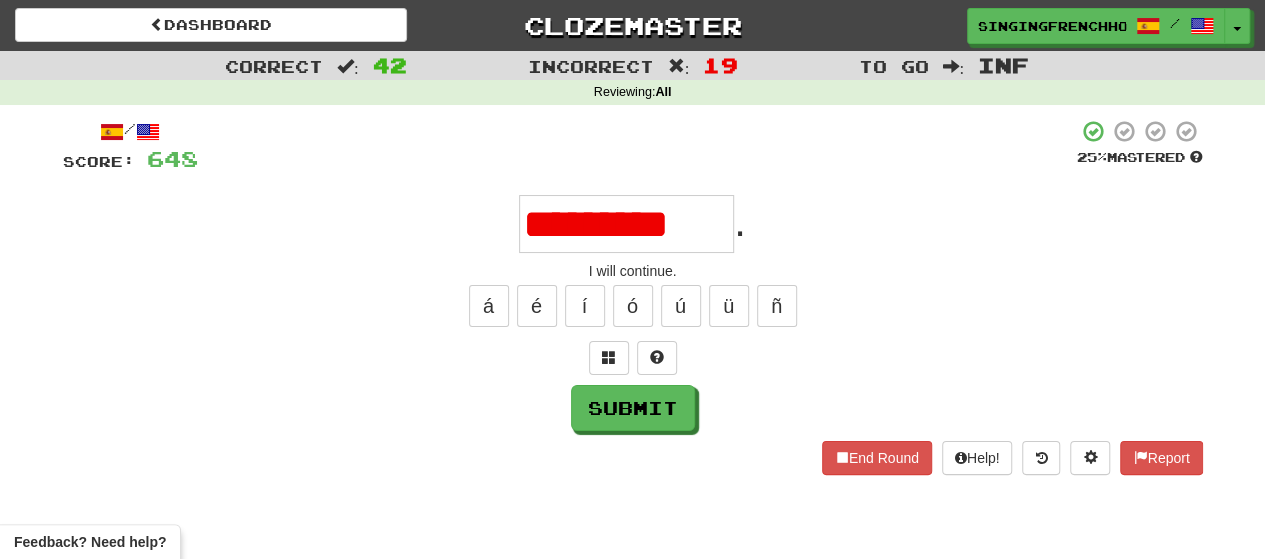 scroll, scrollTop: 0, scrollLeft: 0, axis: both 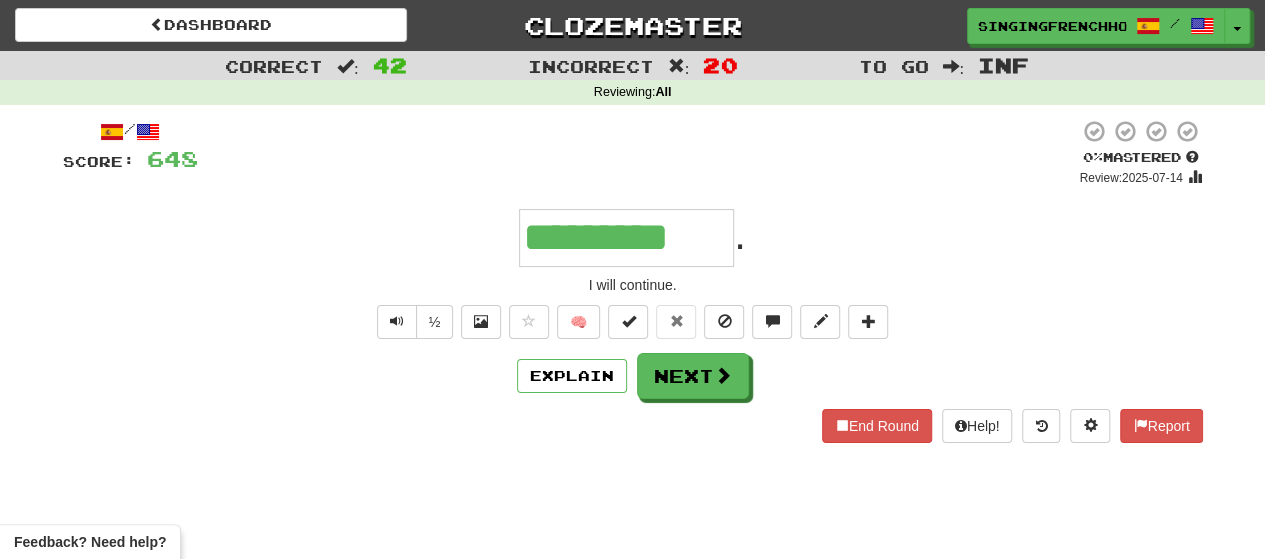 type on "**********" 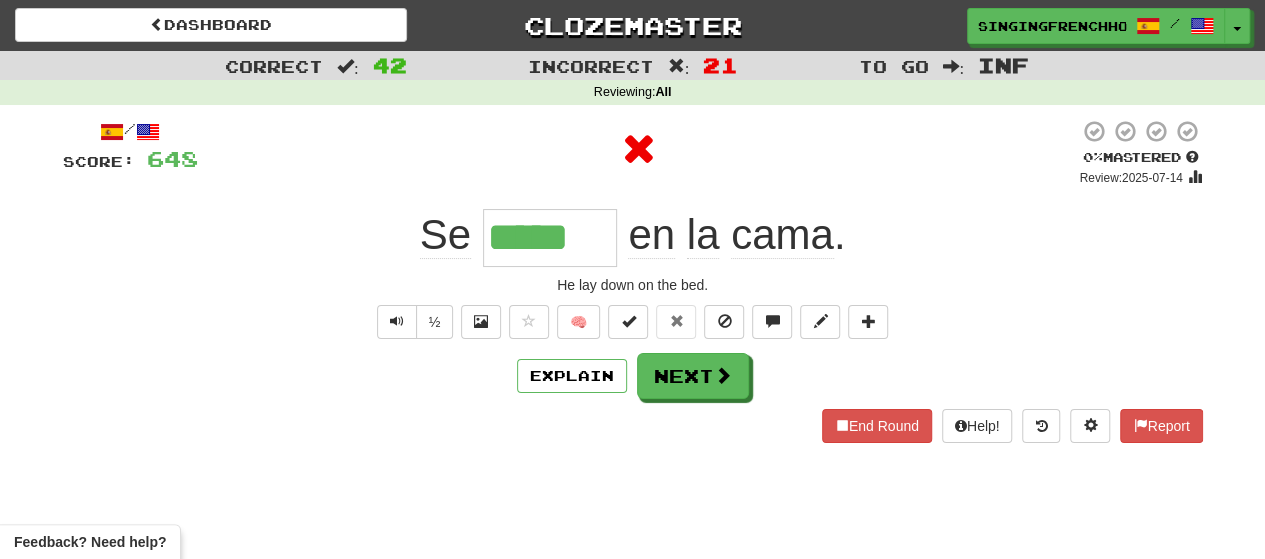 type on "******" 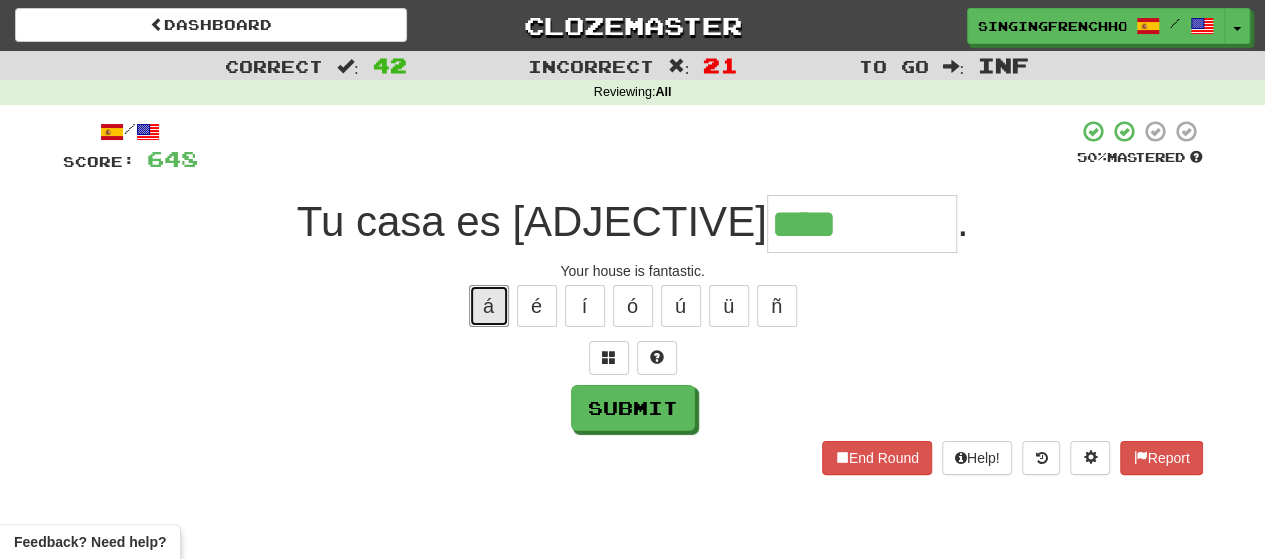 click on "á" at bounding box center [489, 306] 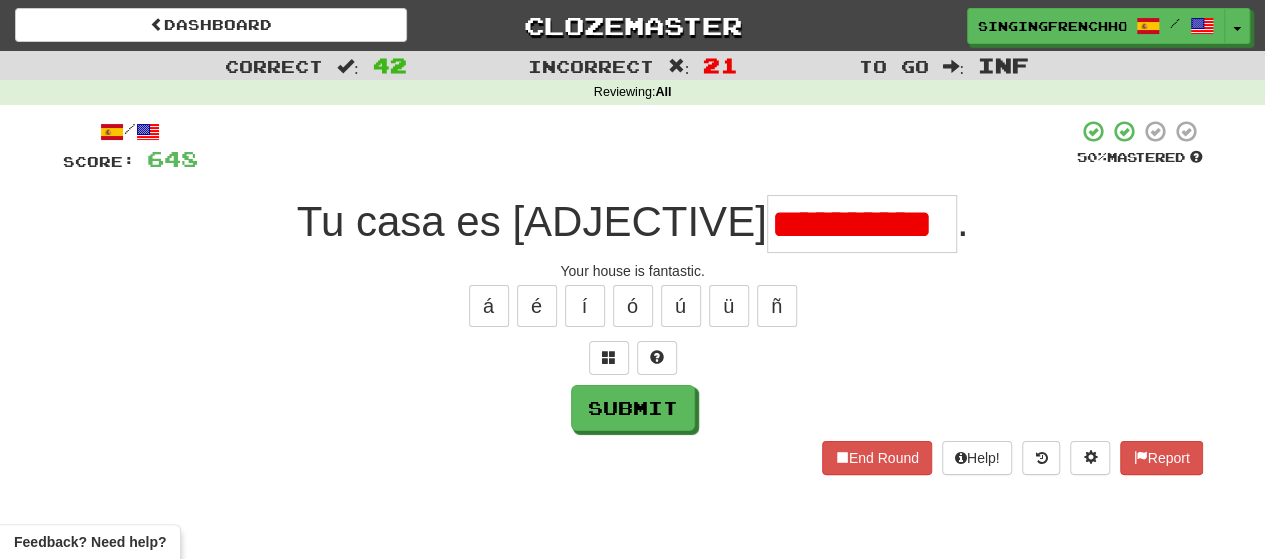 type on "**********" 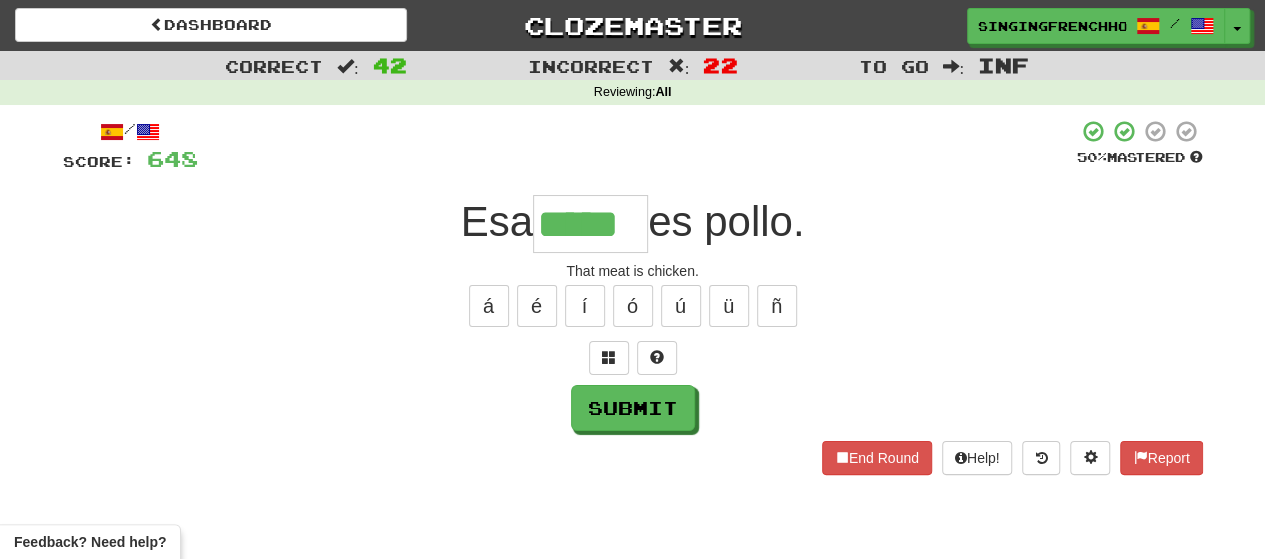 type on "*****" 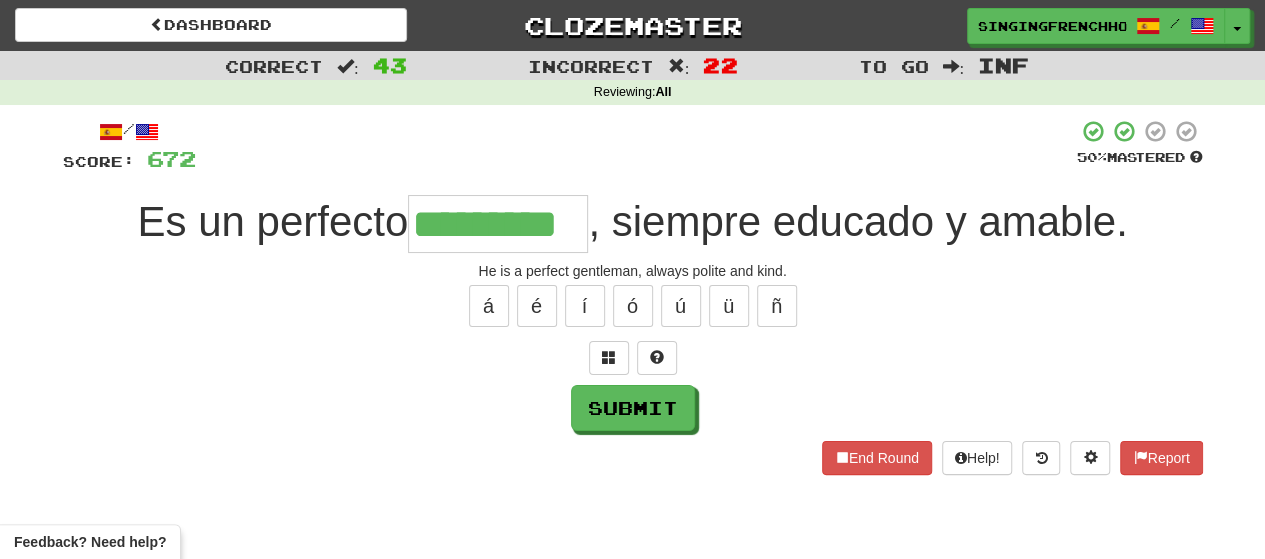 type on "*********" 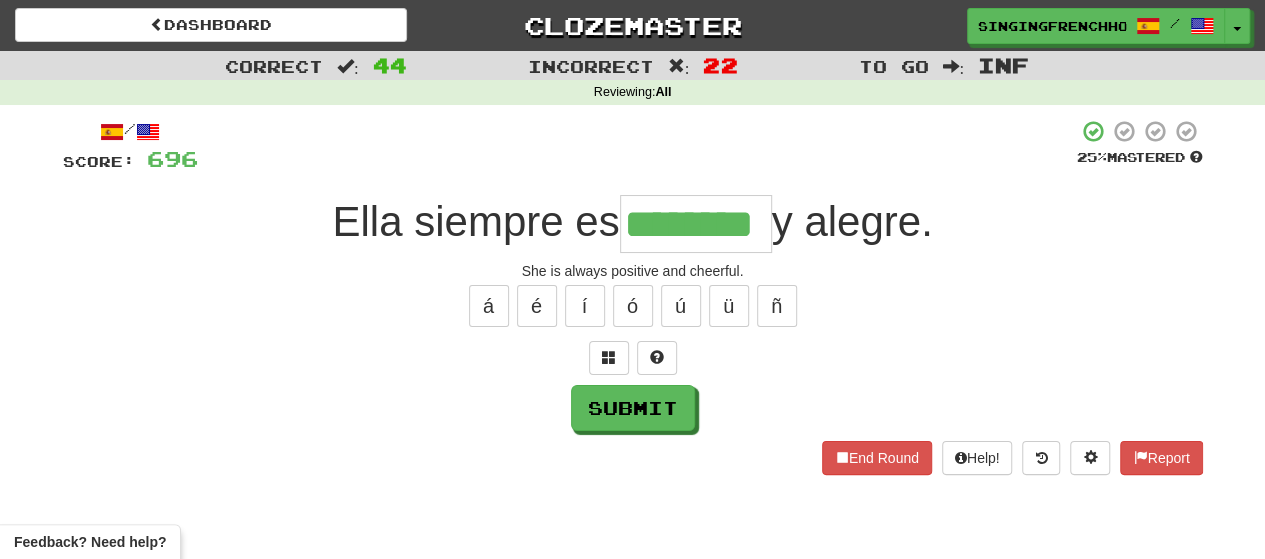 type on "********" 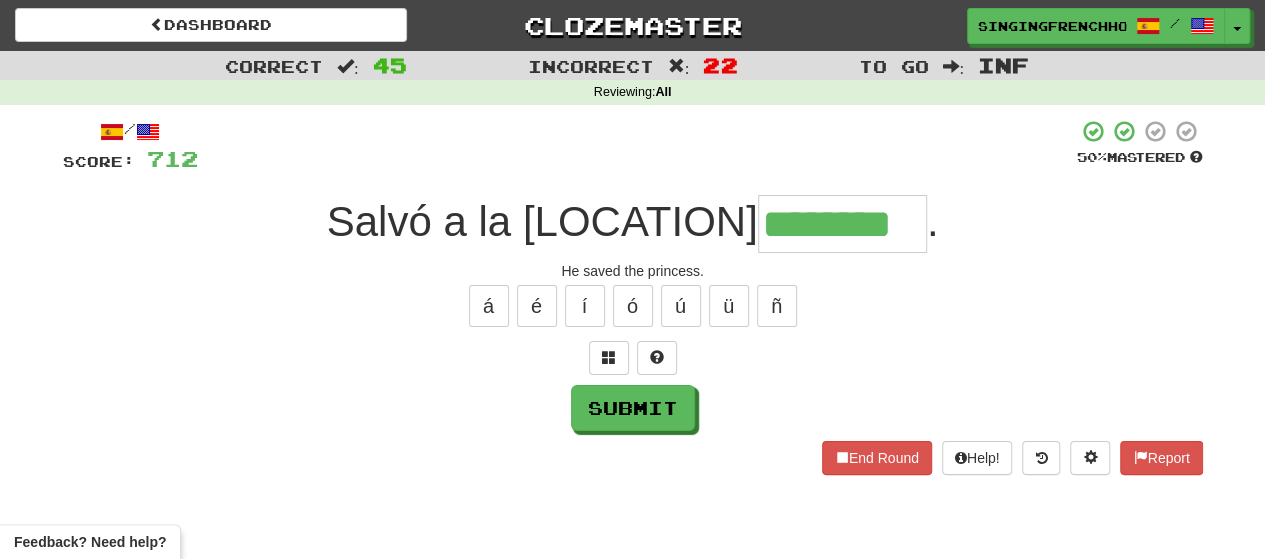type on "********" 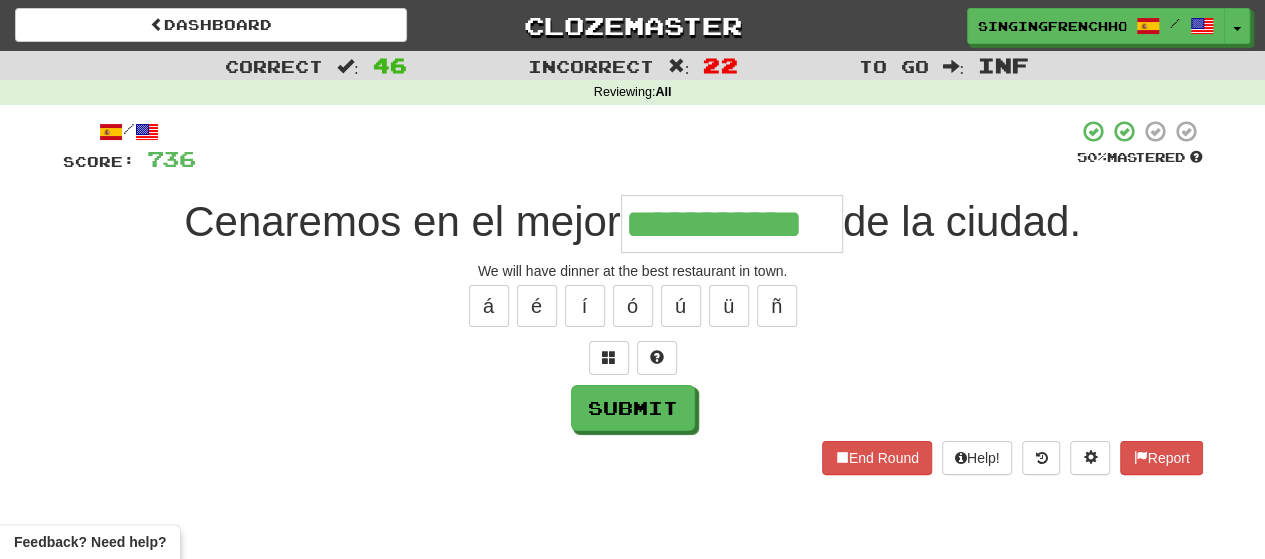 type on "**********" 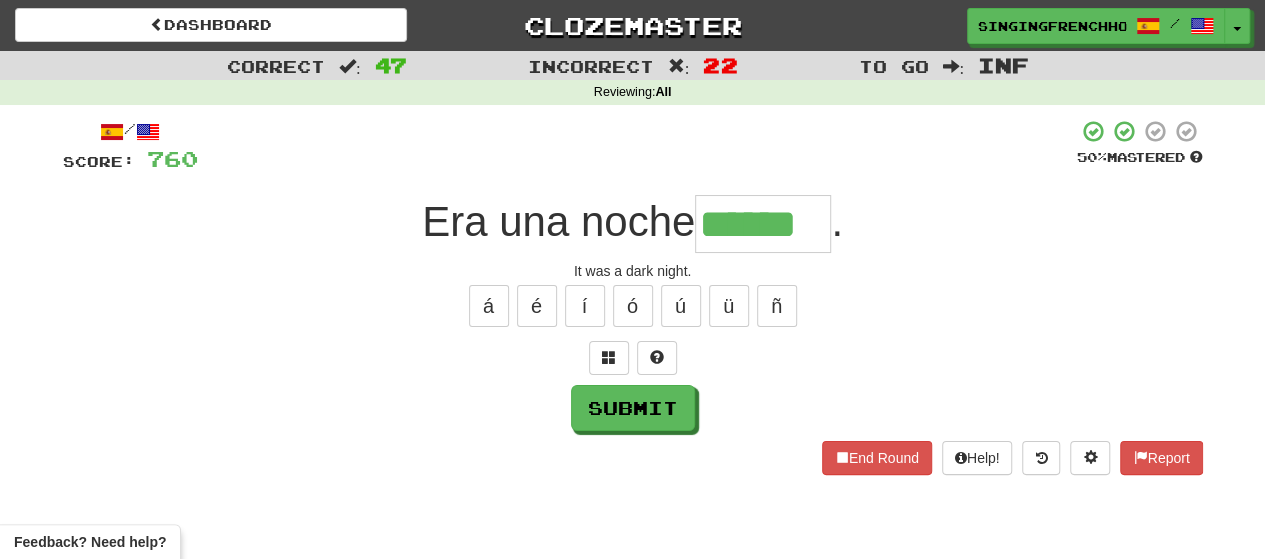 type on "******" 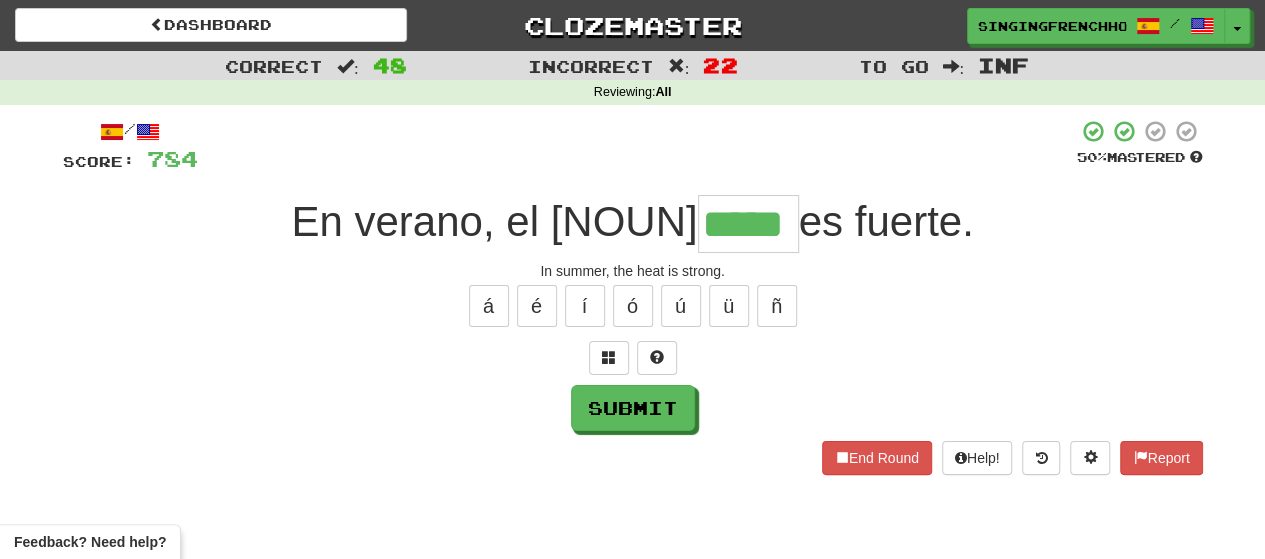 type on "*****" 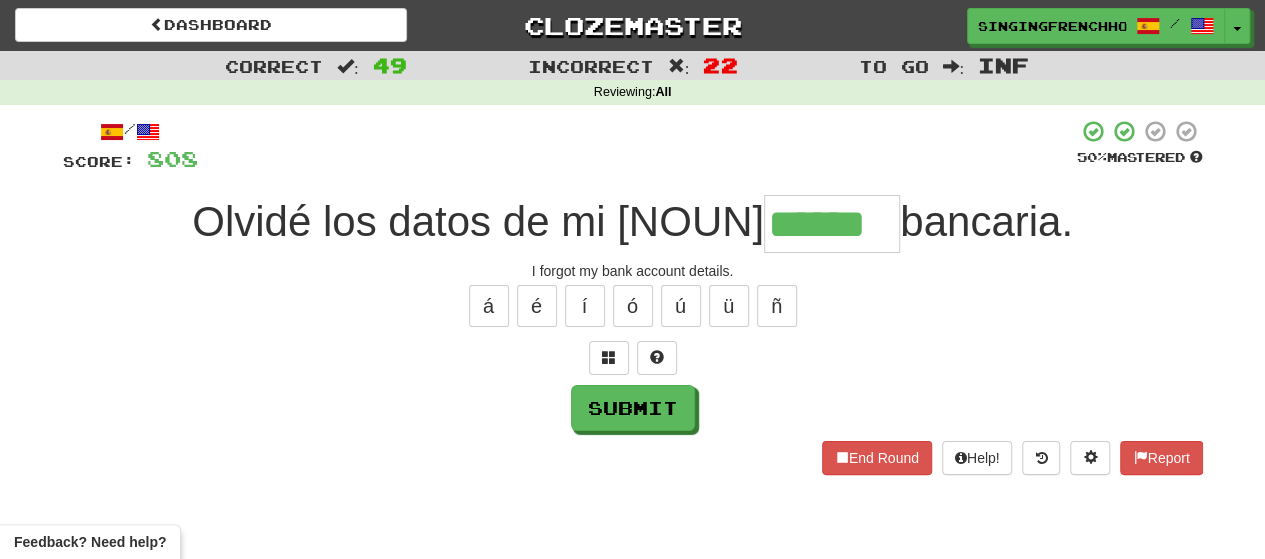 type on "******" 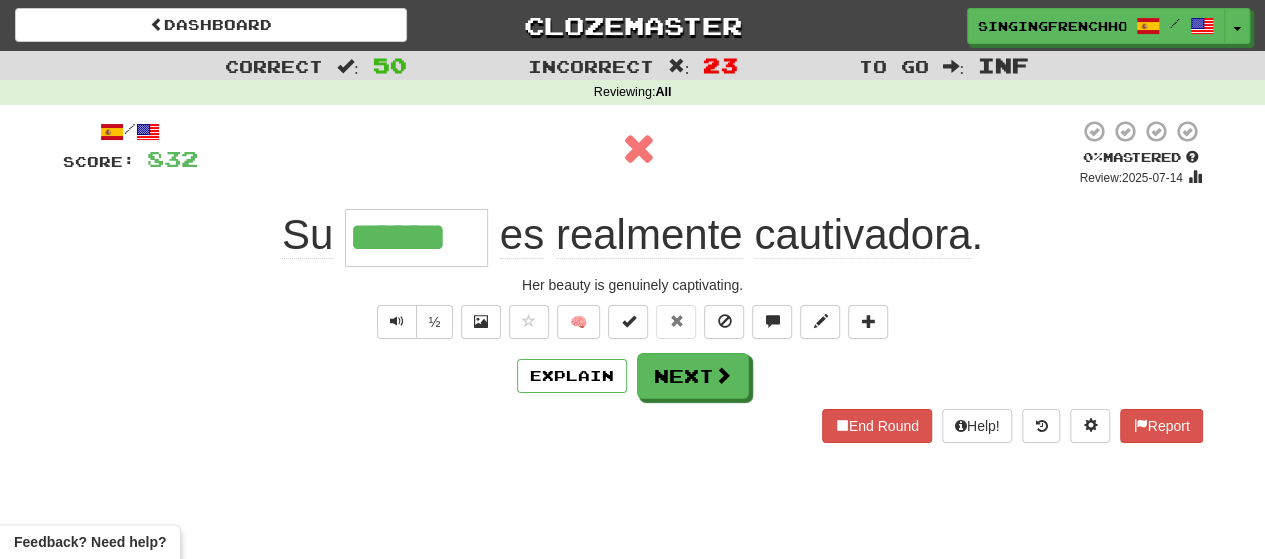 type on "*******" 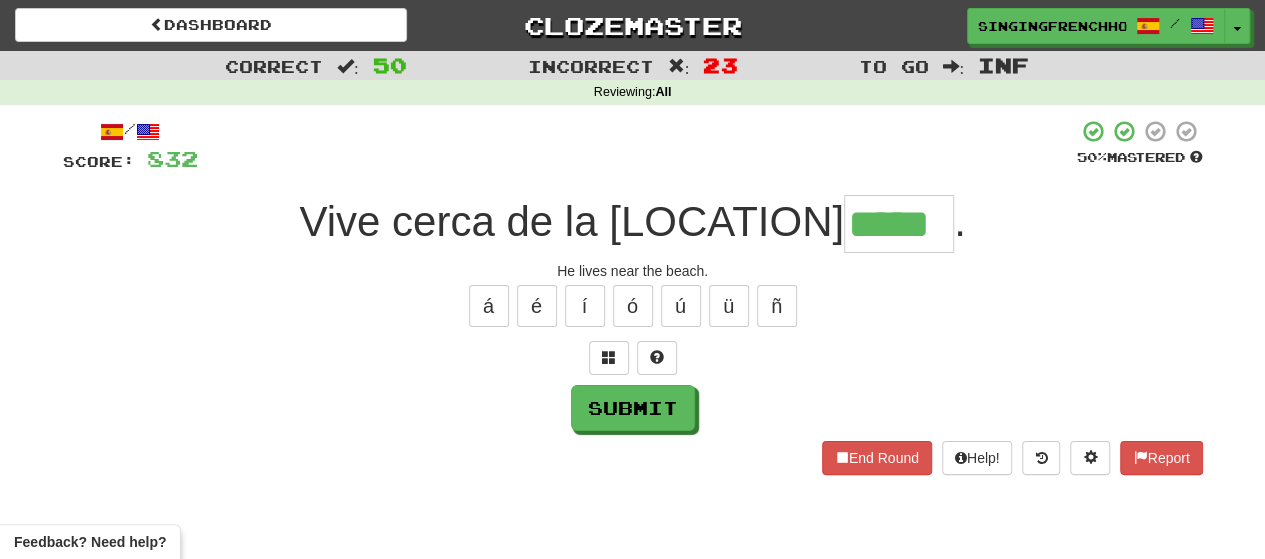 type on "*****" 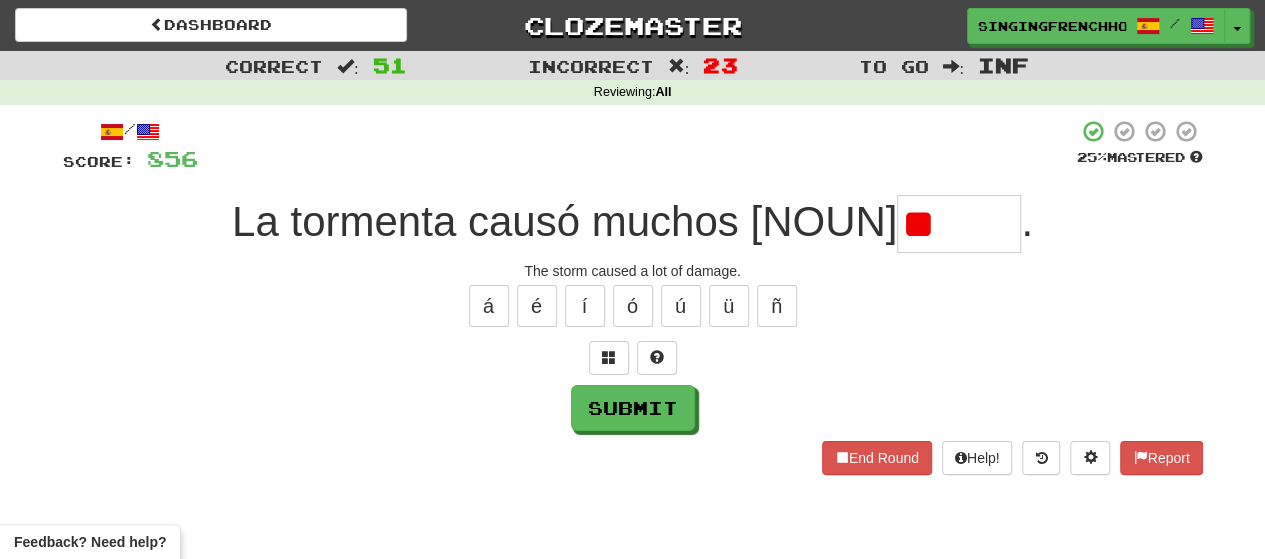 type on "*" 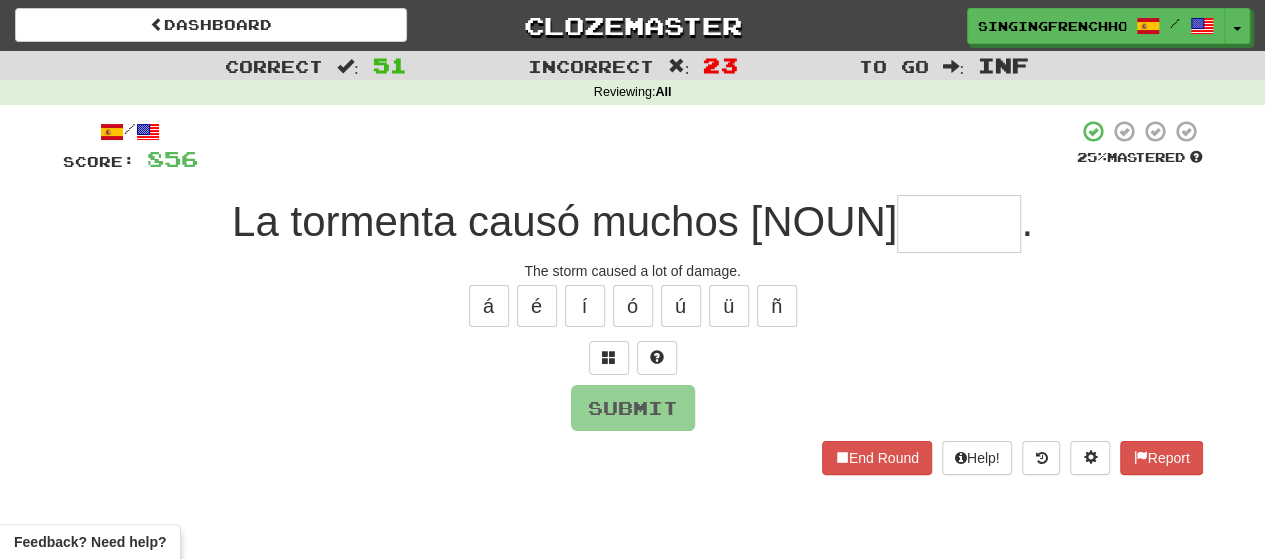 type on "*" 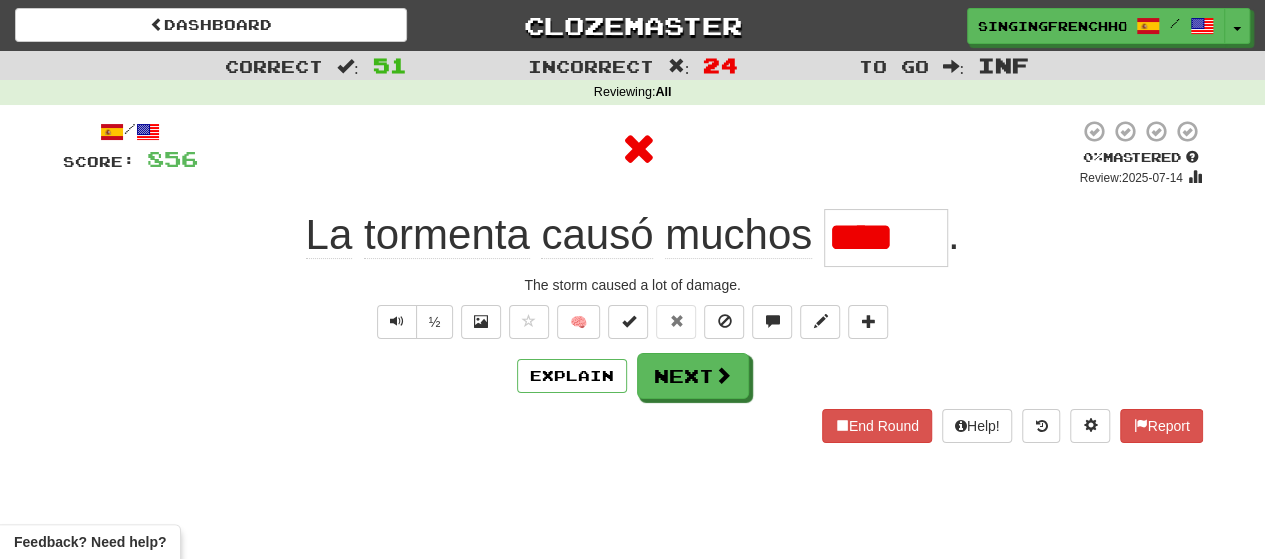 type on "*****" 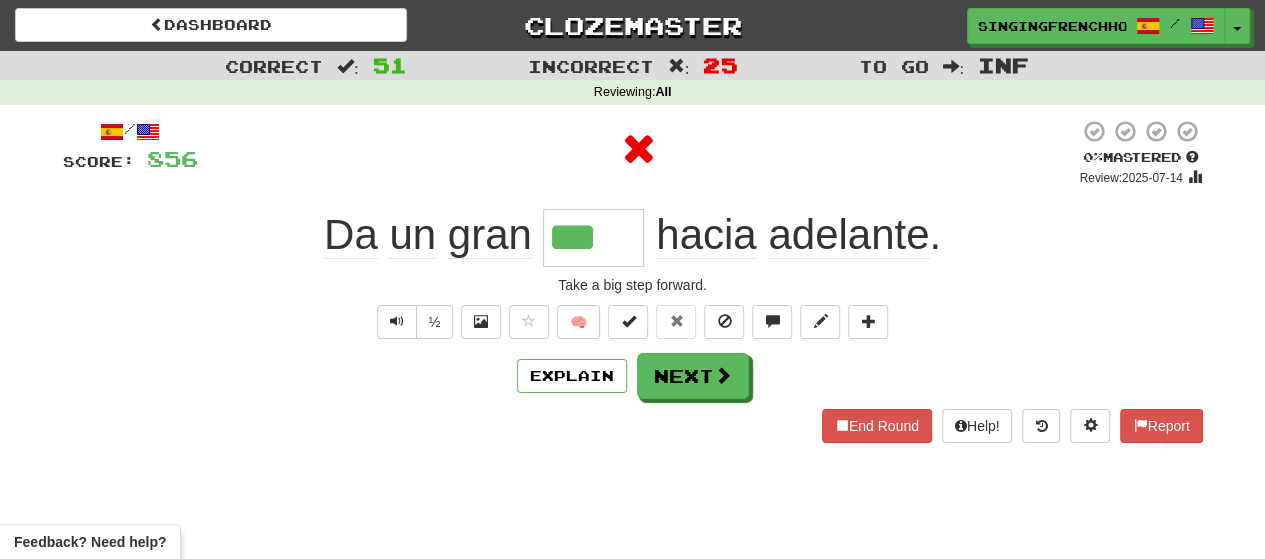 type on "****" 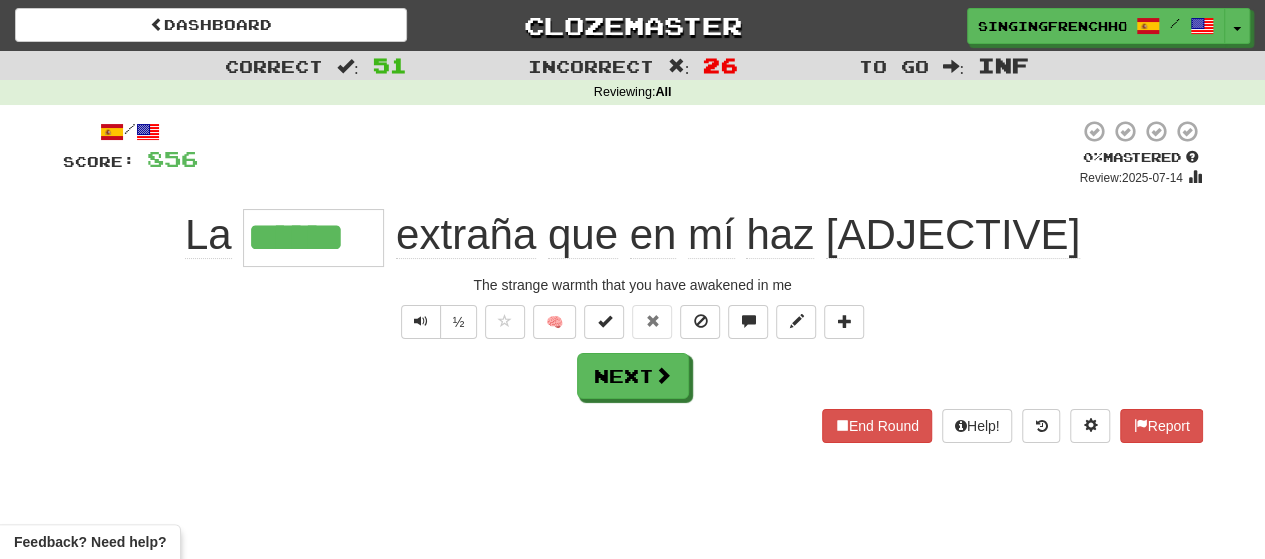 type on "*******" 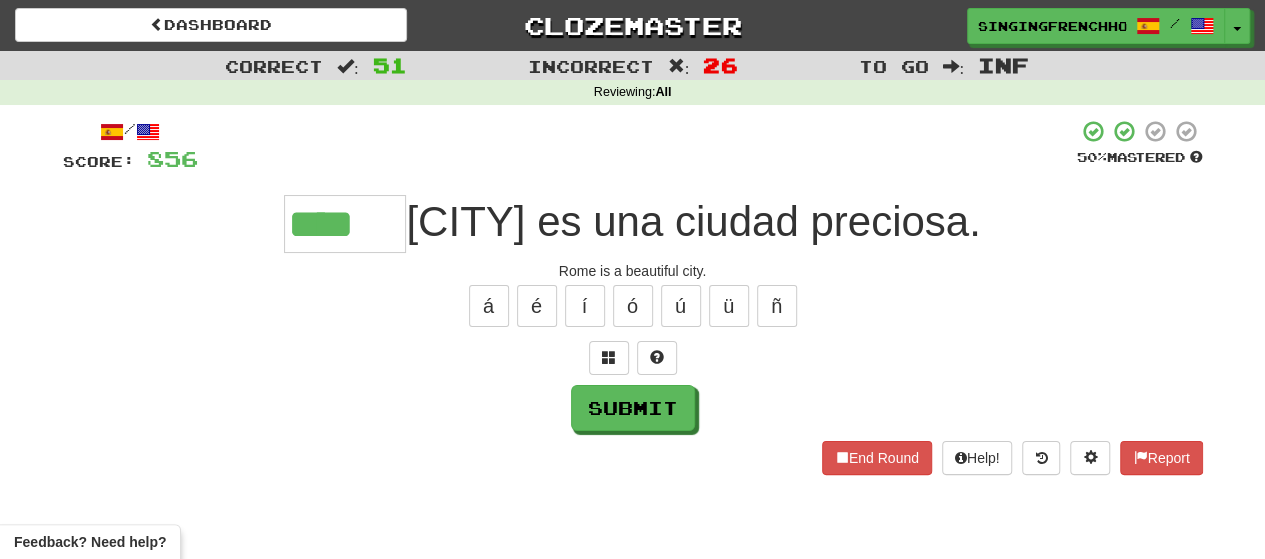 type on "****" 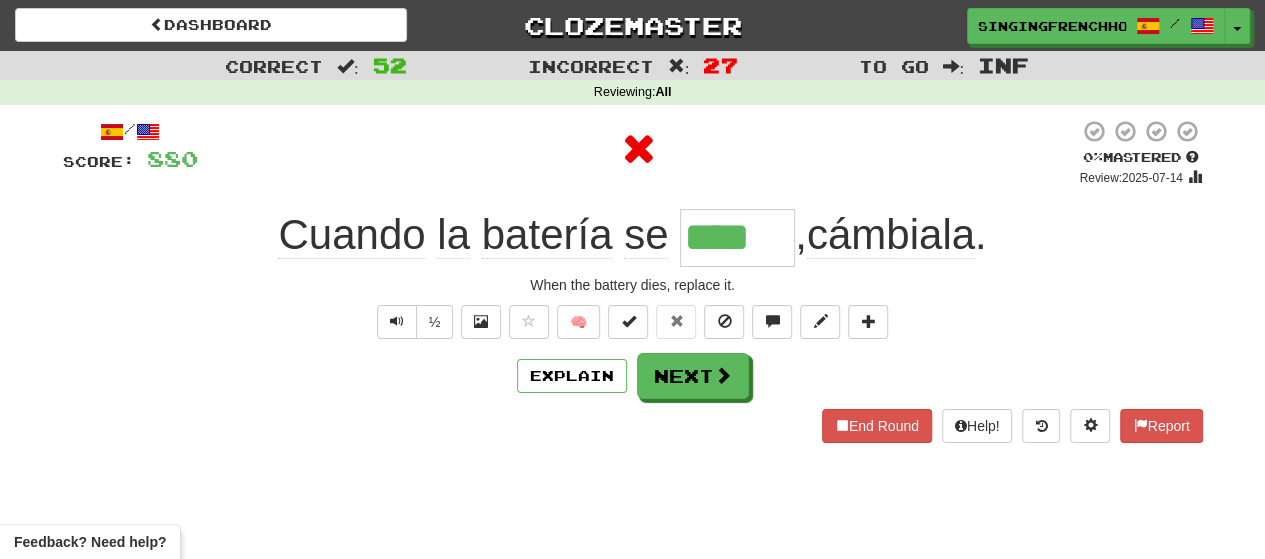 type on "*****" 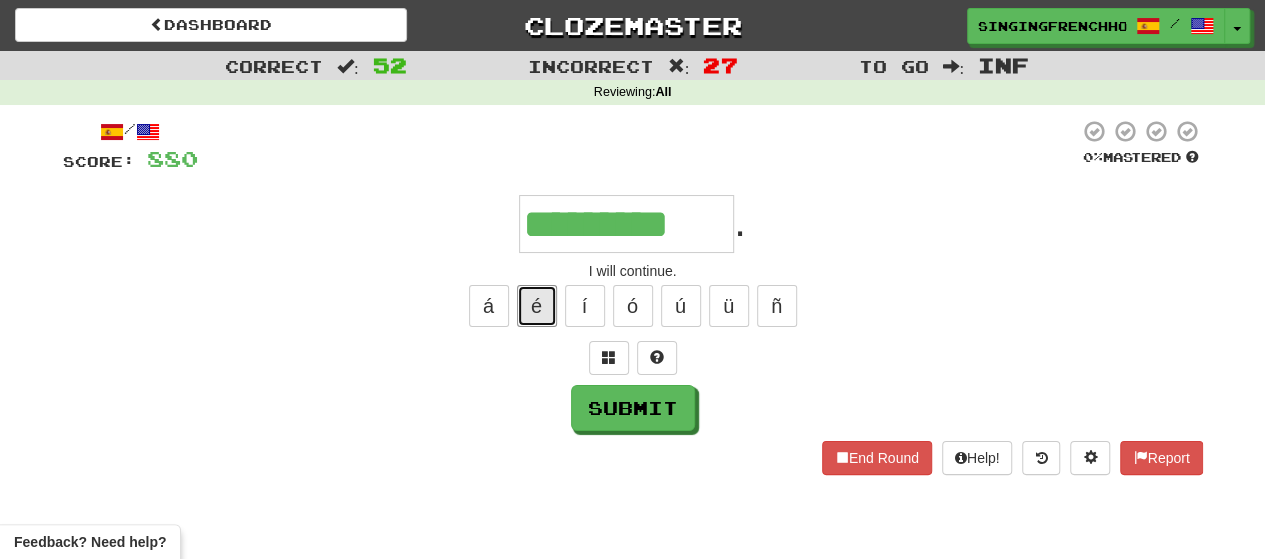 click on "é" at bounding box center [537, 306] 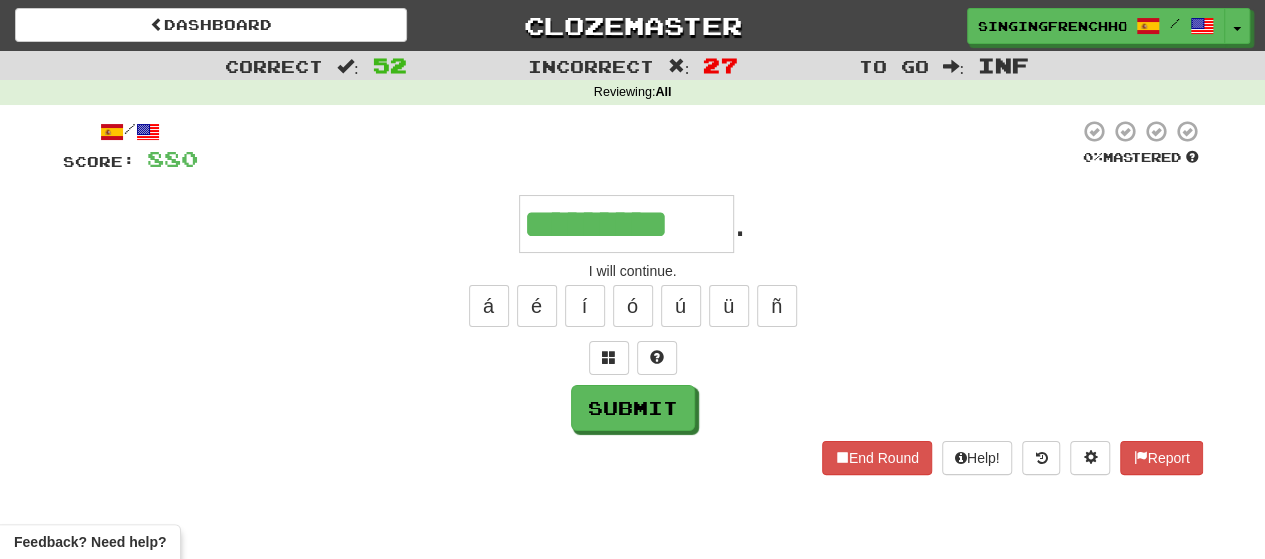 type on "**********" 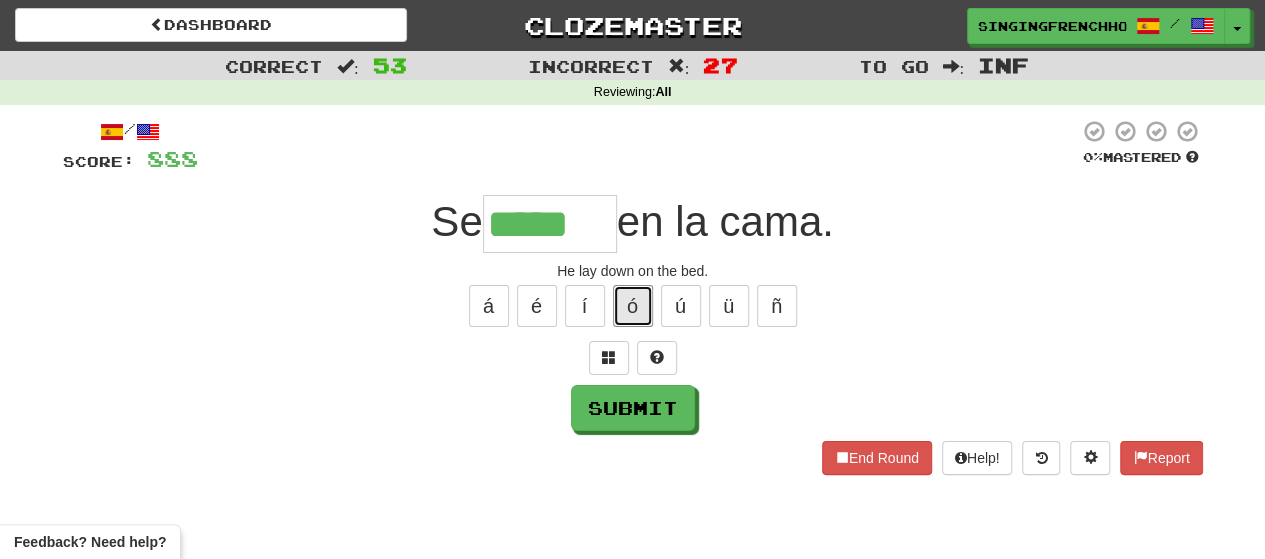 click on "ó" at bounding box center (633, 306) 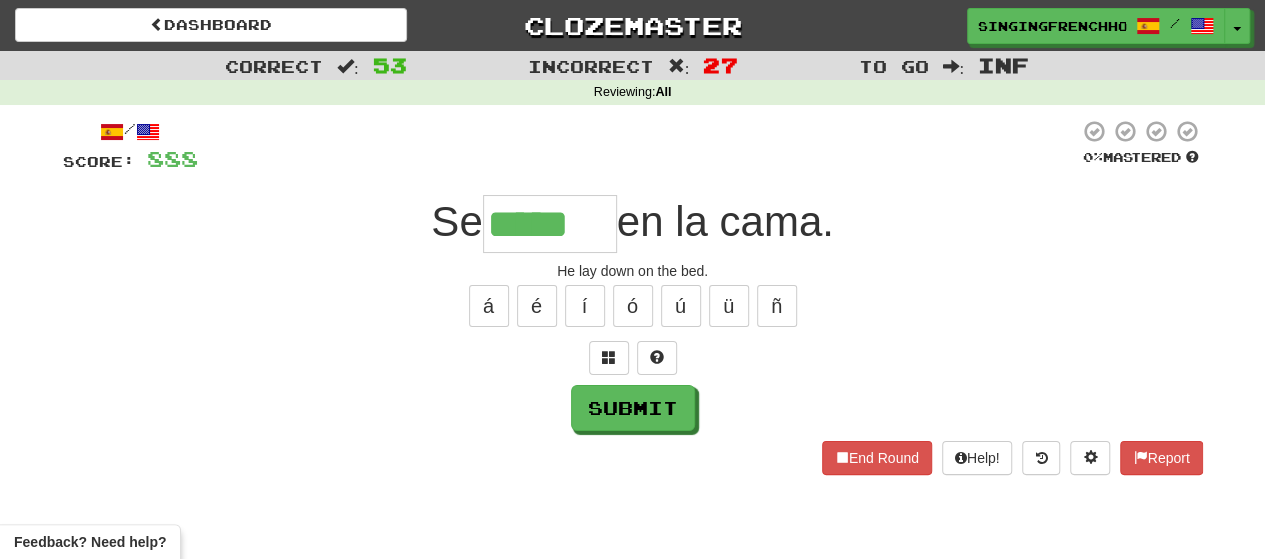 type on "******" 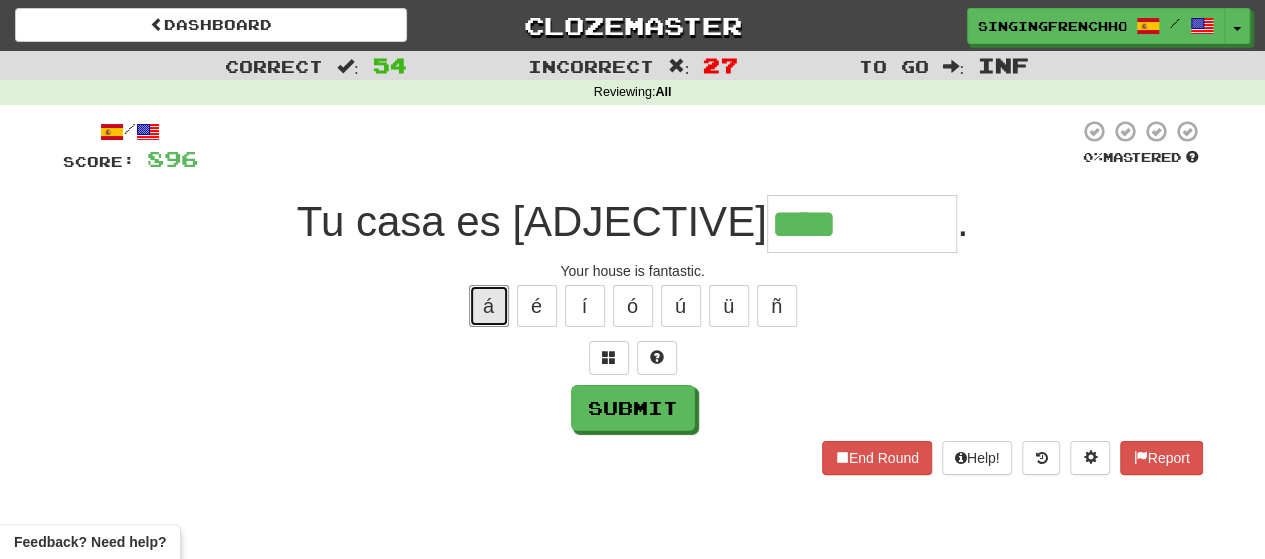 click on "á" at bounding box center (489, 306) 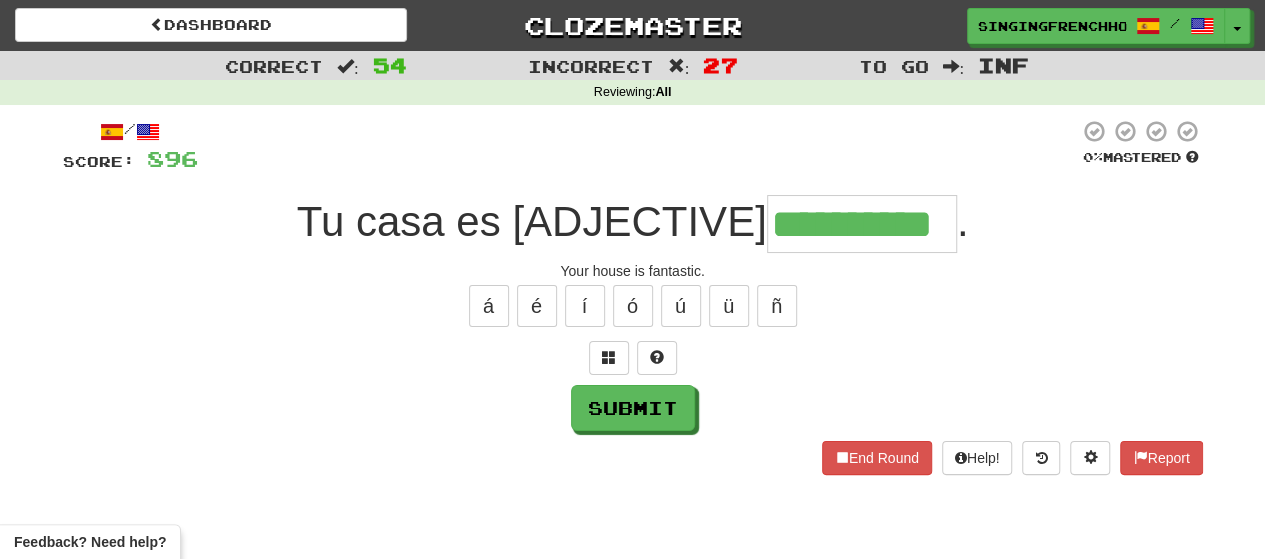 type on "**********" 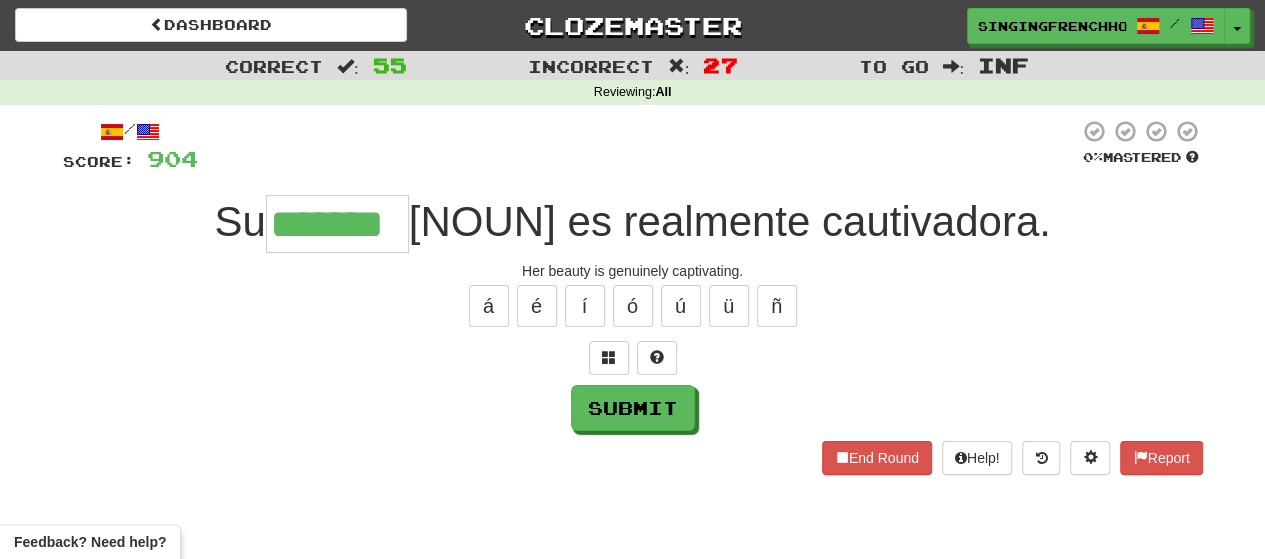 type on "*******" 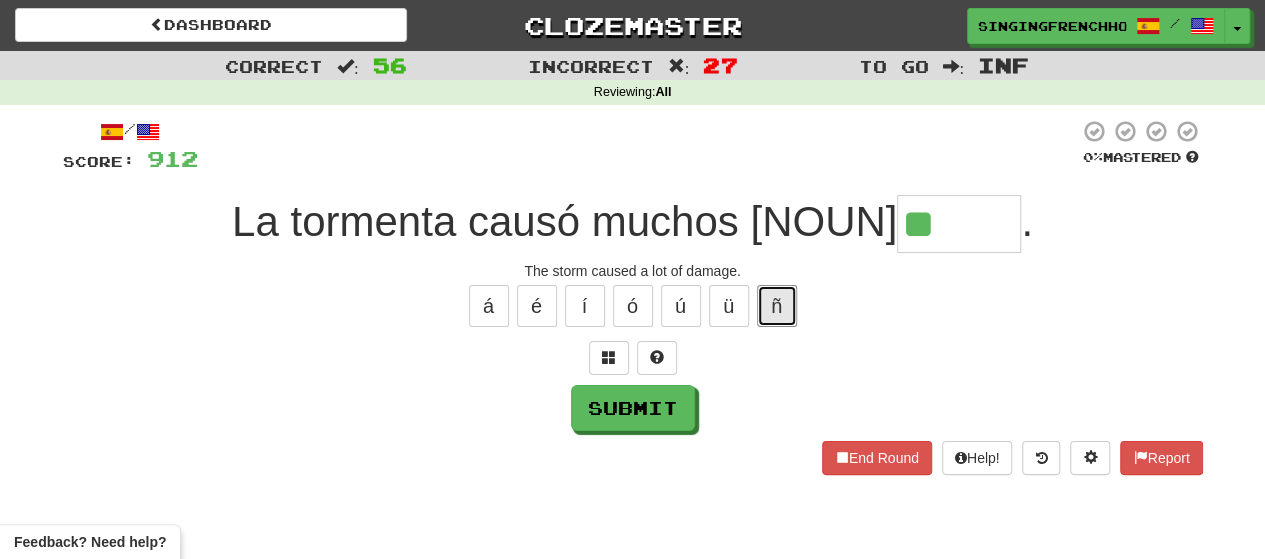 click on "ñ" at bounding box center (777, 306) 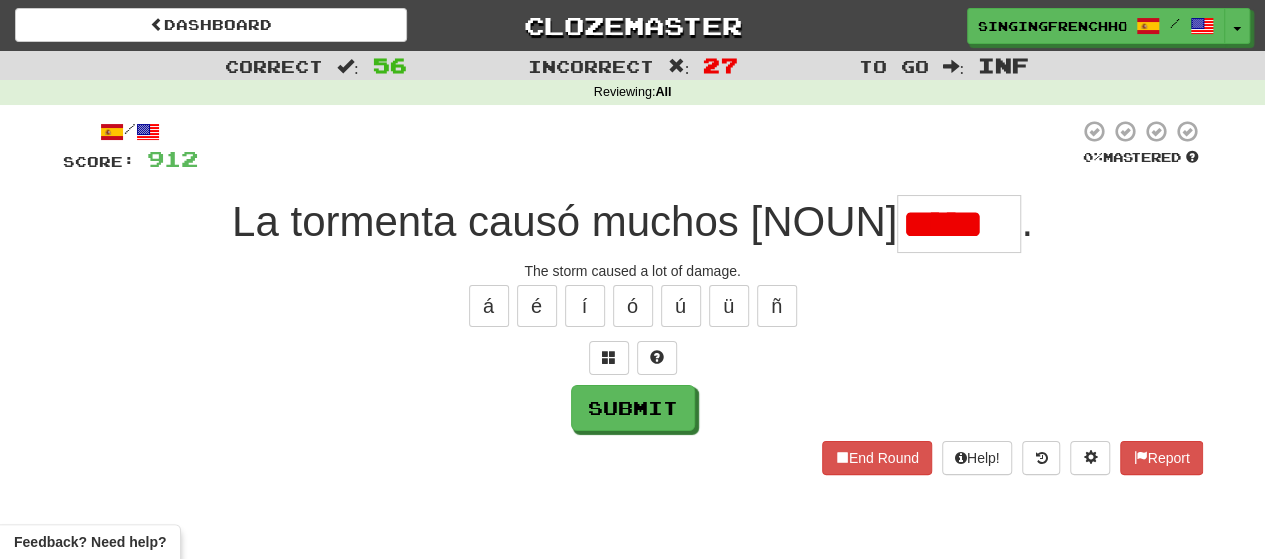 type on "*****" 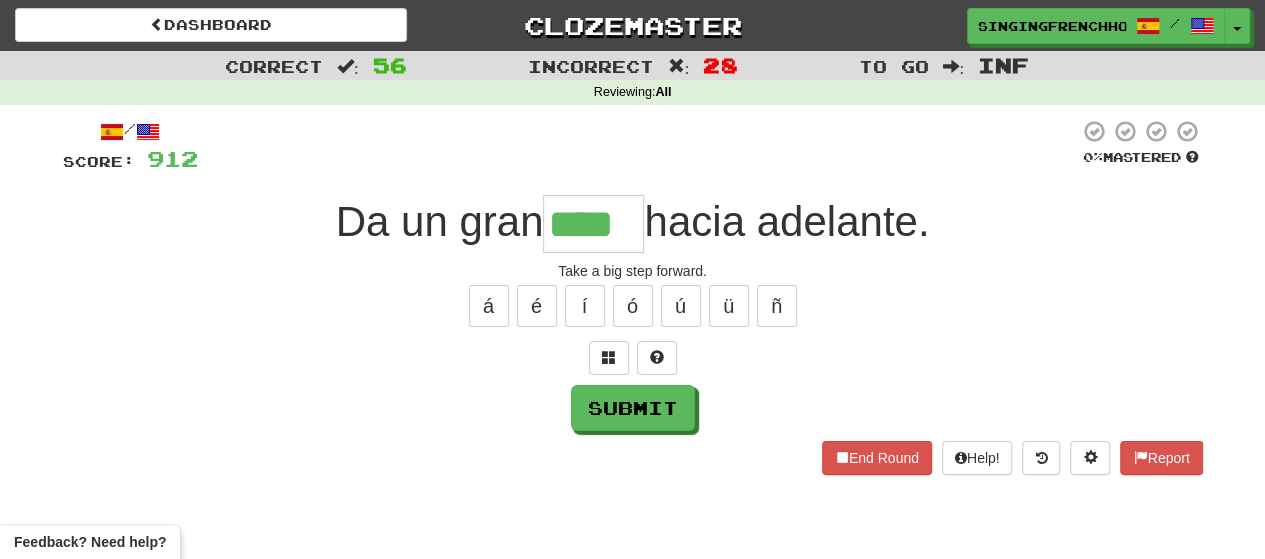 type on "****" 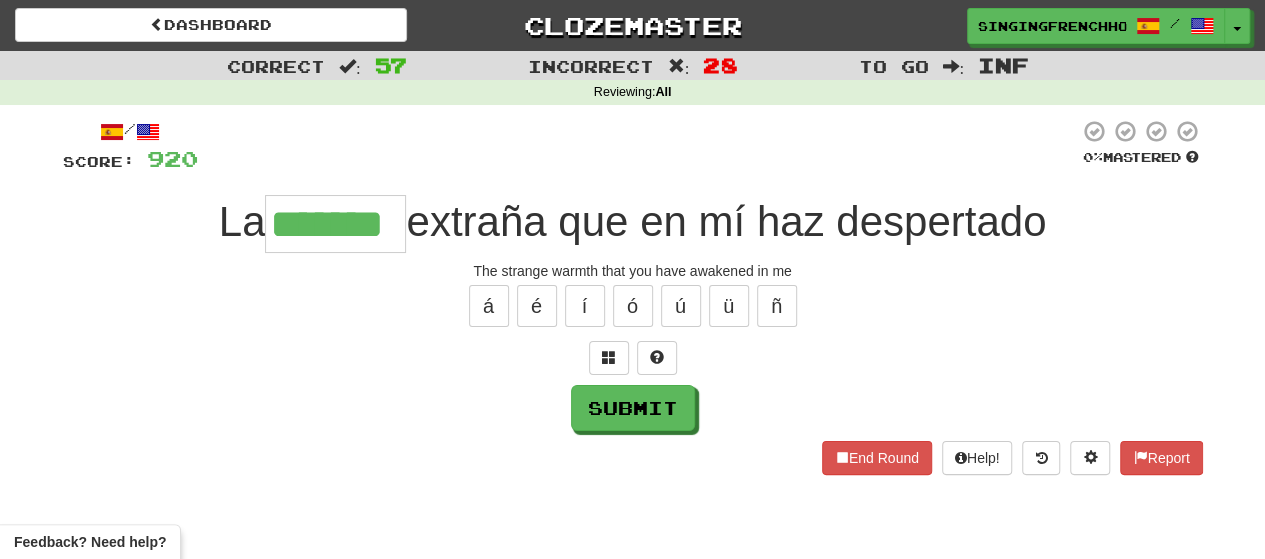 type on "*******" 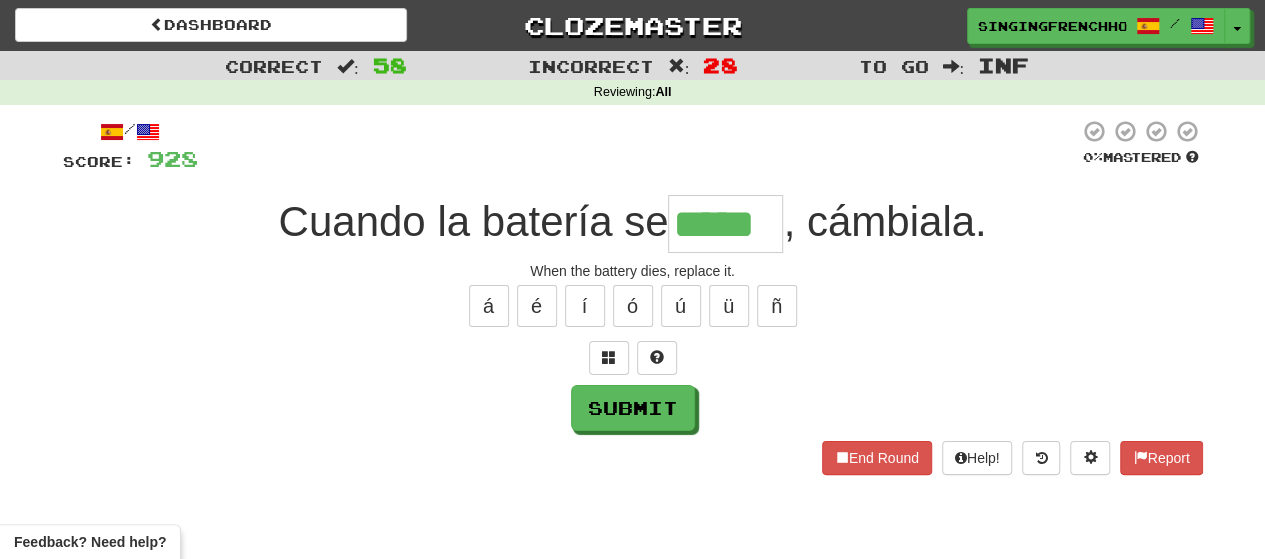 type on "*****" 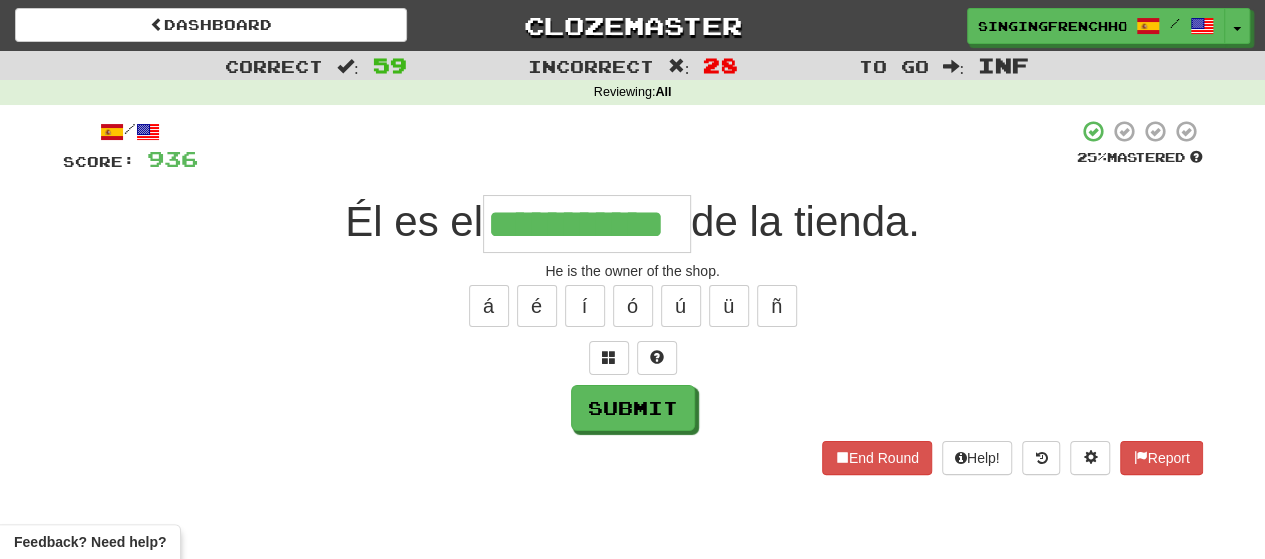 type on "**********" 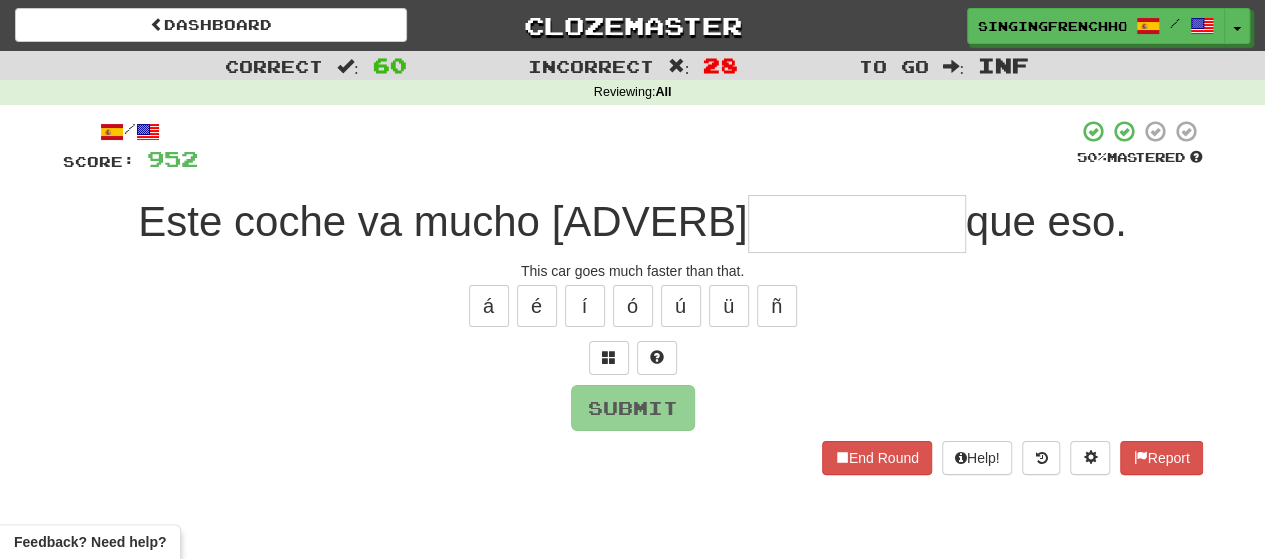 type on "*" 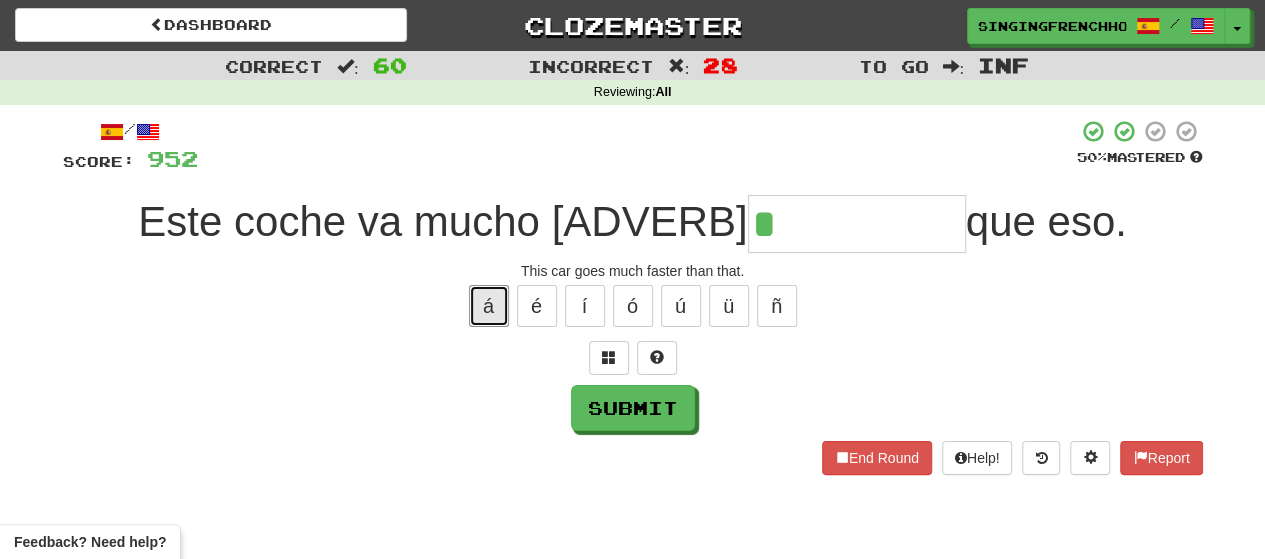 click on "á" at bounding box center (489, 306) 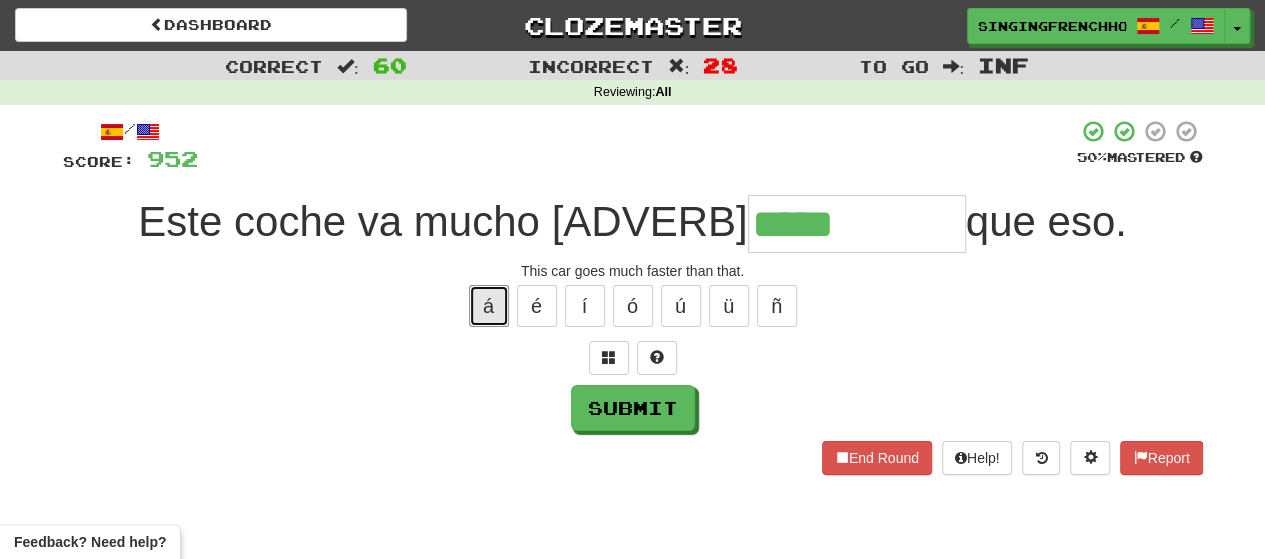 click on "á" at bounding box center (489, 306) 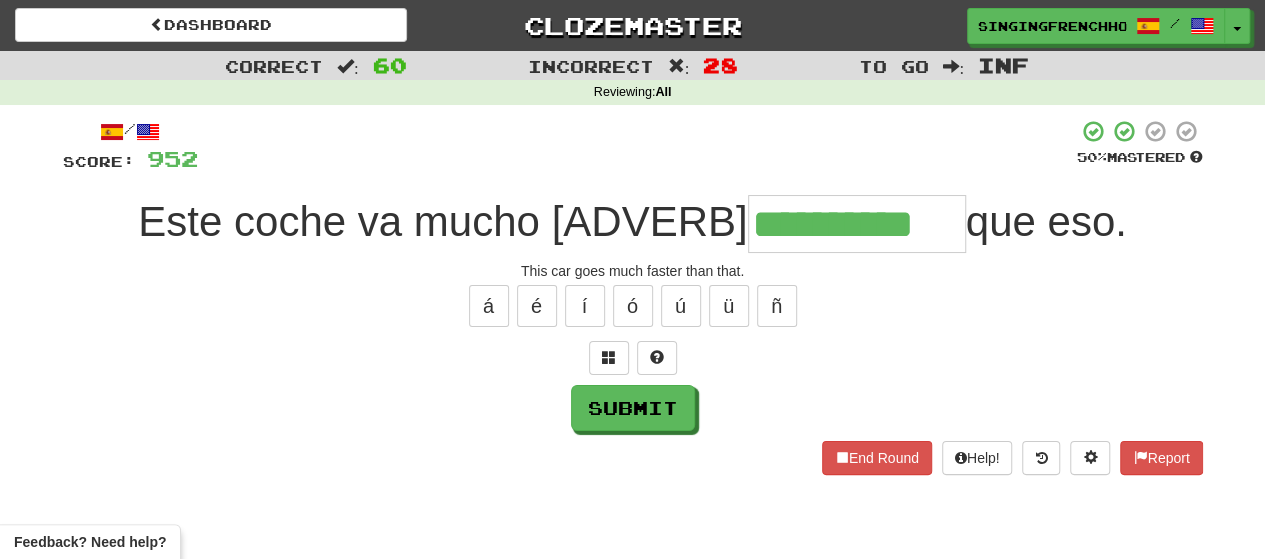 type on "**********" 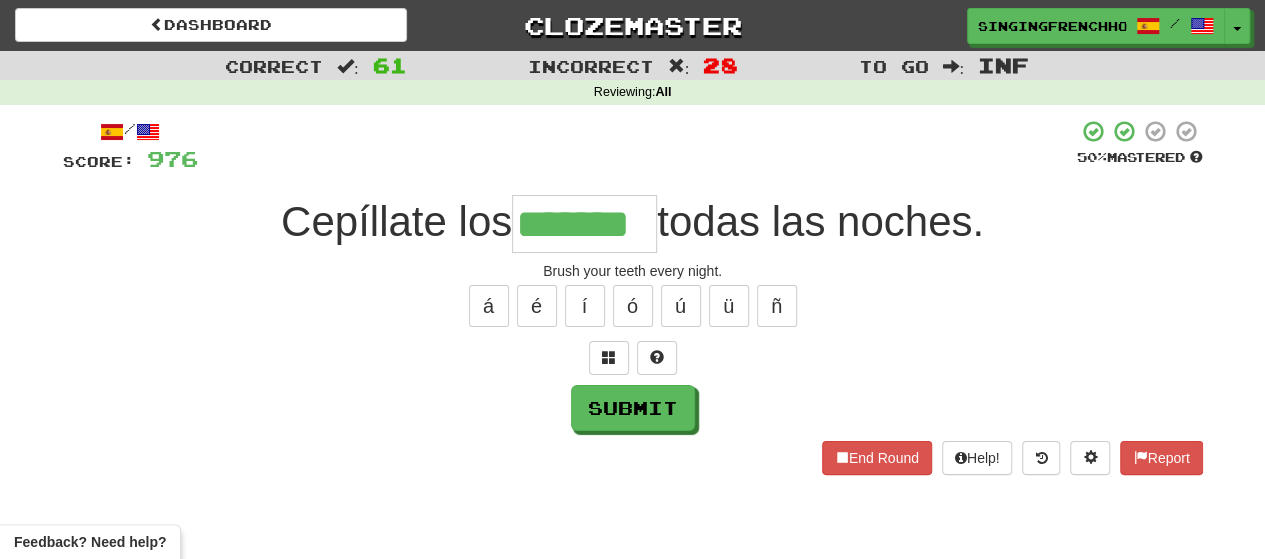 type on "*******" 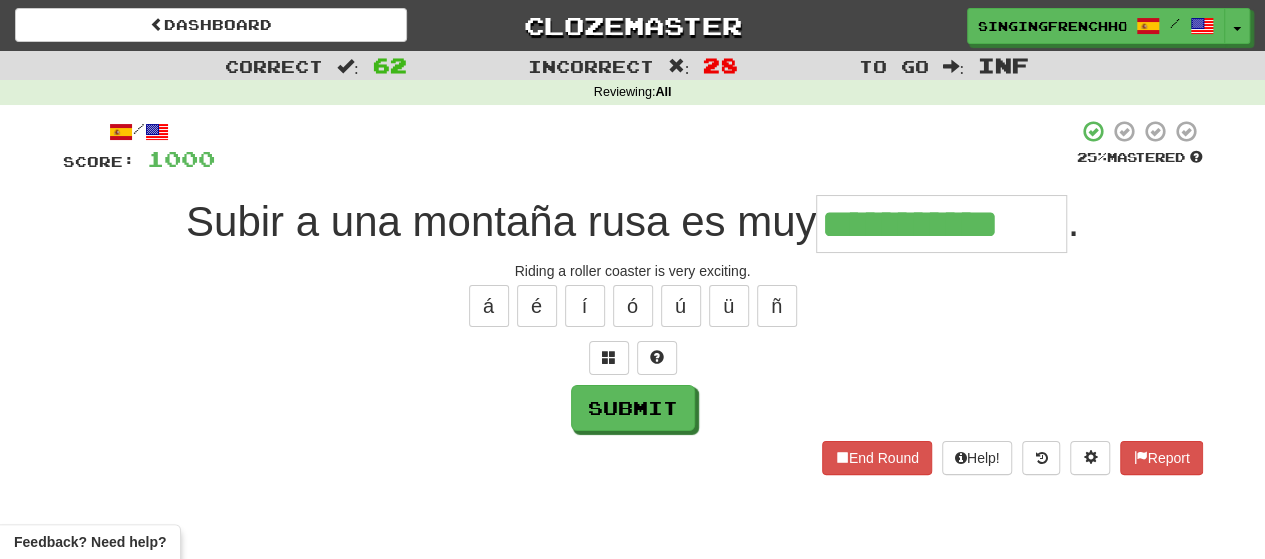 type on "**********" 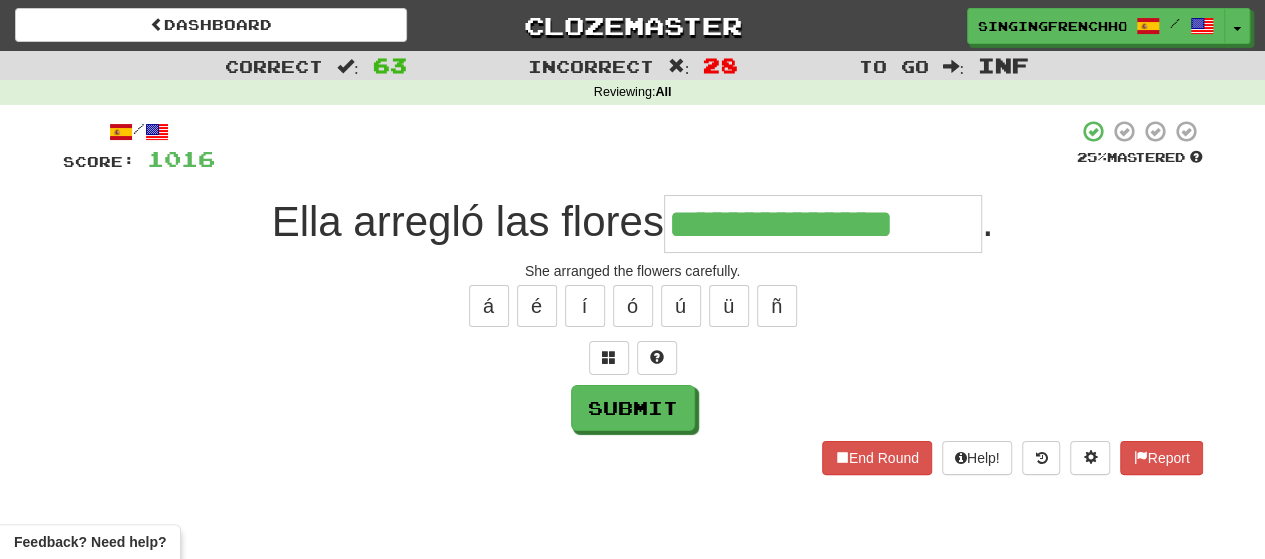 type on "**********" 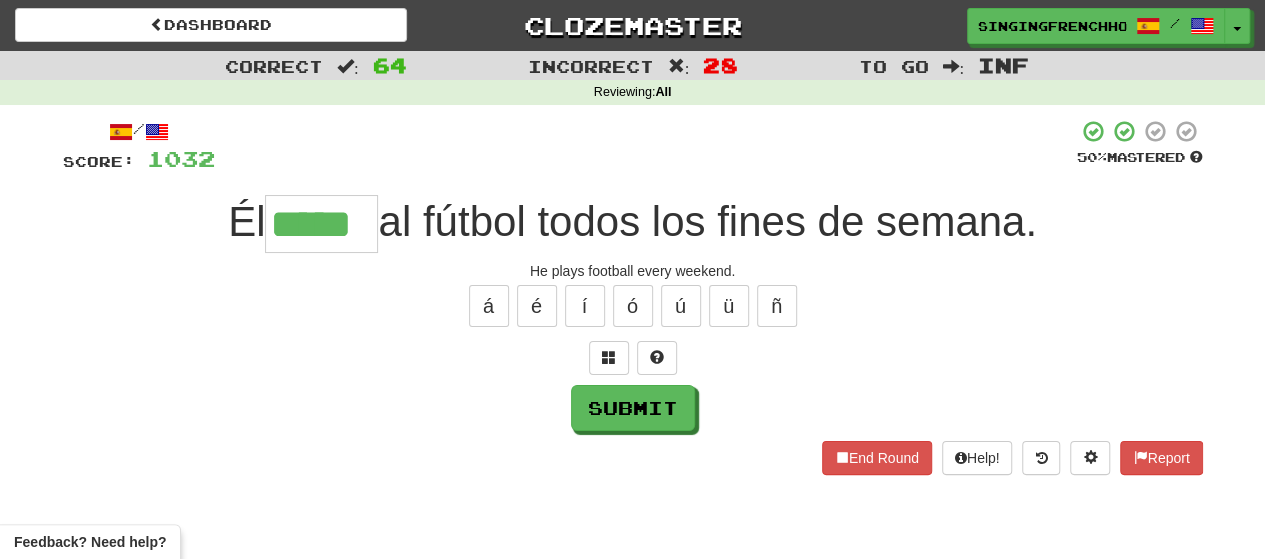type on "*****" 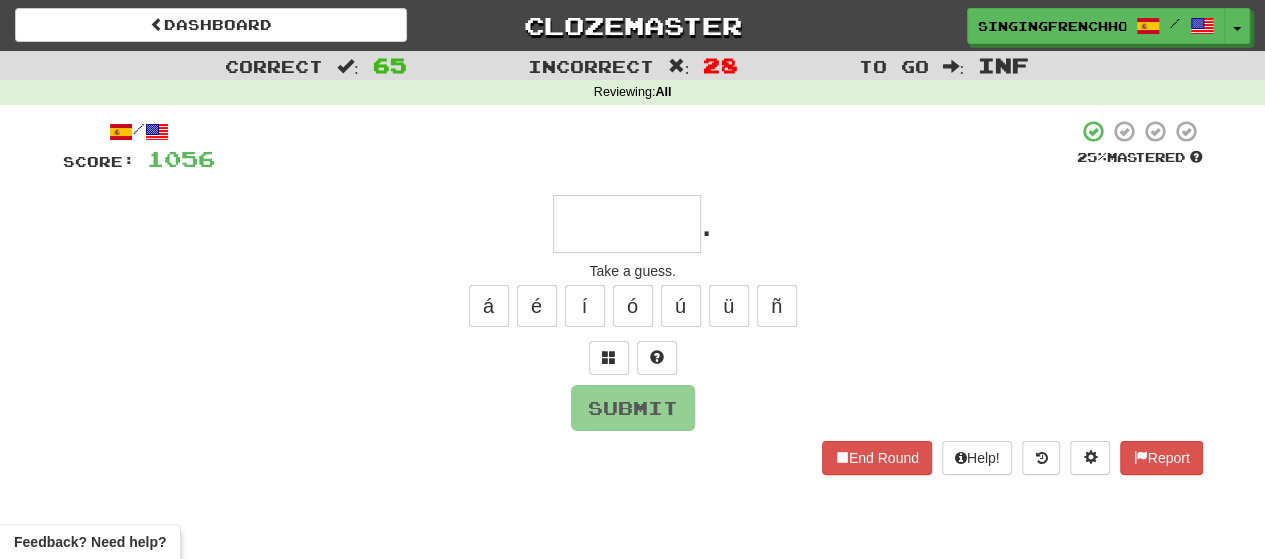 type on "*******" 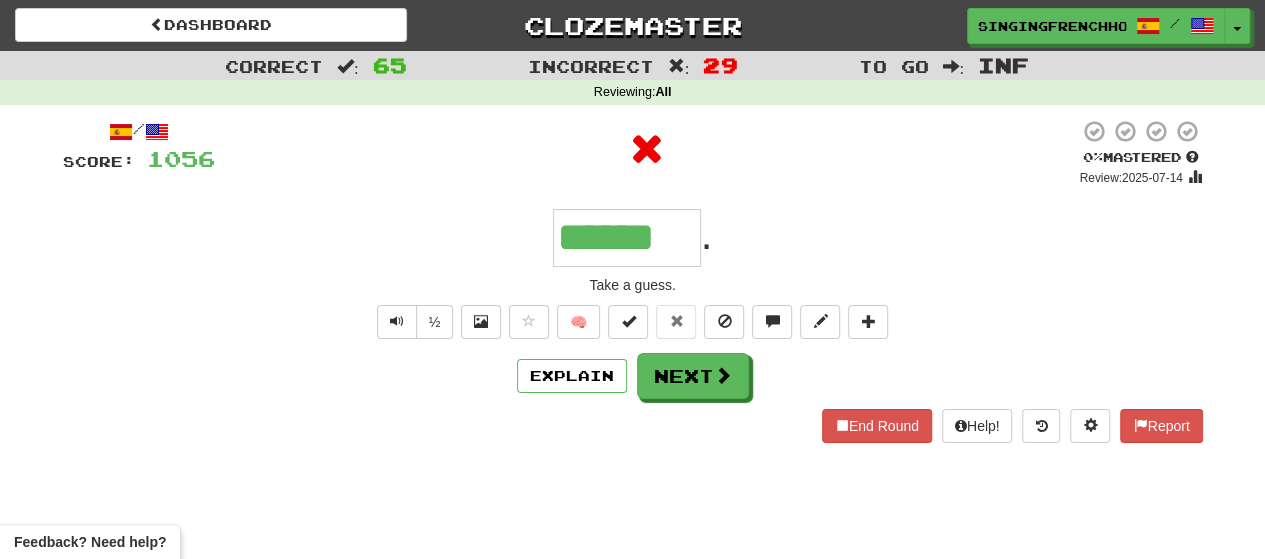 type on "*******" 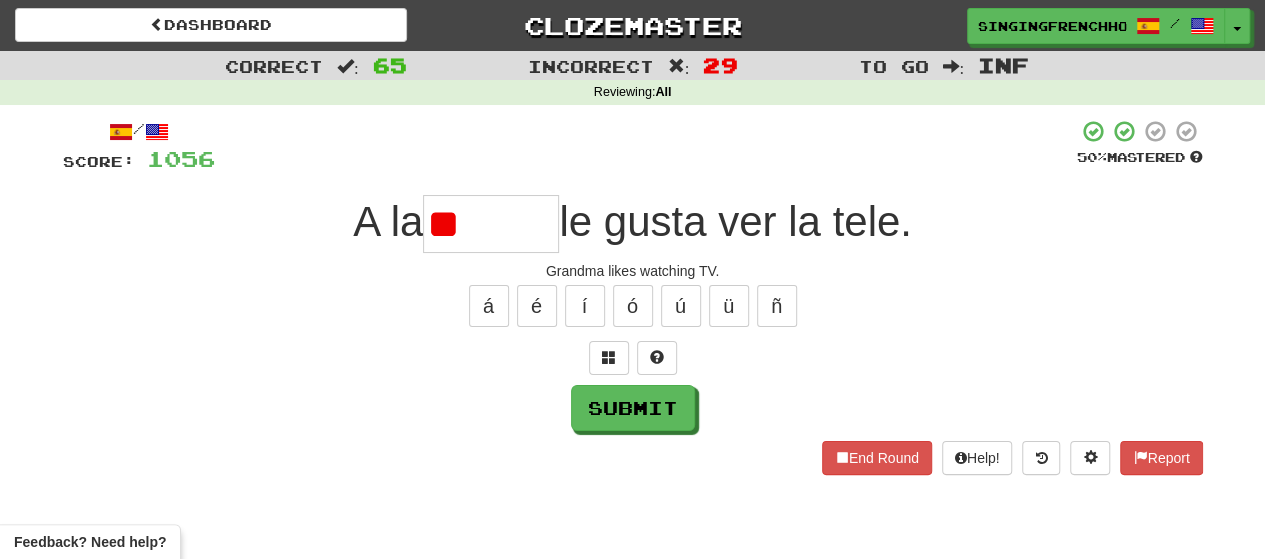 type on "*" 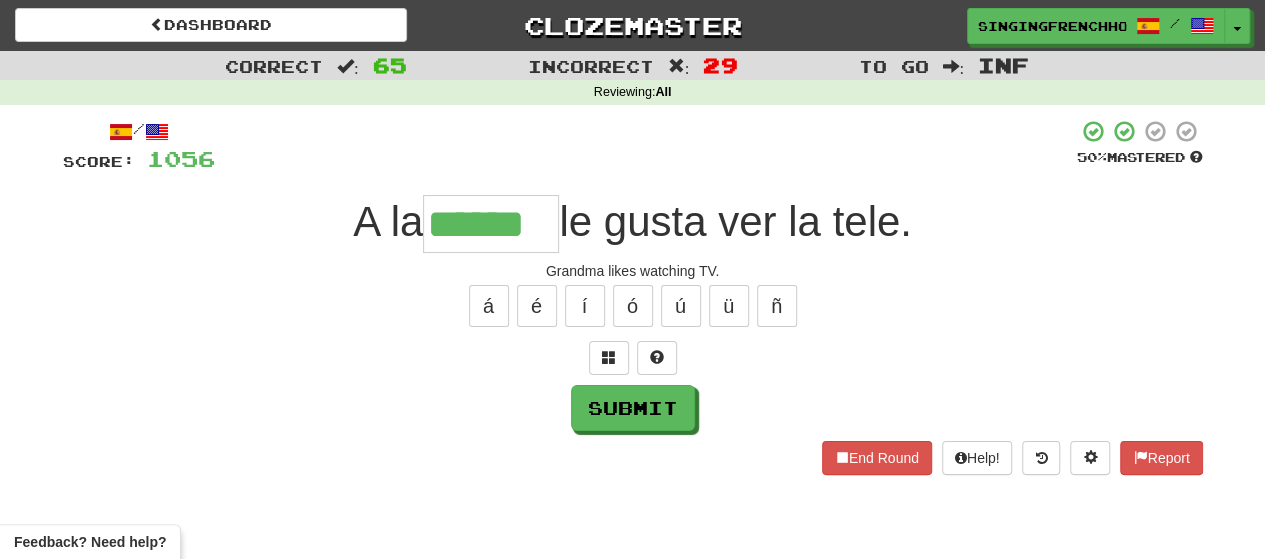 type on "******" 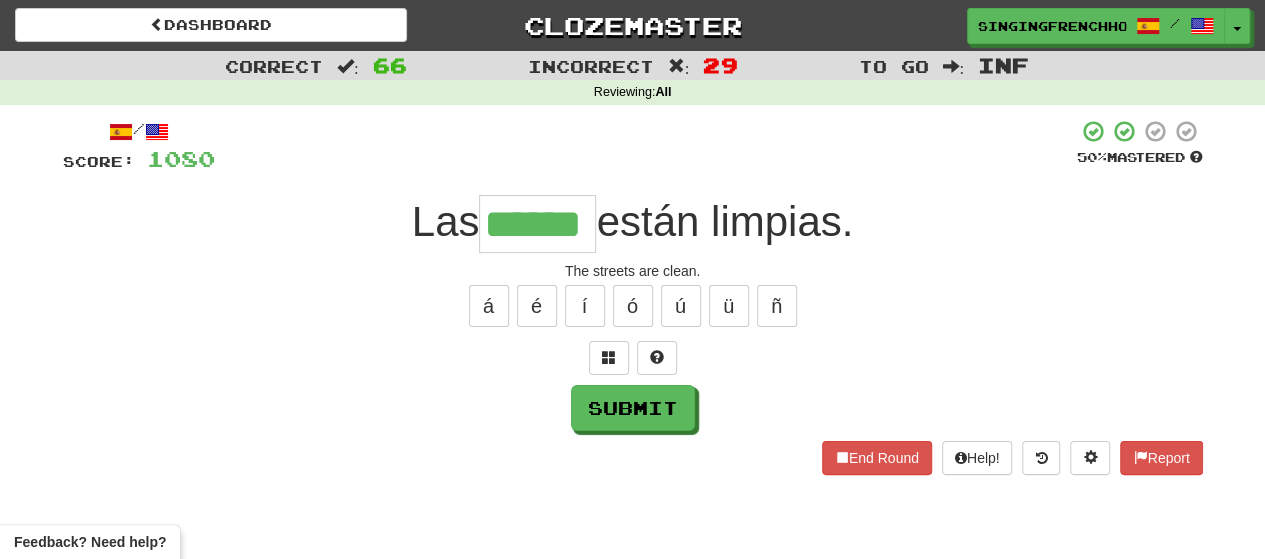 type on "******" 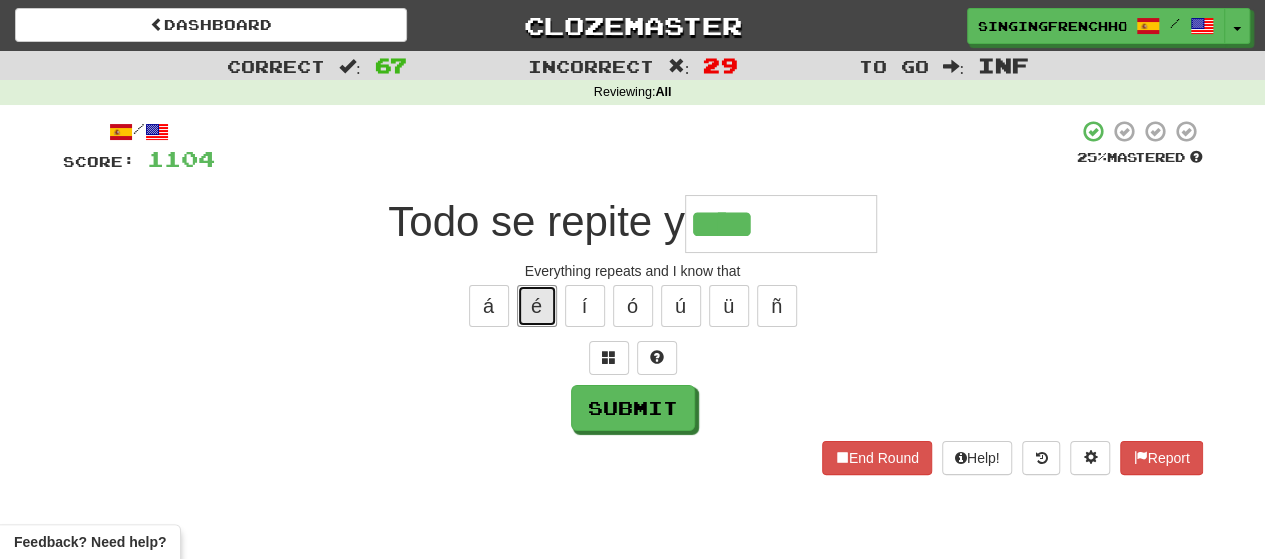 click on "é" at bounding box center (537, 306) 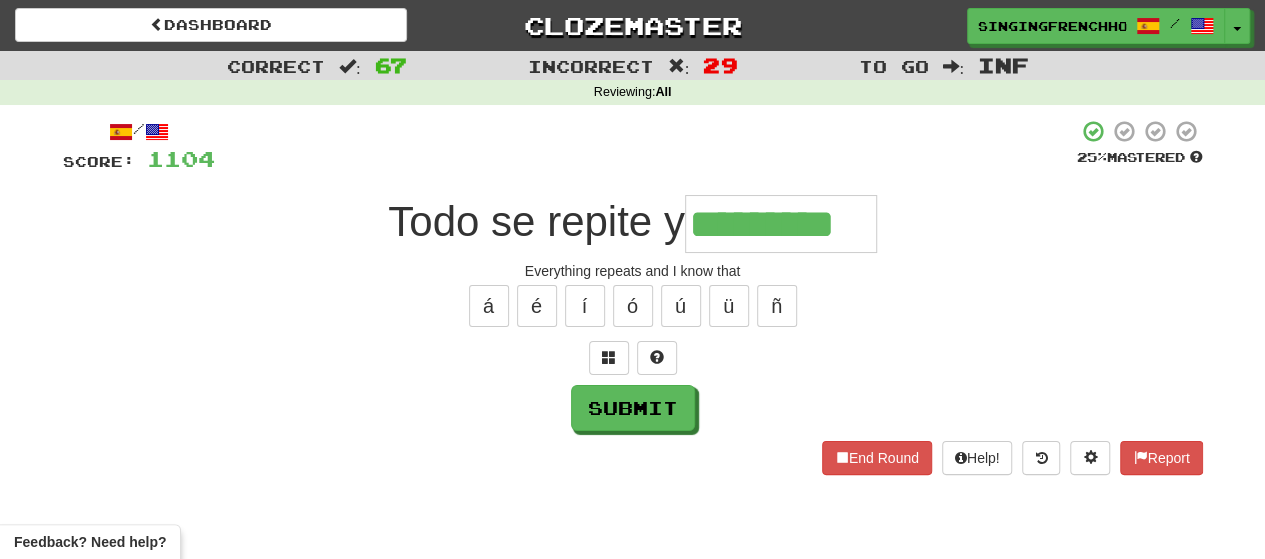 type on "*********" 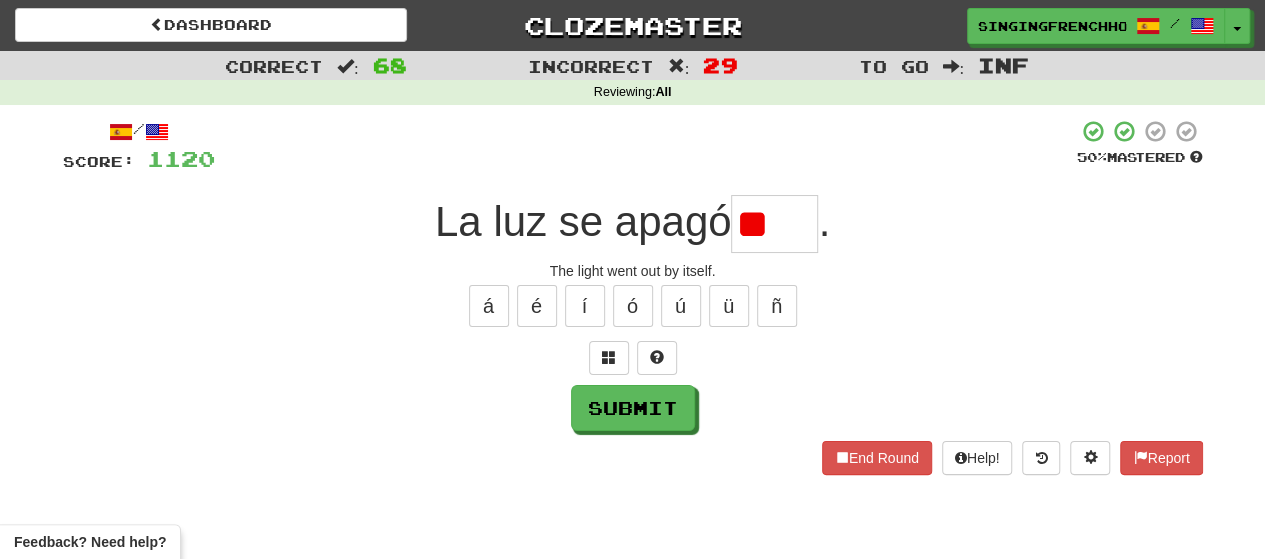 type on "*" 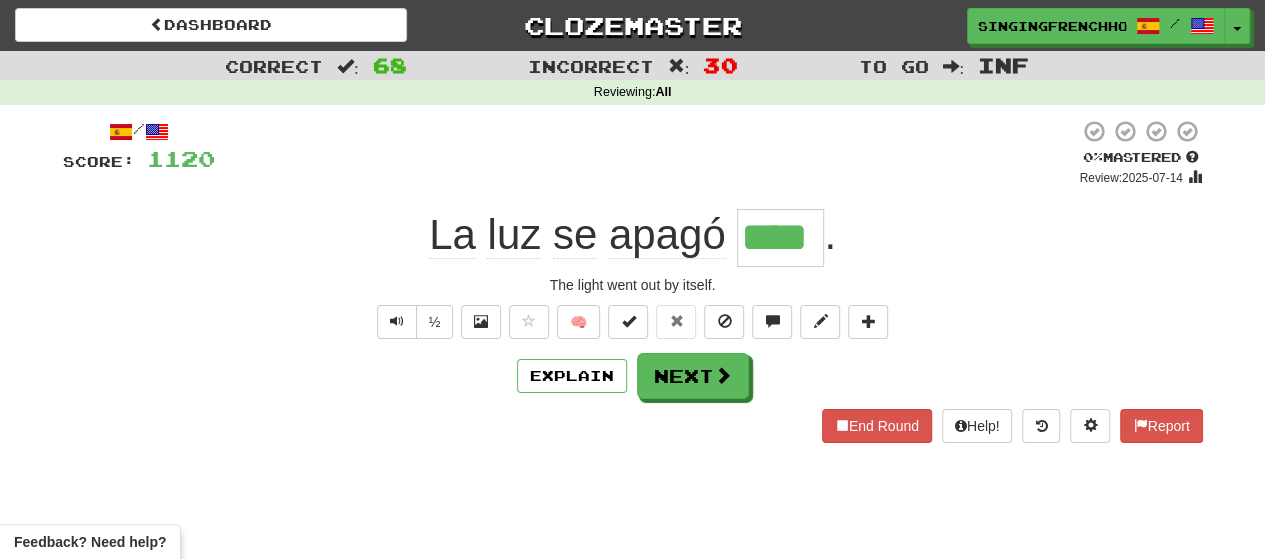 type on "****" 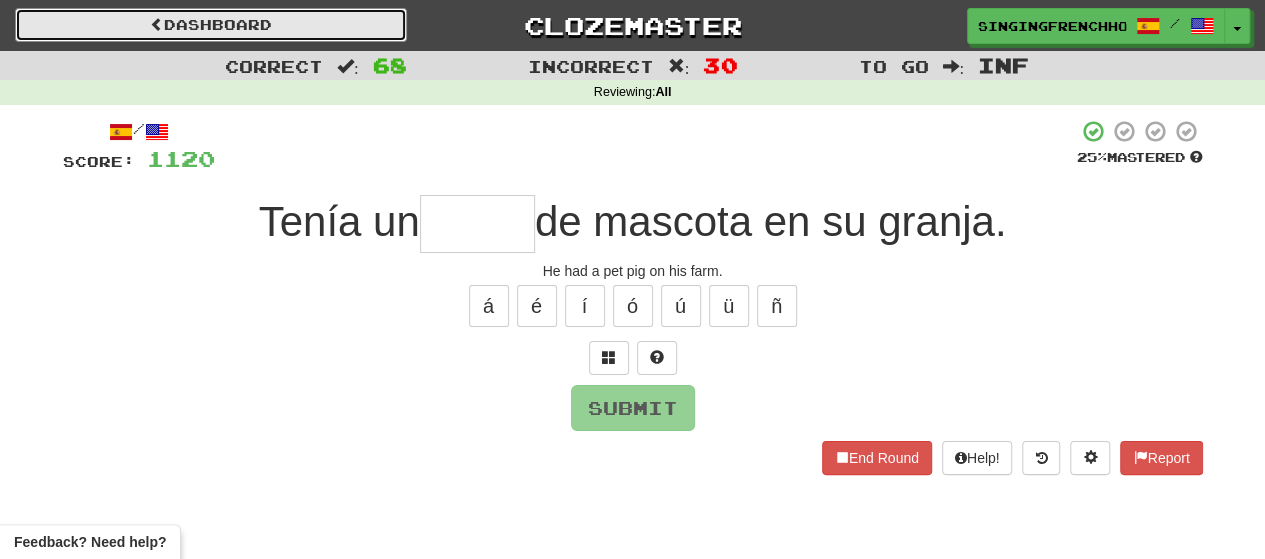click on "Dashboard" at bounding box center (211, 25) 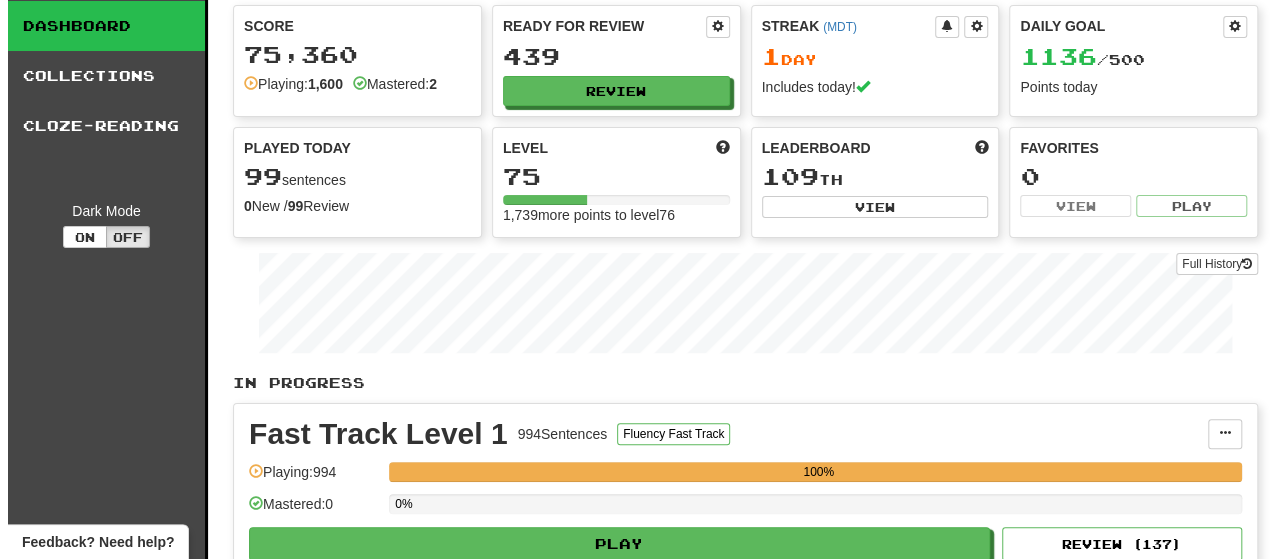 scroll, scrollTop: 0, scrollLeft: 0, axis: both 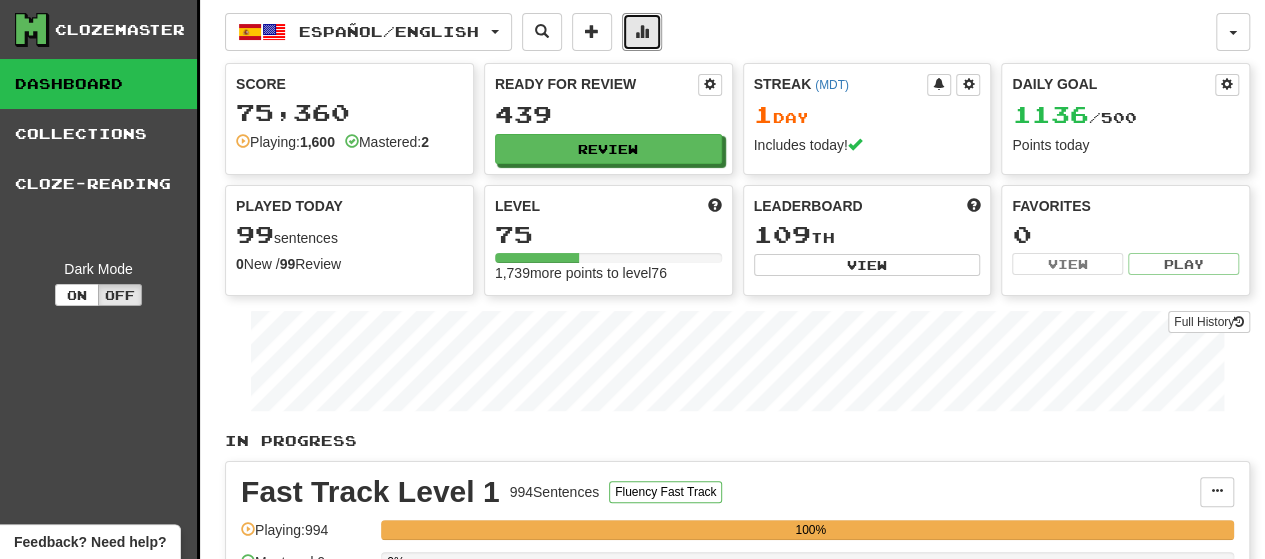 click at bounding box center [642, 31] 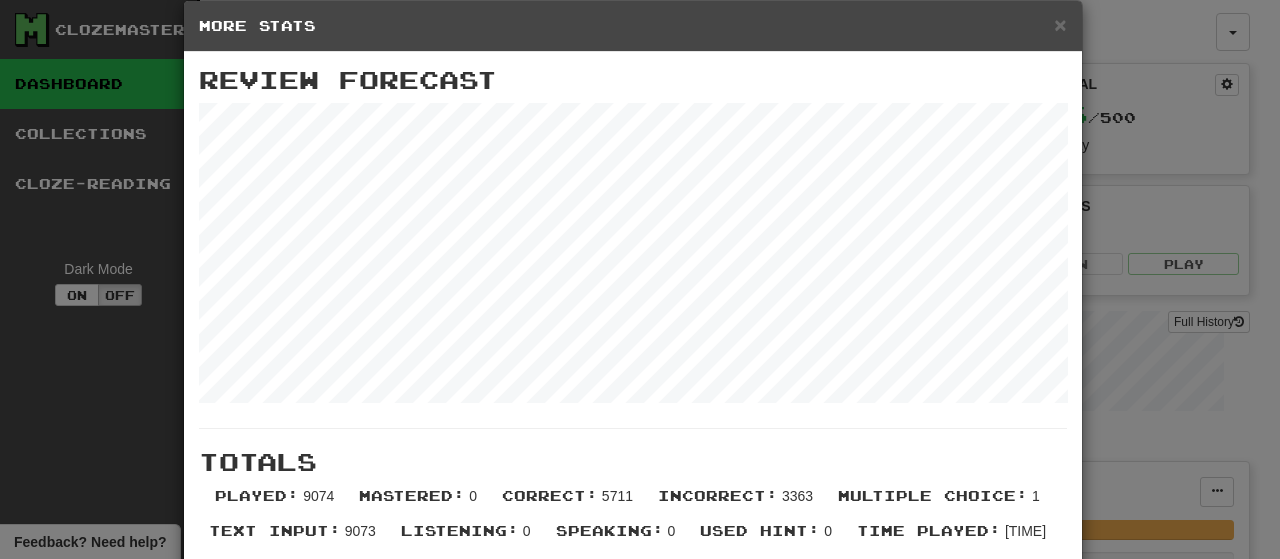 scroll, scrollTop: 0, scrollLeft: 0, axis: both 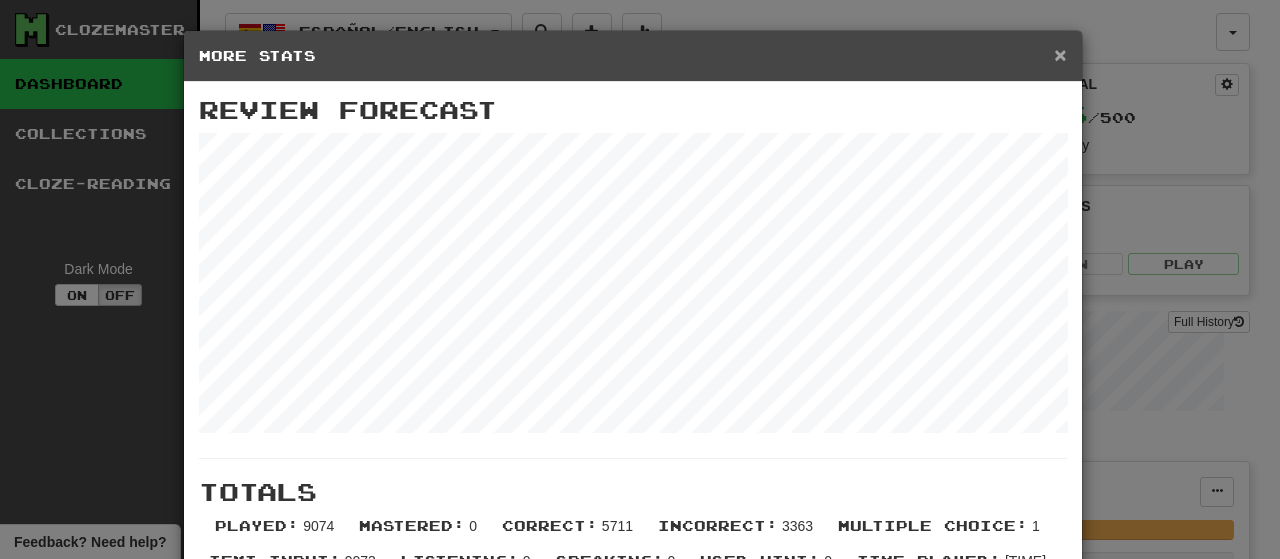click on "×" at bounding box center (1060, 54) 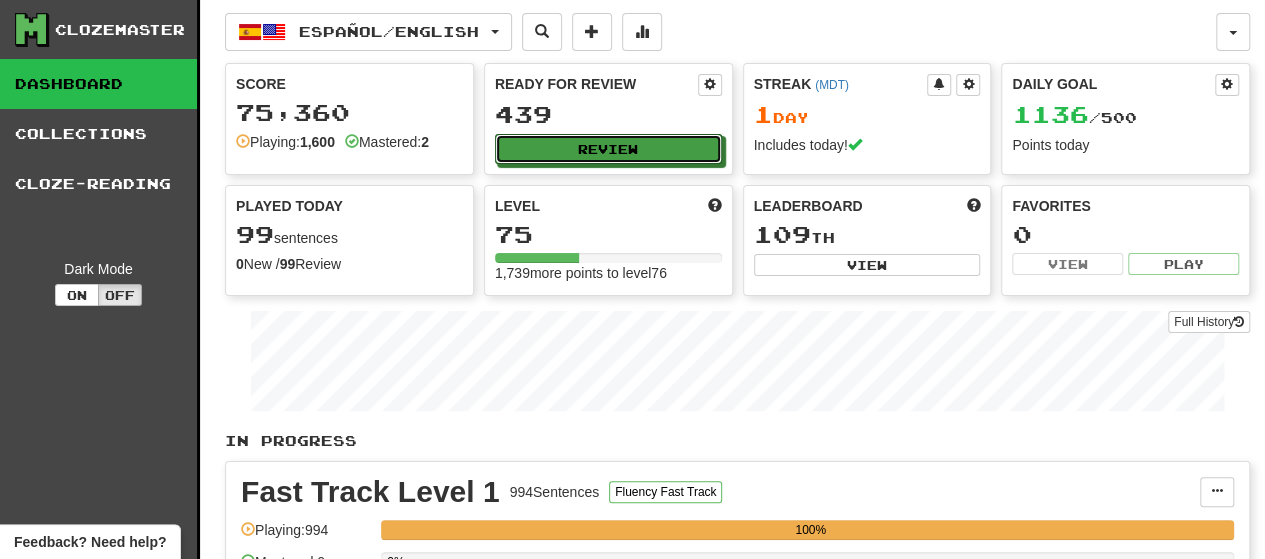 click on "Review" at bounding box center (608, 149) 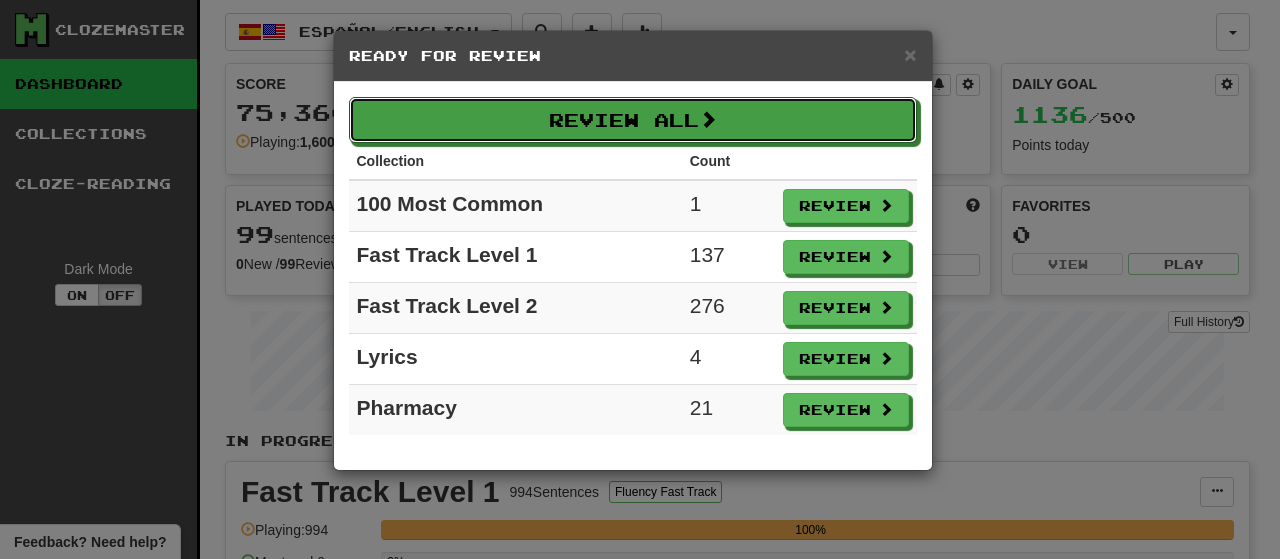 click at bounding box center (708, 119) 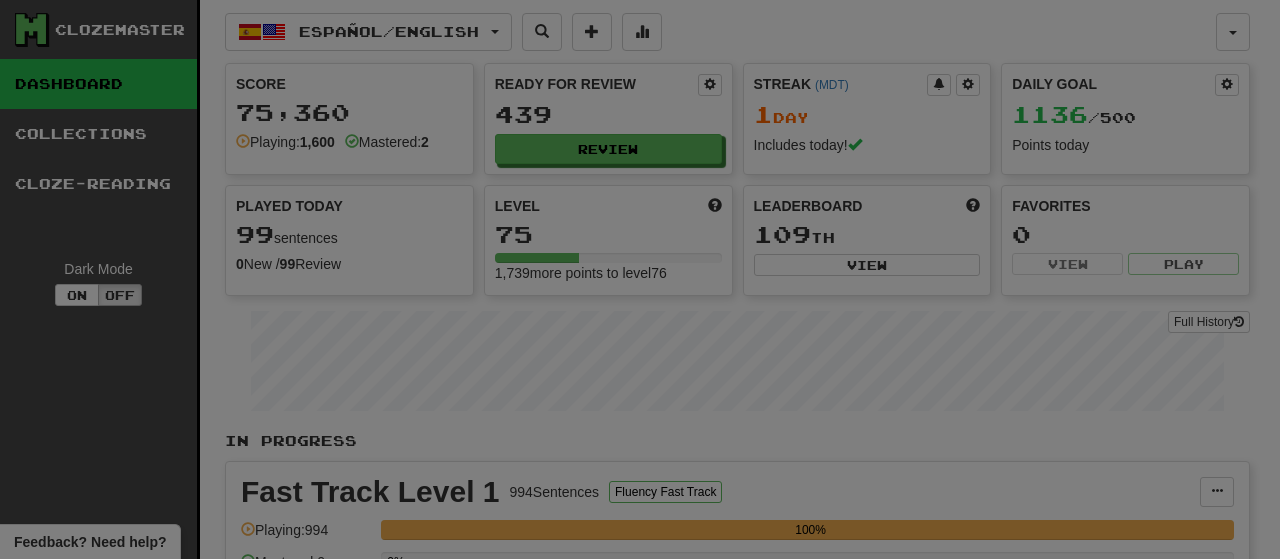 select on "********" 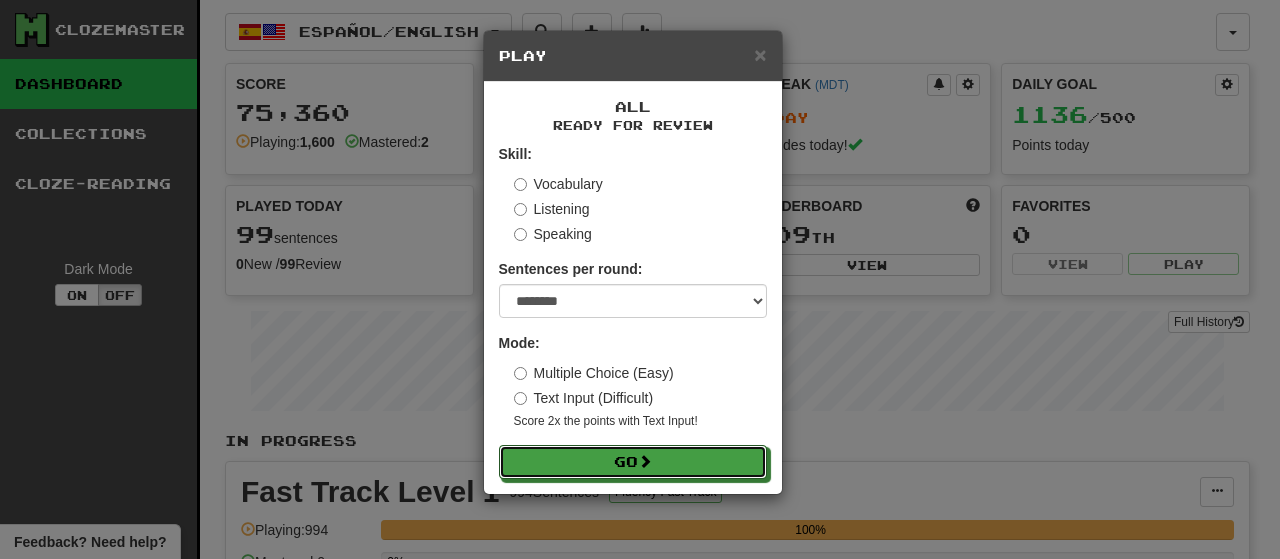 click on "Go" at bounding box center (633, 462) 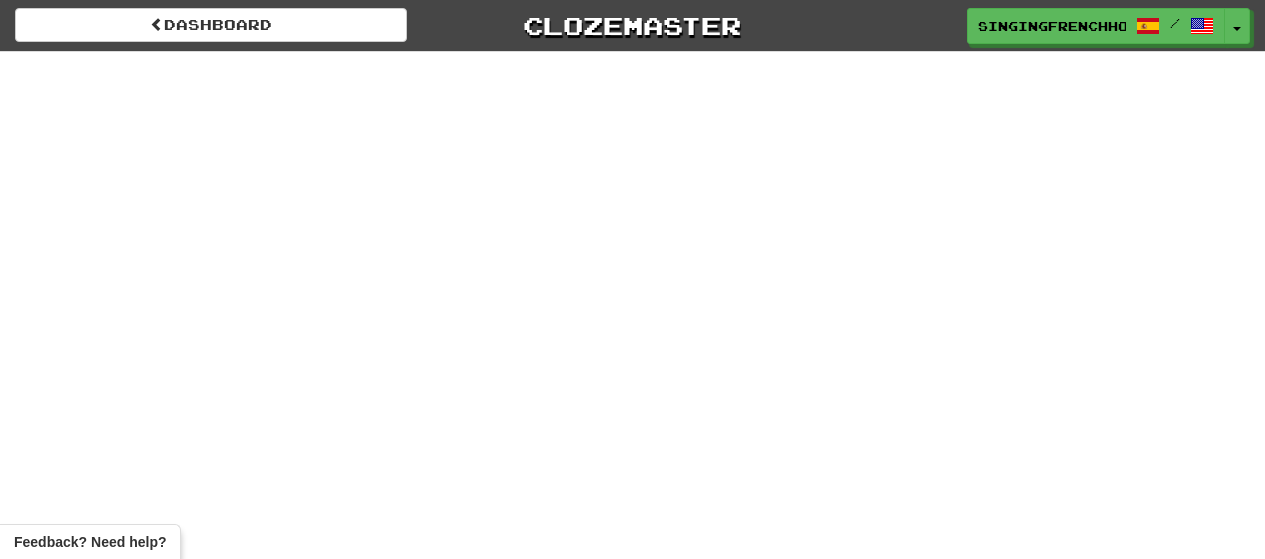 scroll, scrollTop: 0, scrollLeft: 0, axis: both 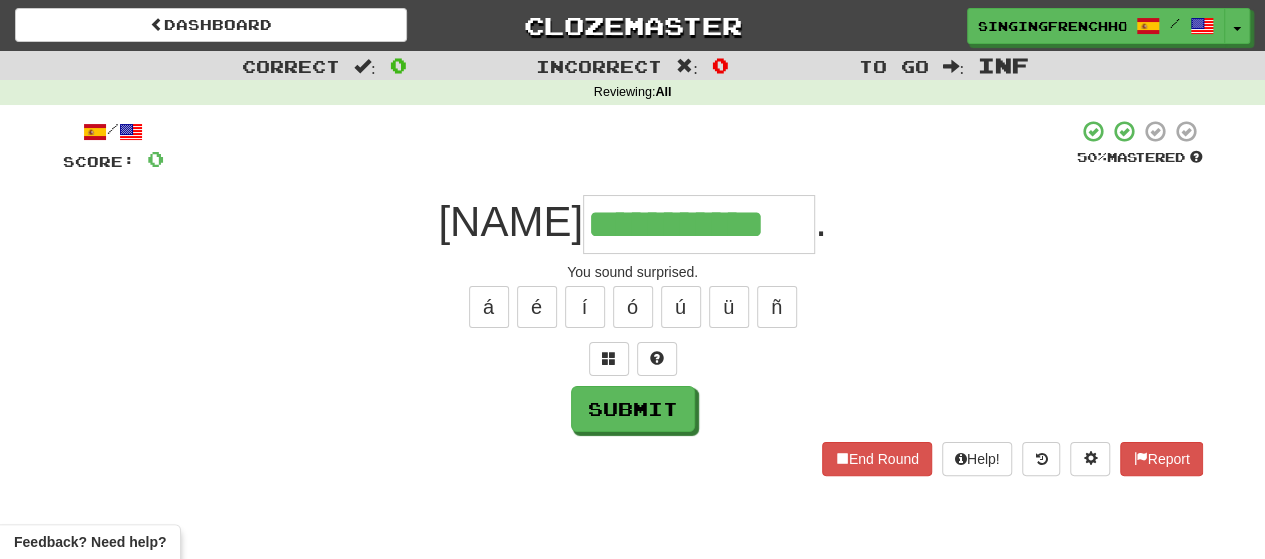 type on "**********" 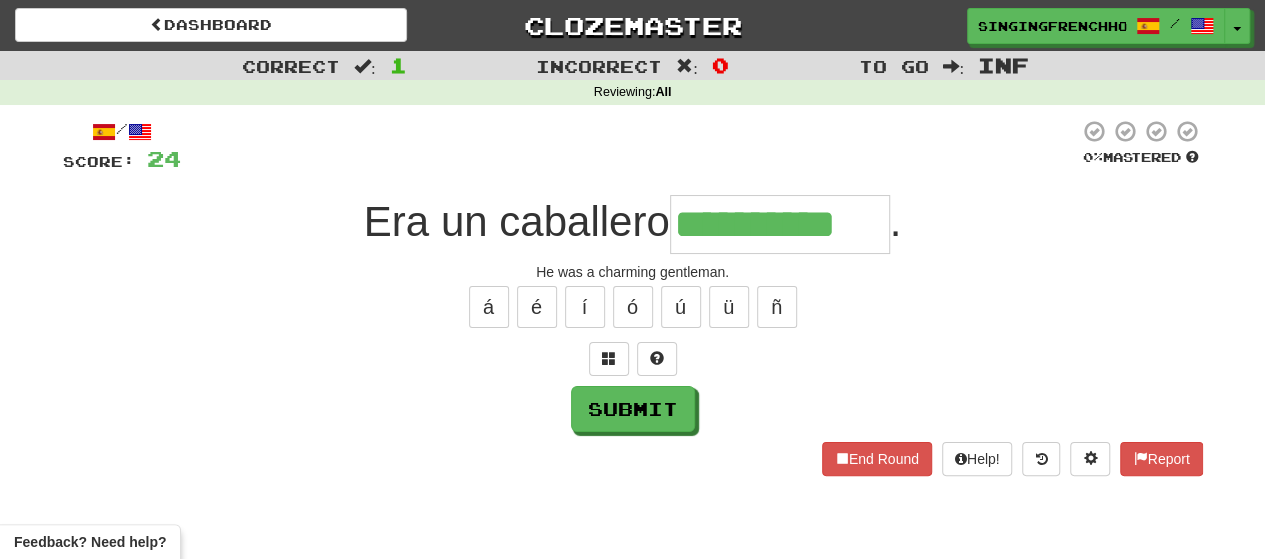 type on "**********" 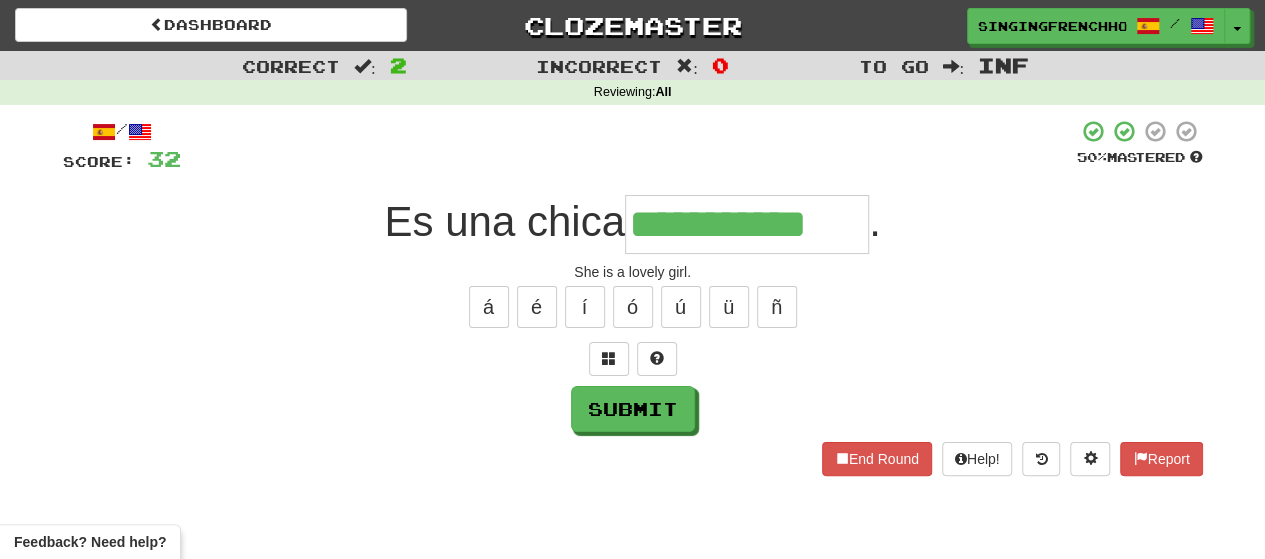 type on "**********" 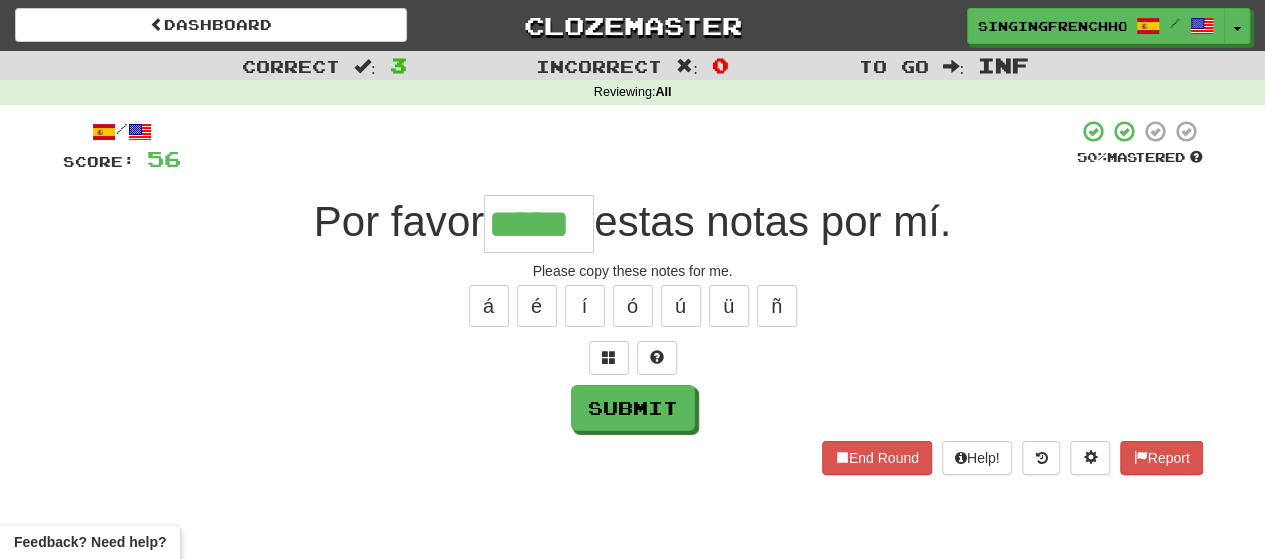 scroll, scrollTop: 0, scrollLeft: 0, axis: both 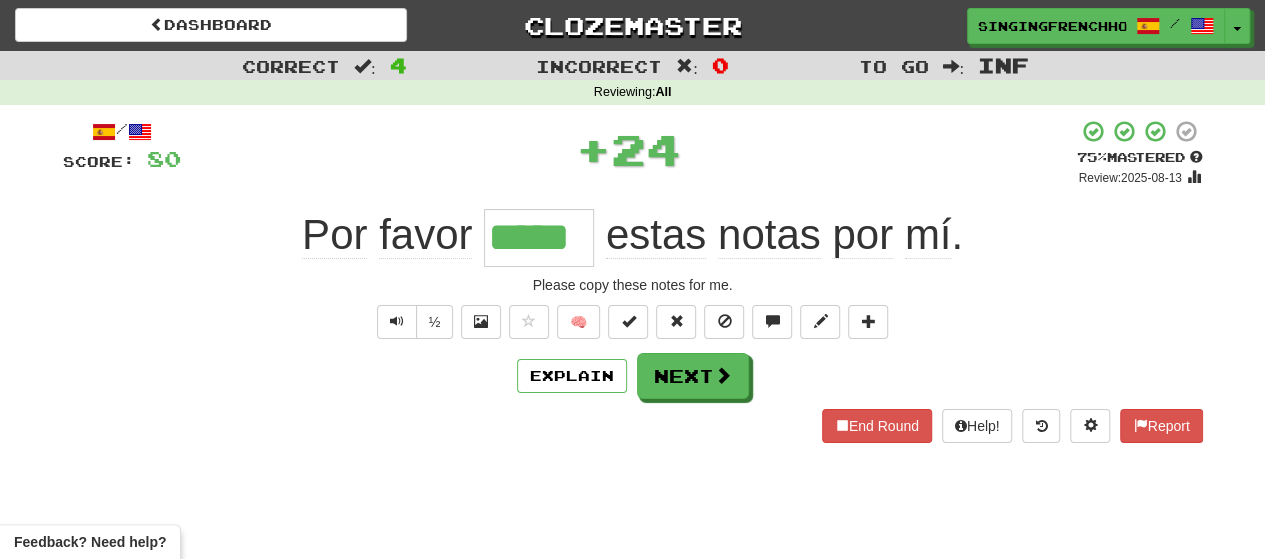 type 